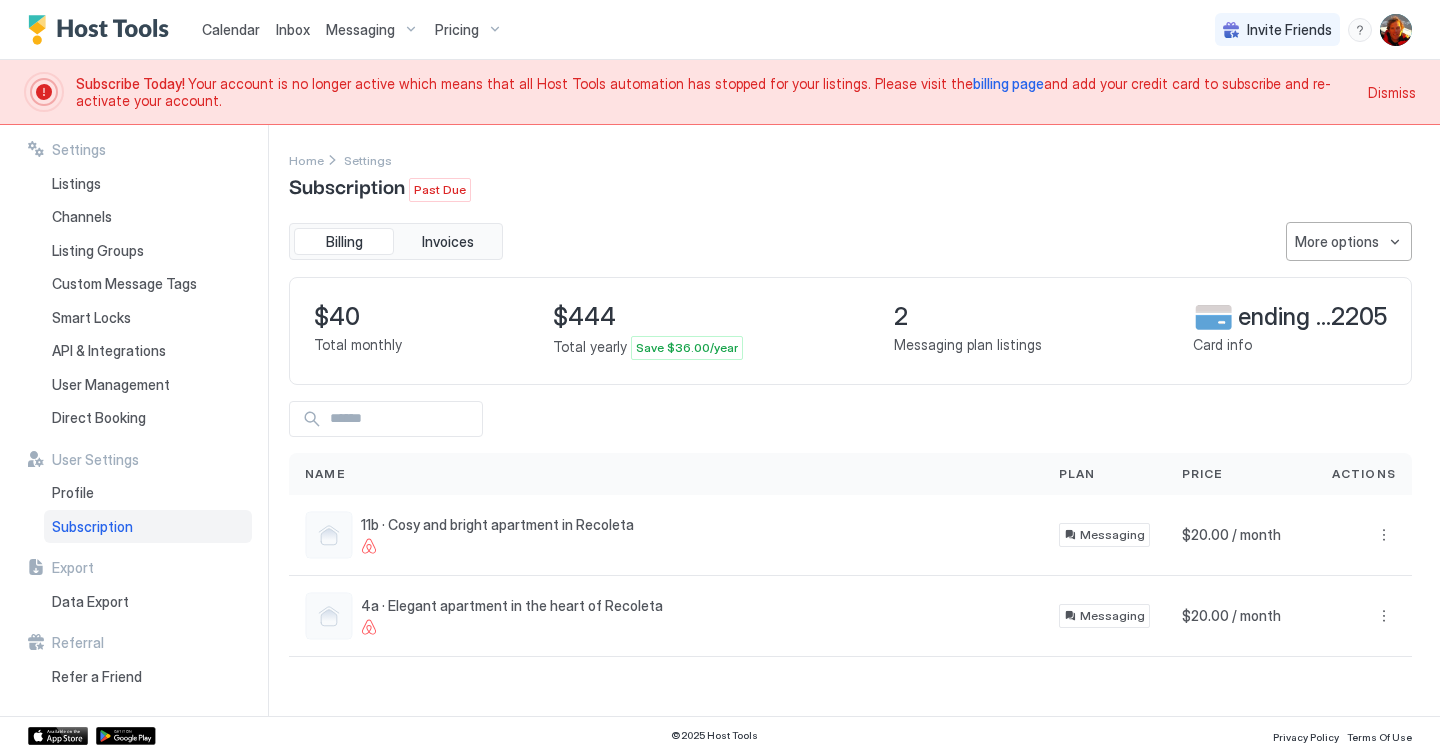 scroll, scrollTop: 0, scrollLeft: 0, axis: both 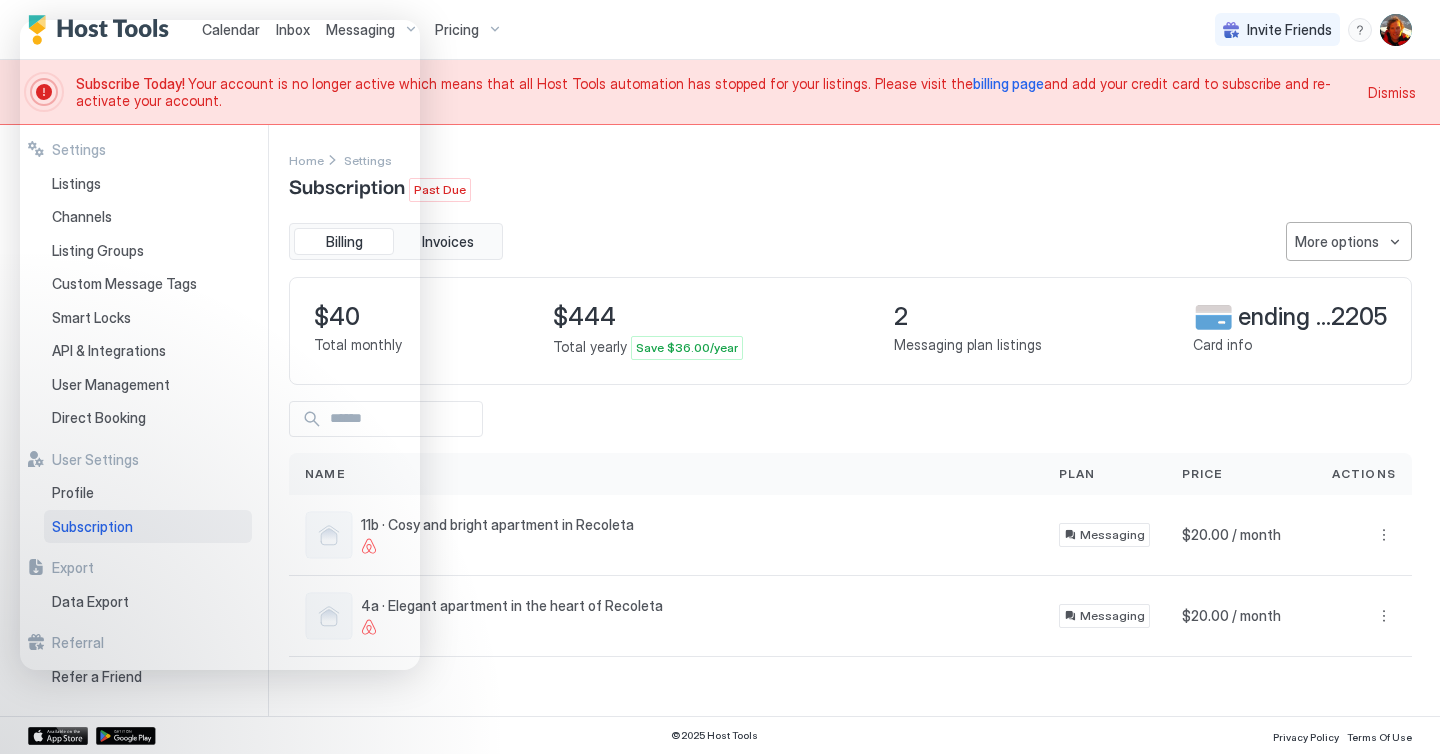 click on "Home Settings Subscription Past Due" at bounding box center [850, 175] 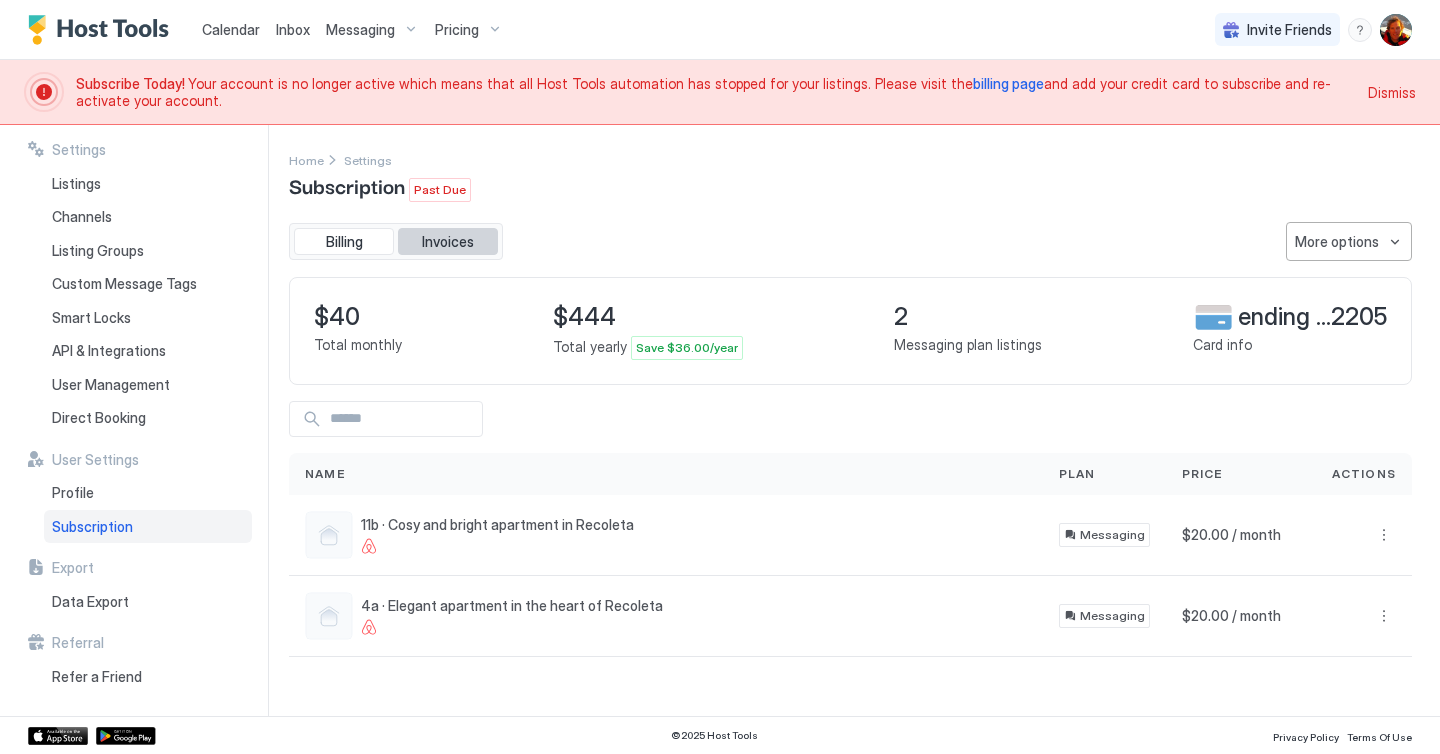 click on "Invoices" at bounding box center [448, 242] 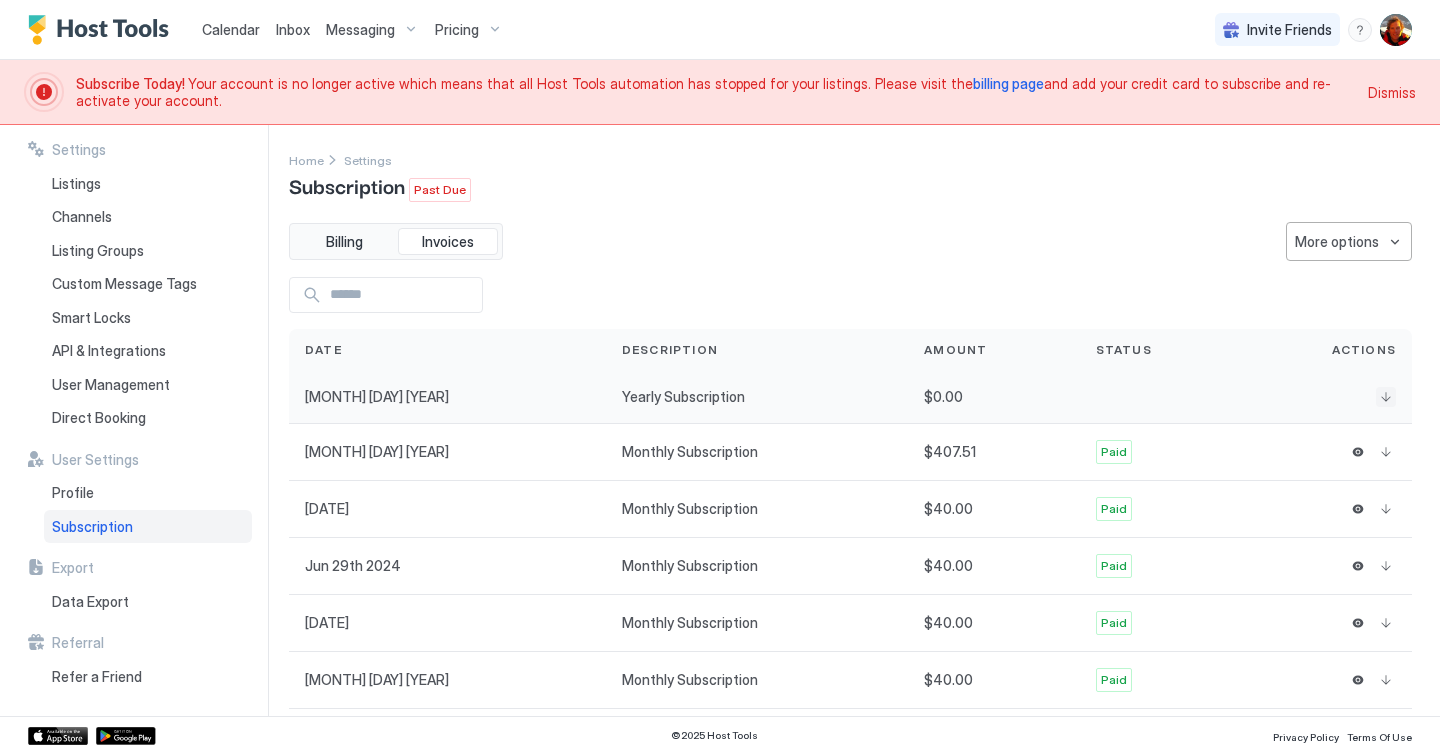 click at bounding box center (1386, 397) 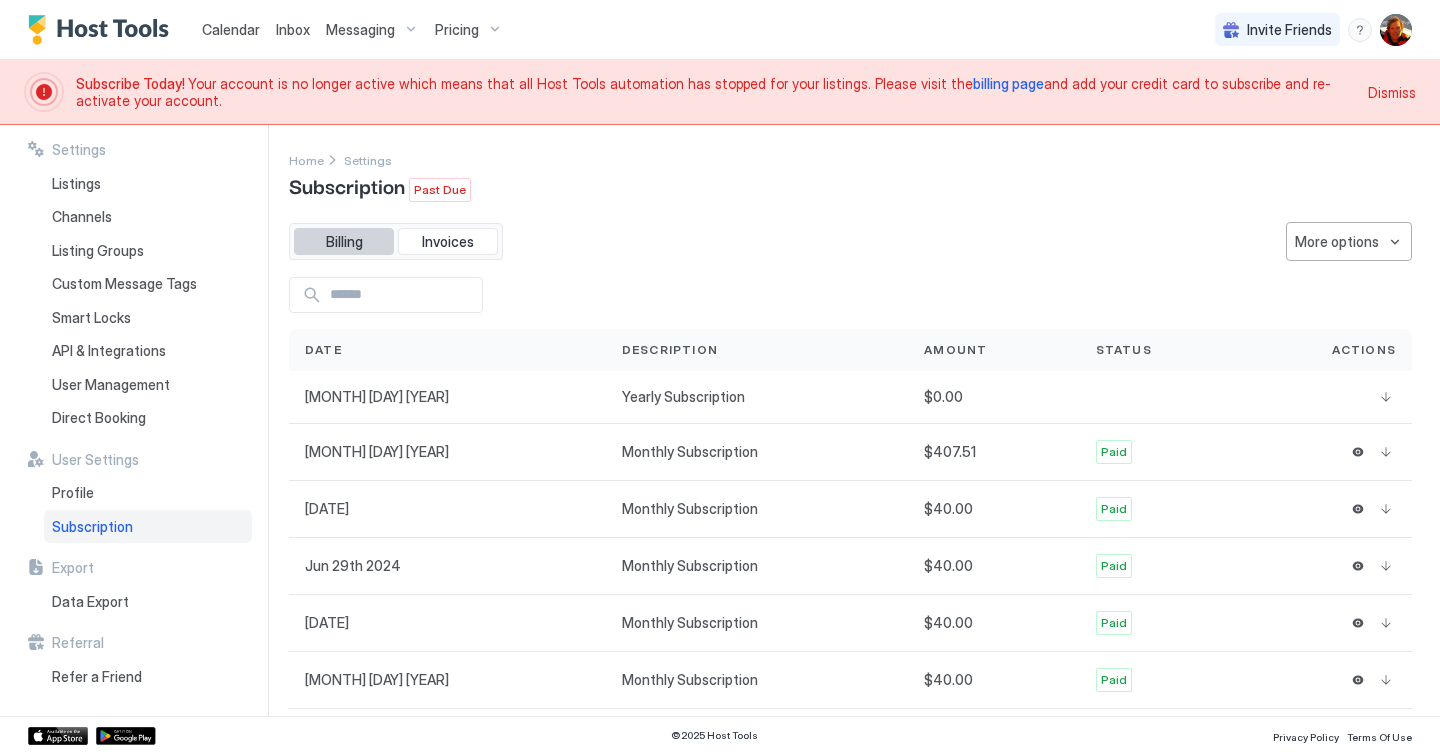 click on "Billing" at bounding box center (344, 242) 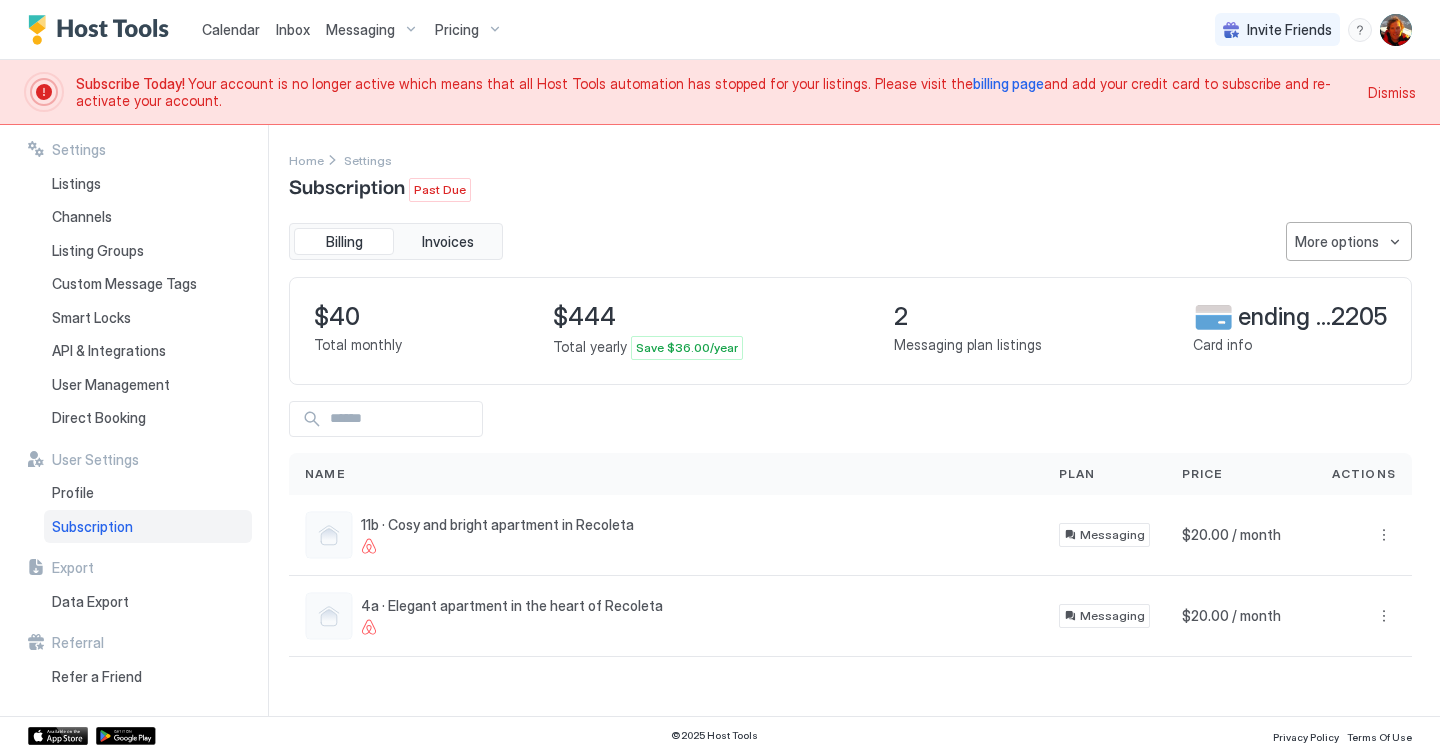 click on "User Settings" at bounding box center (140, 460) 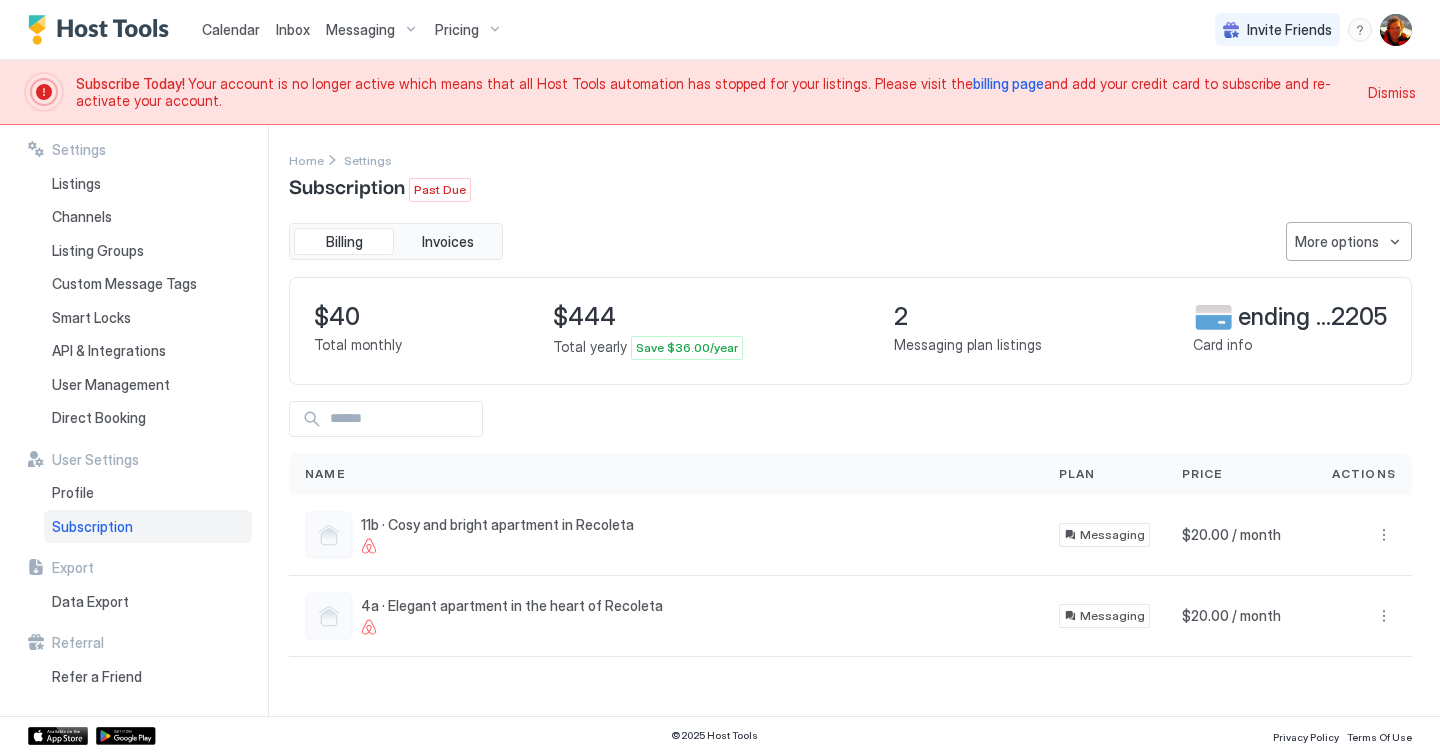 click on "Dismiss" at bounding box center (1392, 92) 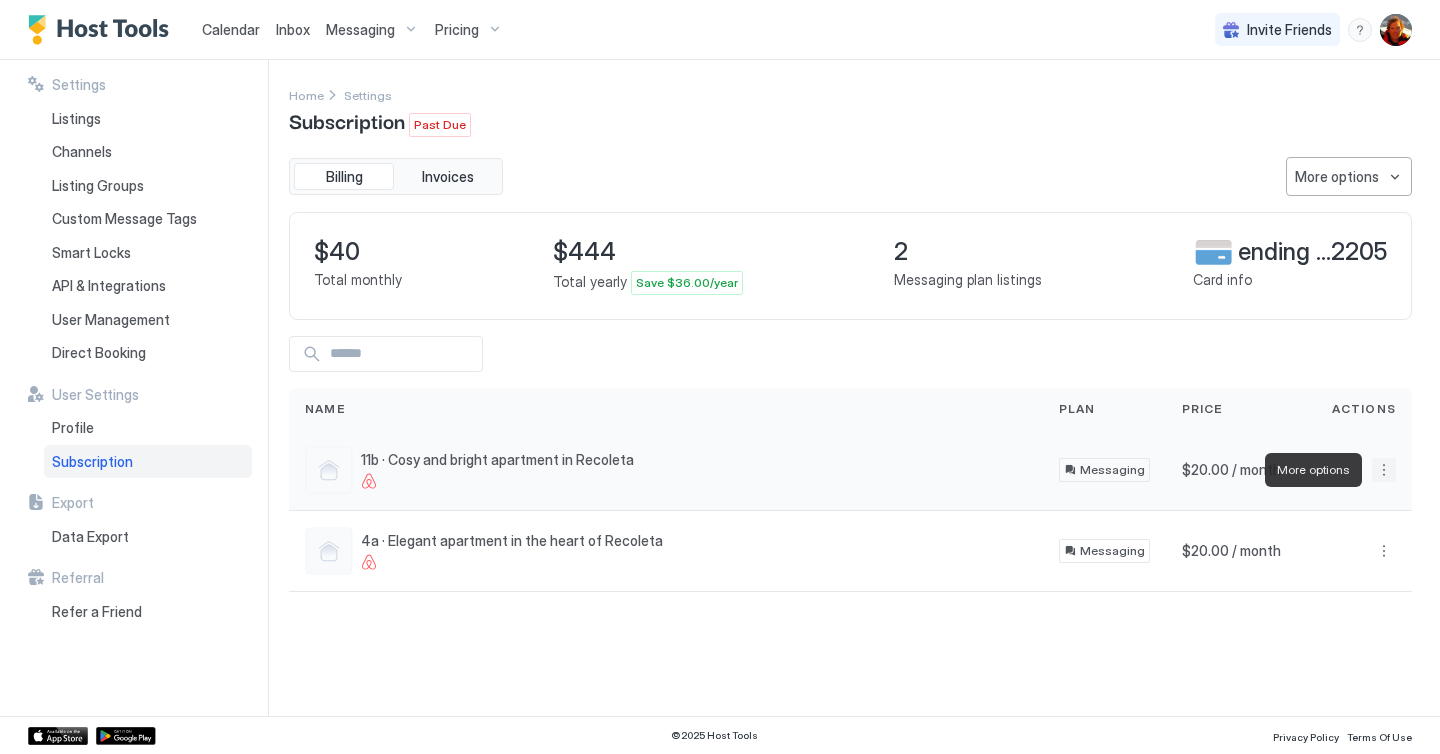click at bounding box center (1384, 470) 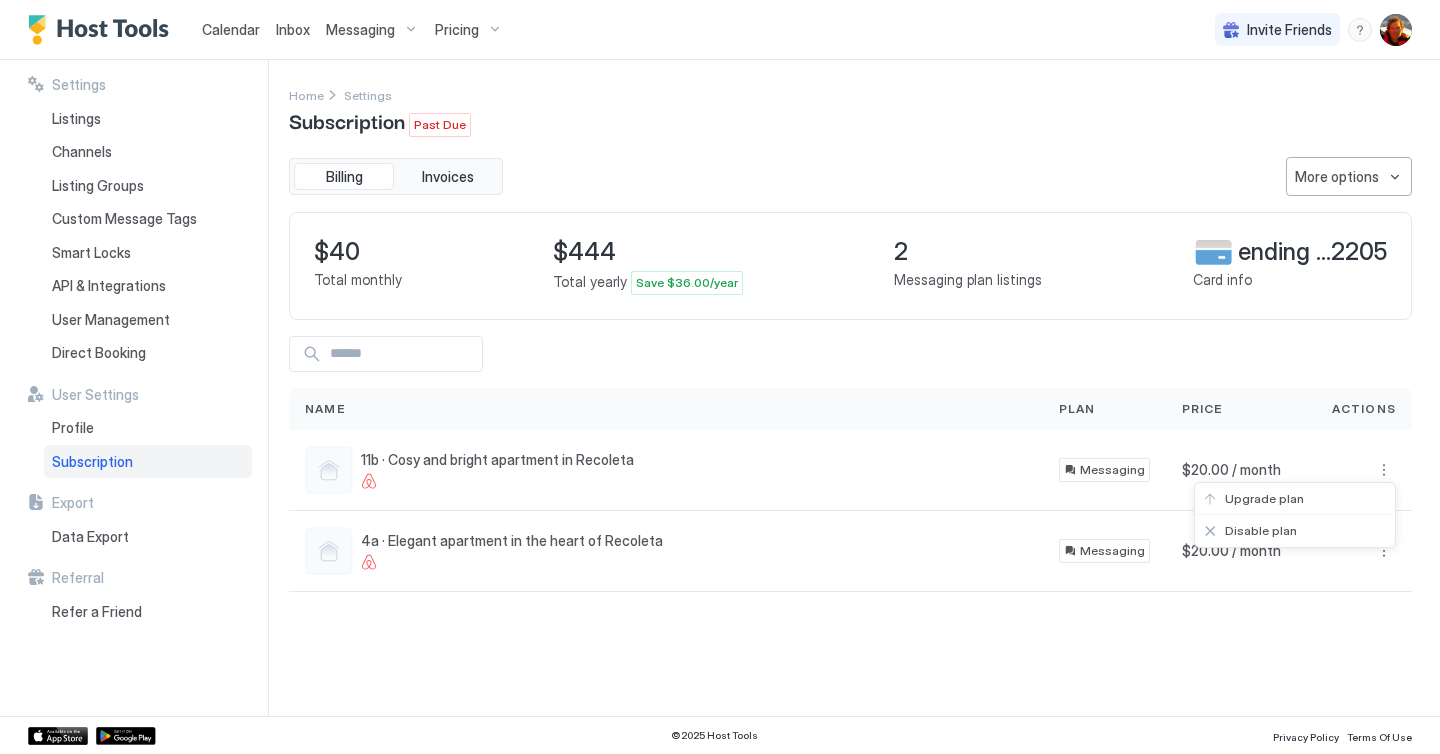 click at bounding box center [720, 377] 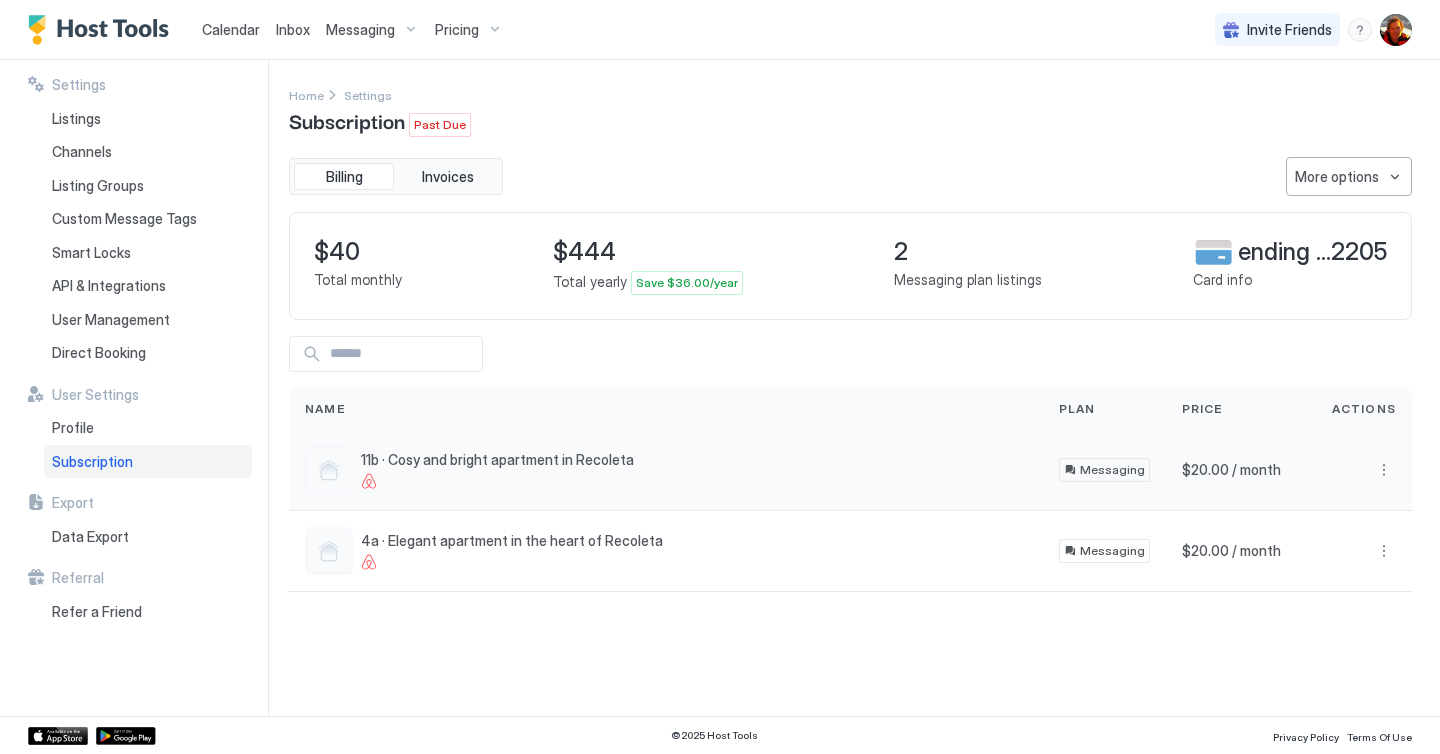 drag, startPoint x: 281, startPoint y: 478, endPoint x: 308, endPoint y: 470, distance: 28.160255 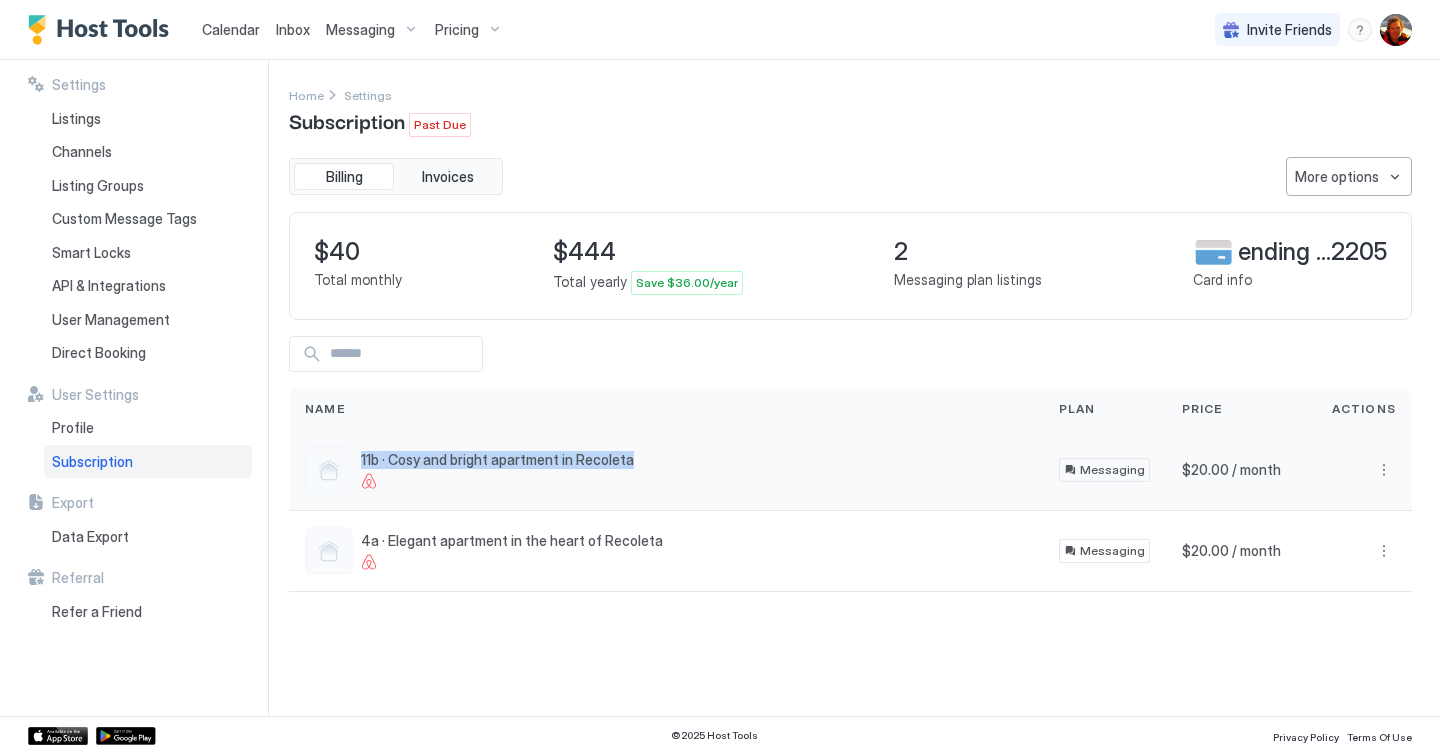 click on "11b · Cosy and bright apartment in Recoleta" at bounding box center (497, 460) 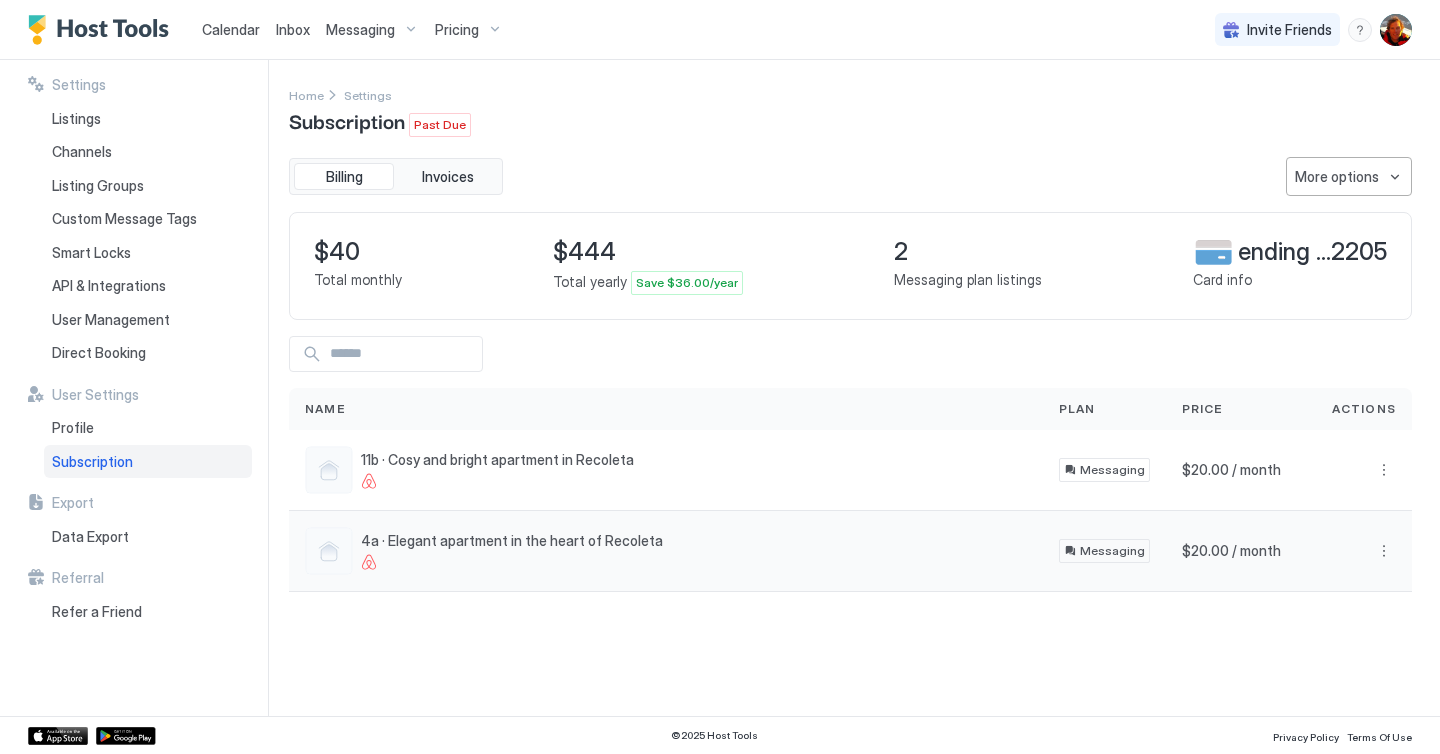 click on "4a · Elegant apartment in the heart of Recoleta" at bounding box center [512, 541] 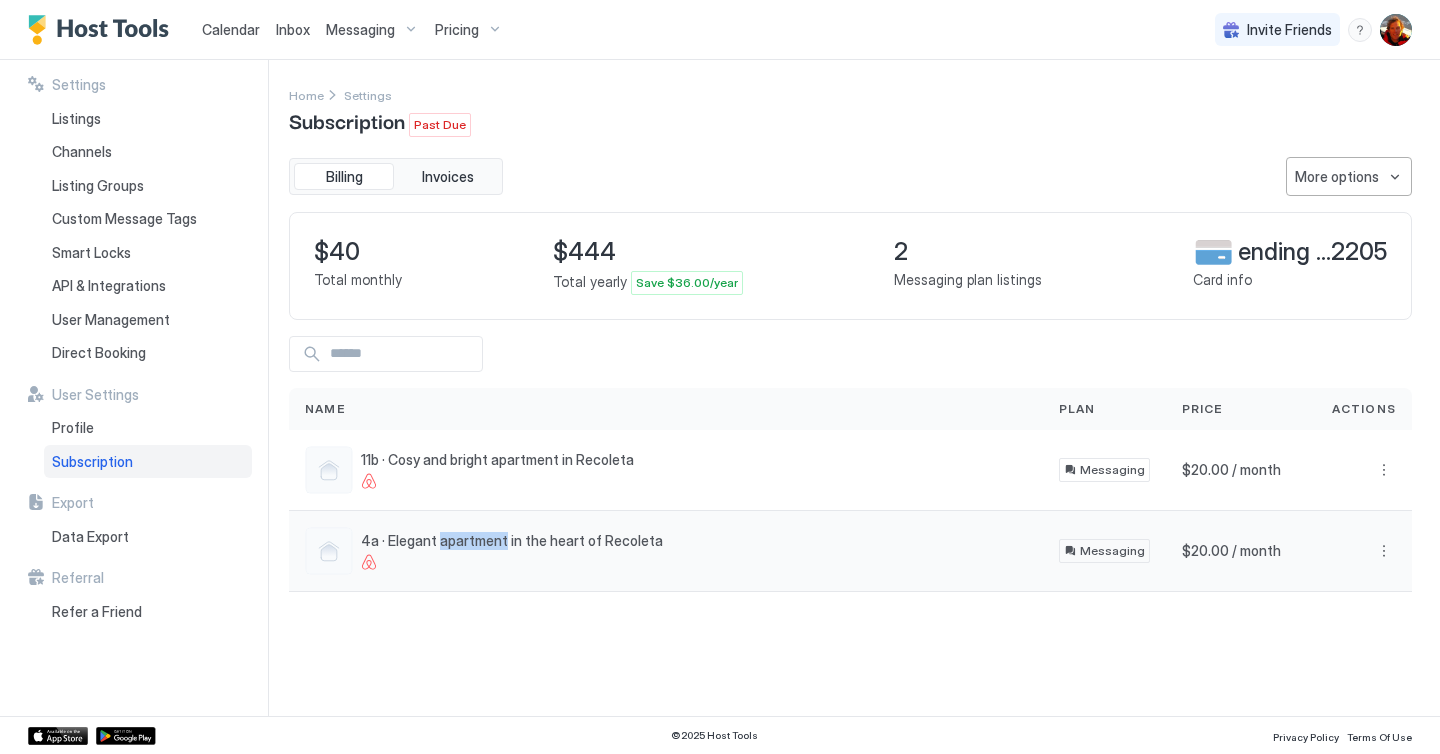 click on "4a · Elegant apartment in the heart of Recoleta" at bounding box center (512, 541) 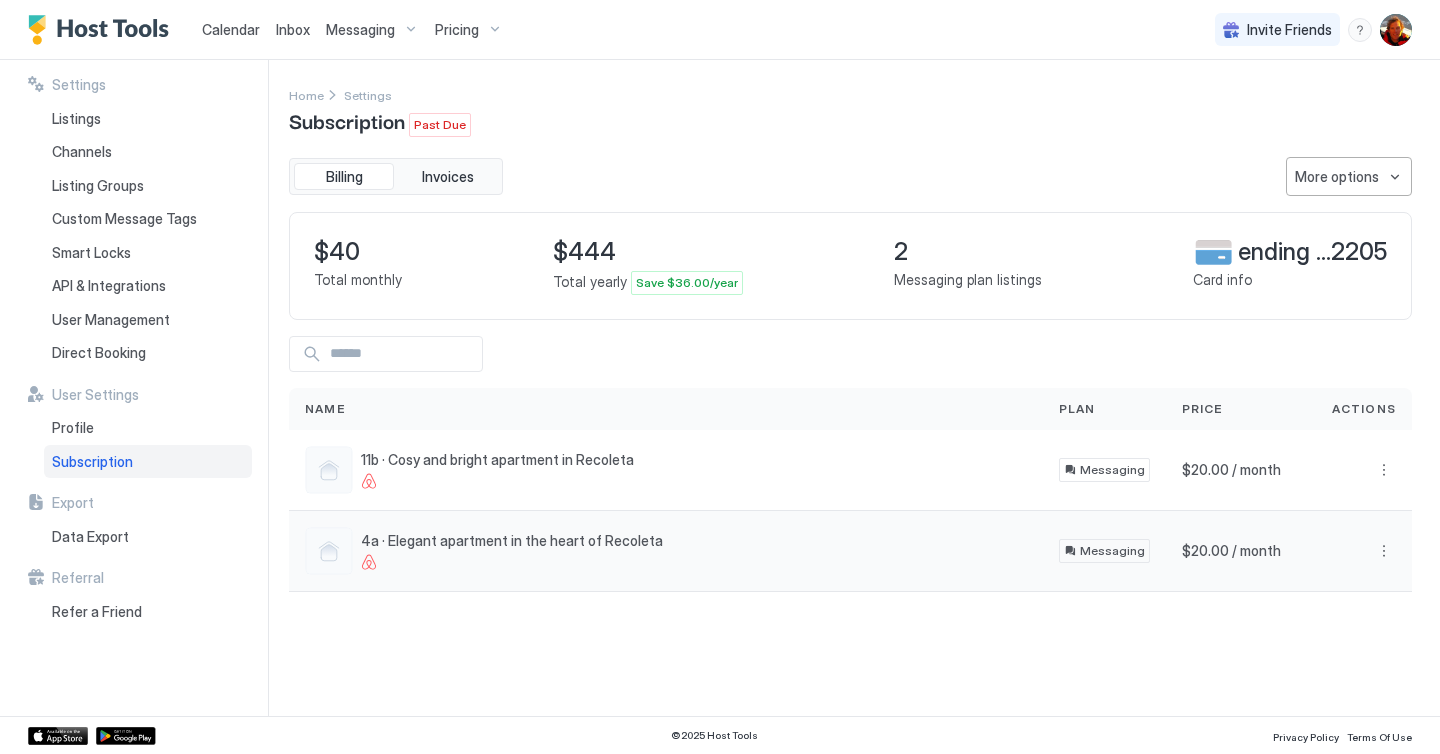 drag, startPoint x: 975, startPoint y: 530, endPoint x: 1052, endPoint y: 540, distance: 77.64664 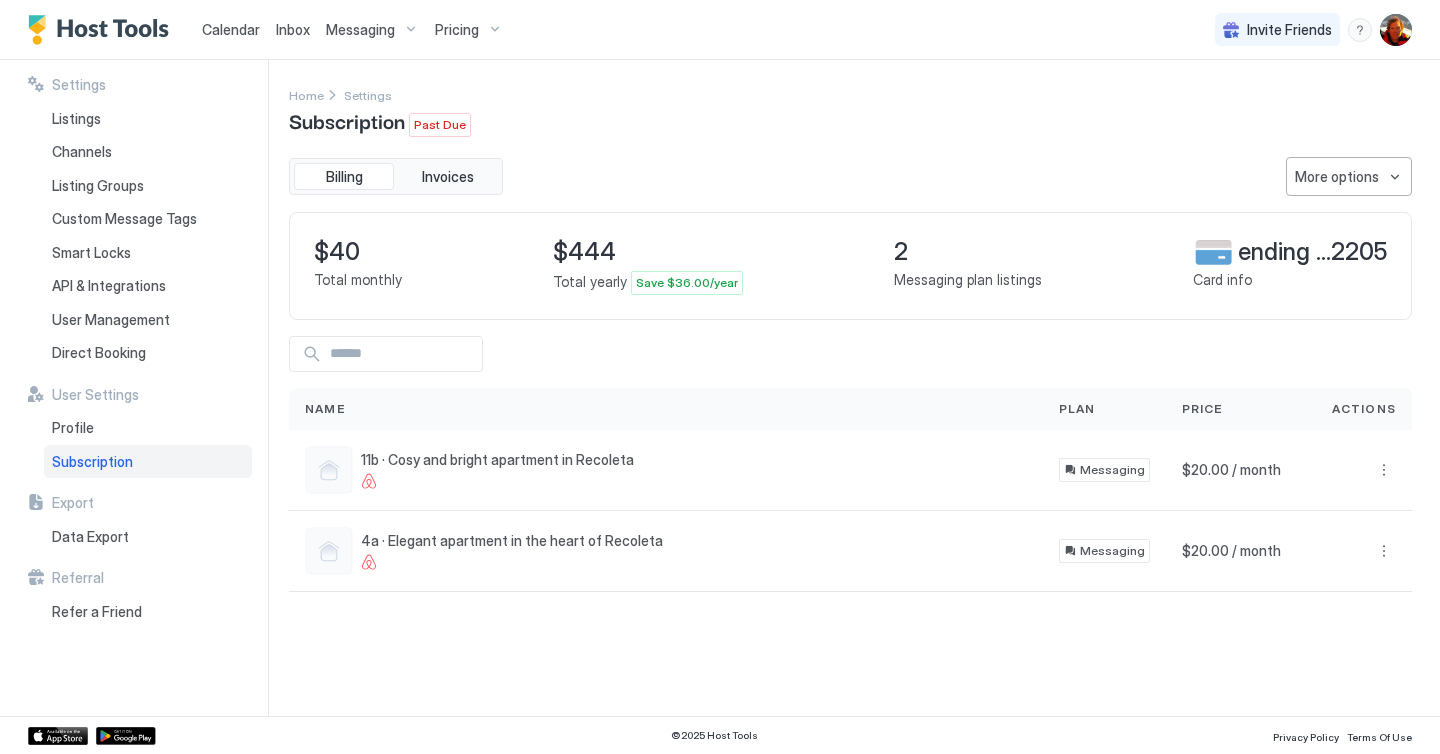click on "Calendar" at bounding box center [231, 29] 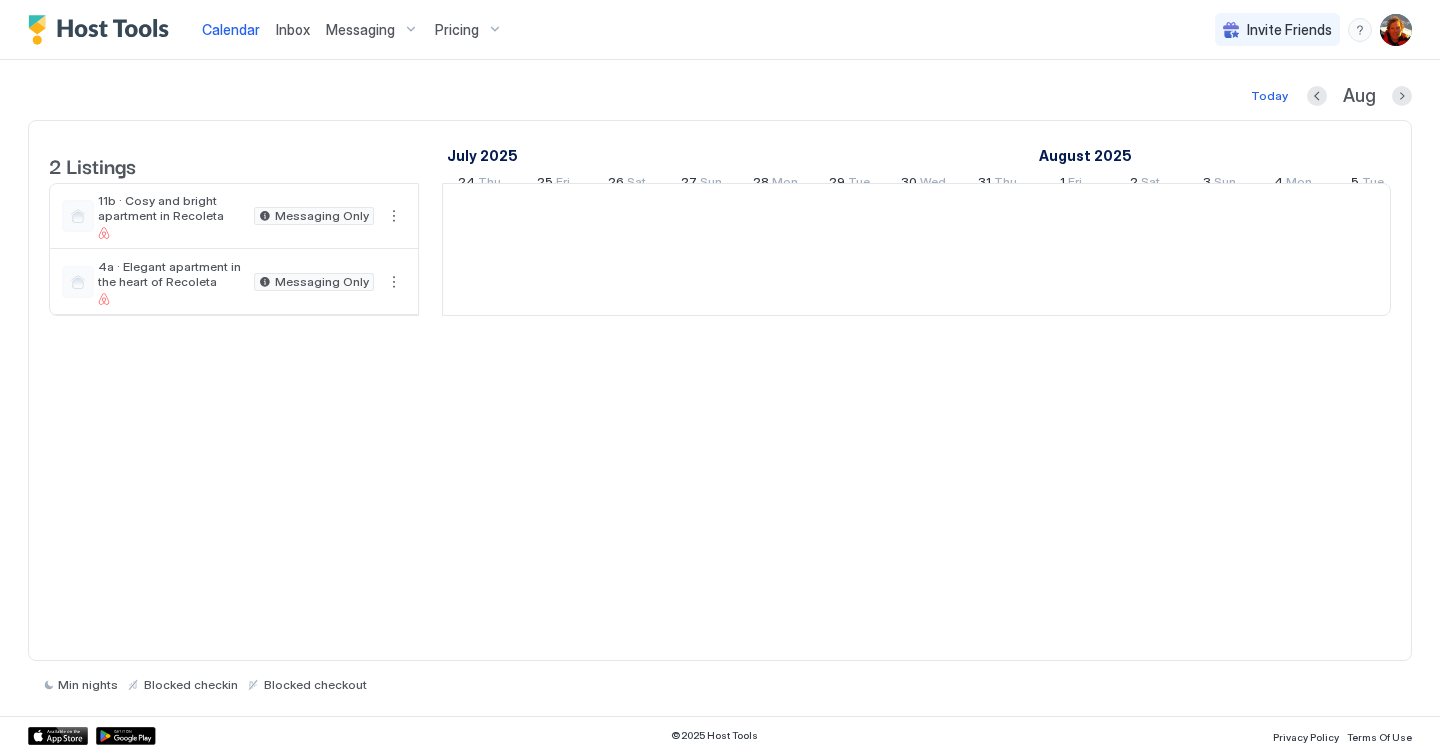 scroll, scrollTop: 0, scrollLeft: 1111, axis: horizontal 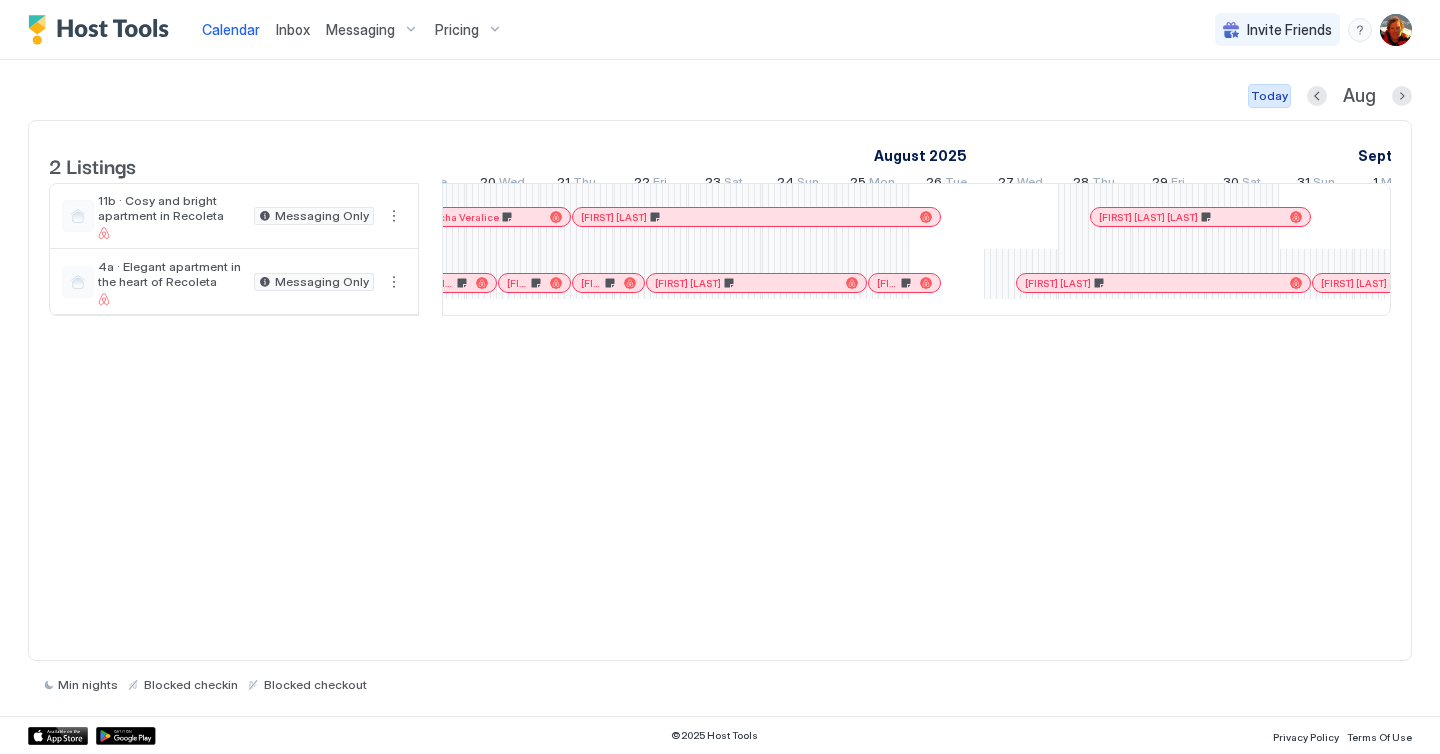 click on "Today" at bounding box center (1269, 96) 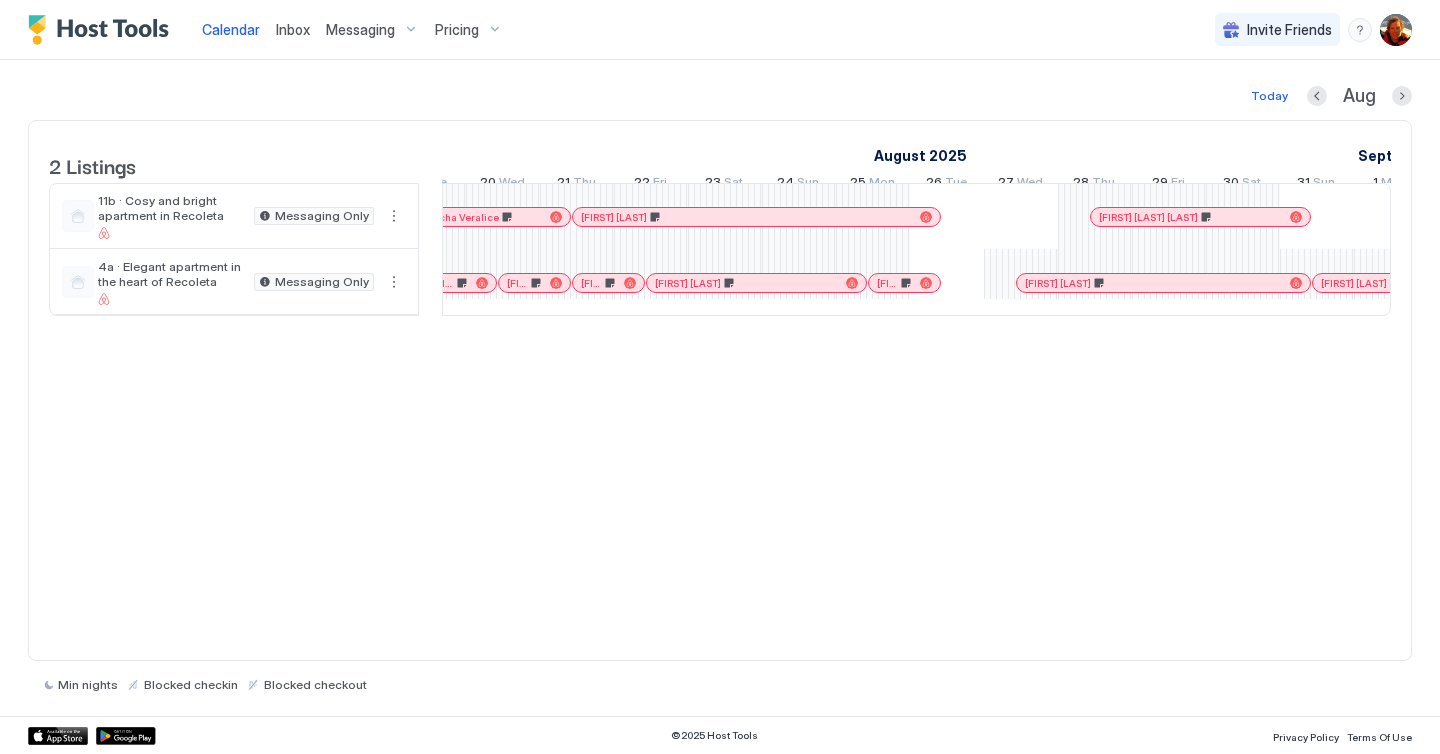 scroll, scrollTop: 0, scrollLeft: 1111, axis: horizontal 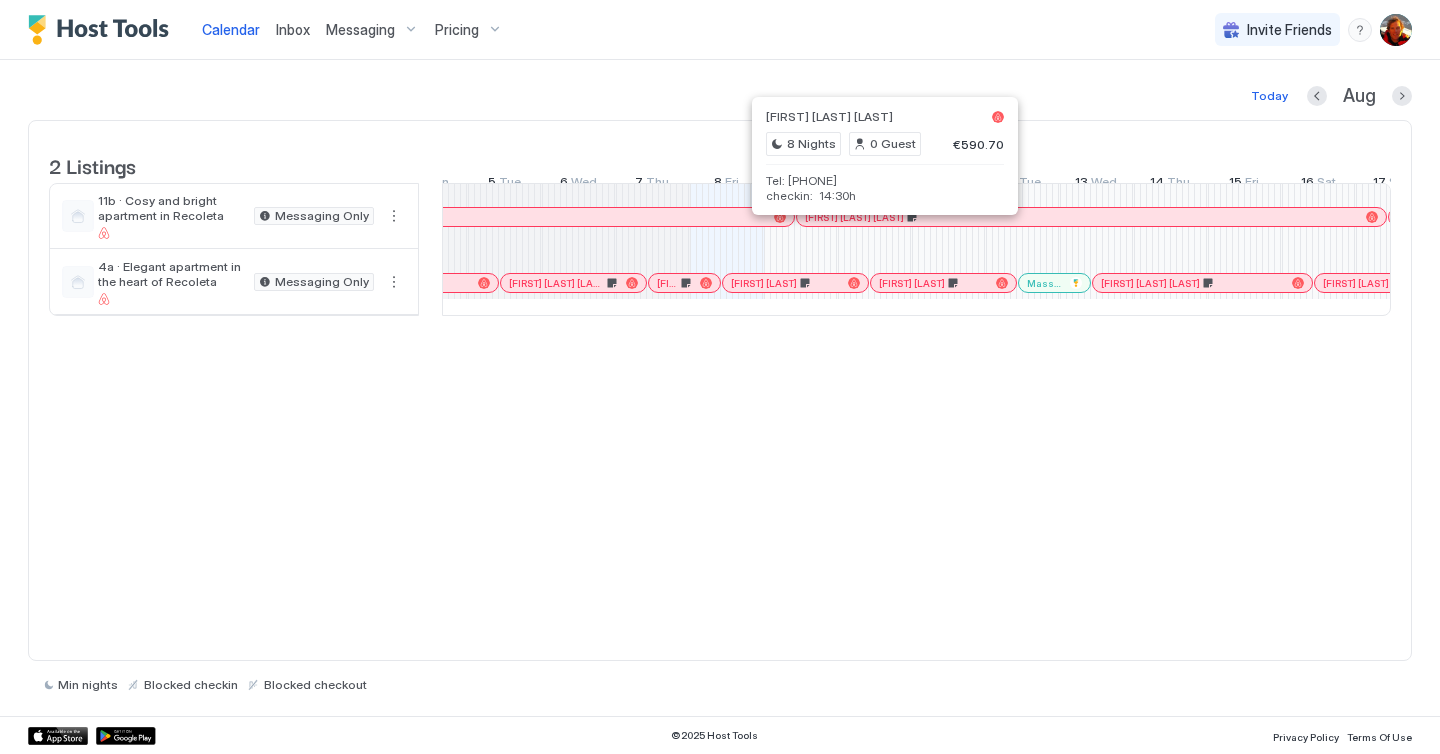 click at bounding box center (878, 217) 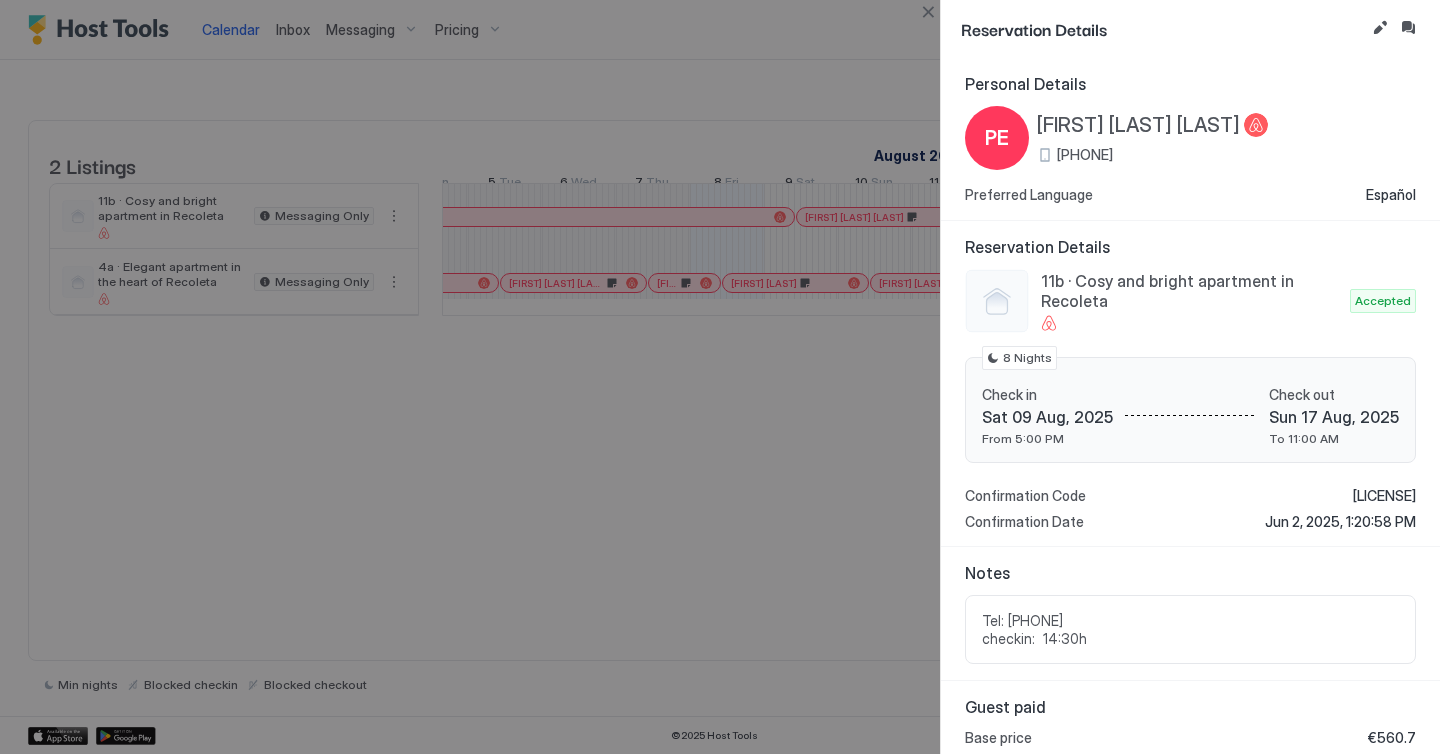 click at bounding box center (720, 377) 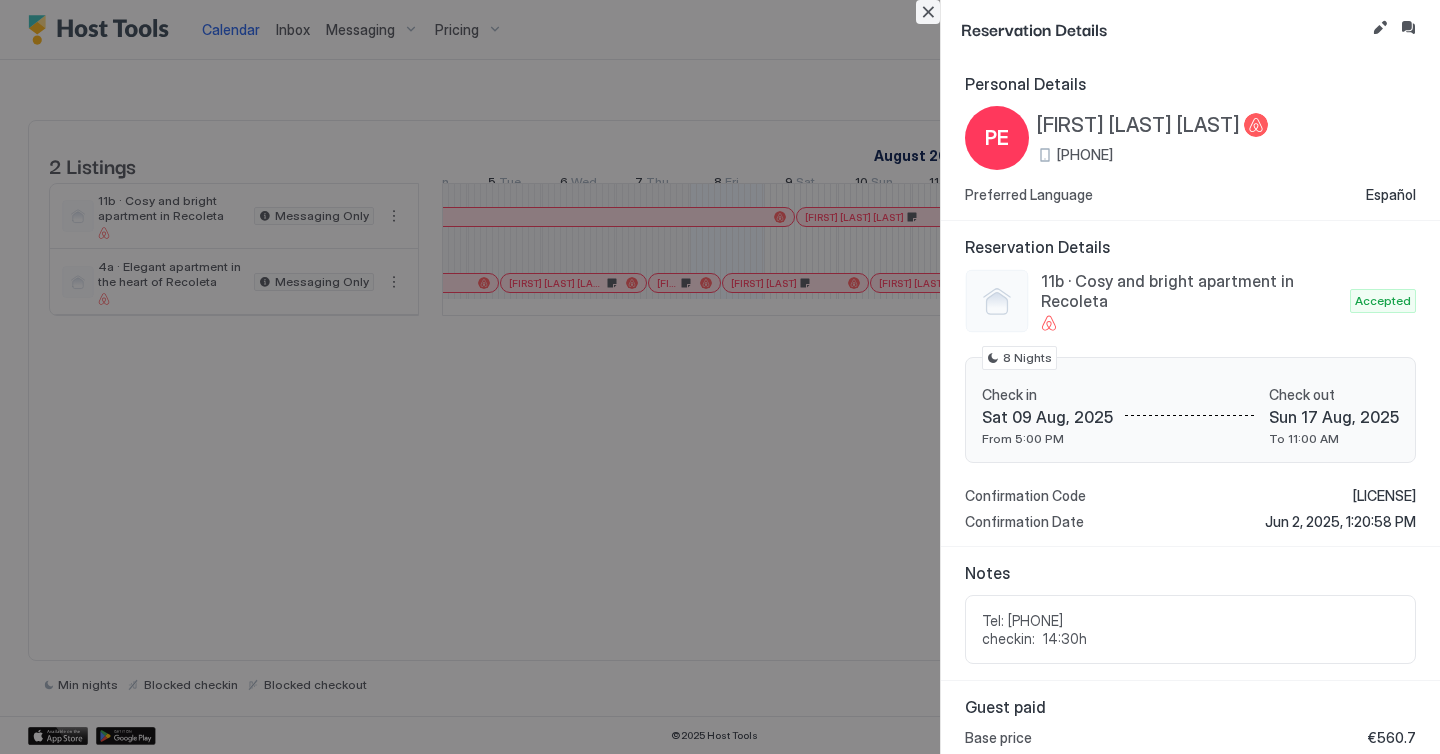 click at bounding box center [928, 12] 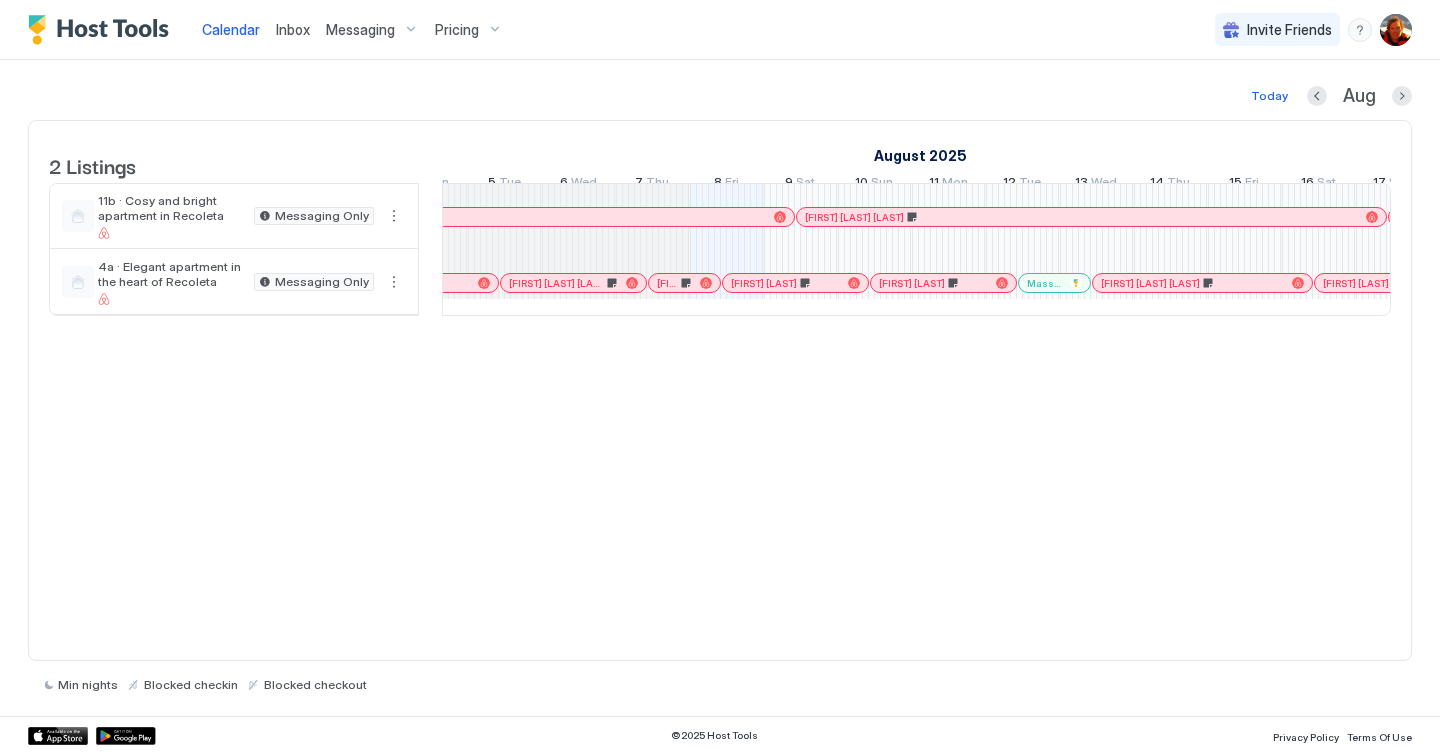 click at bounding box center [812, 283] 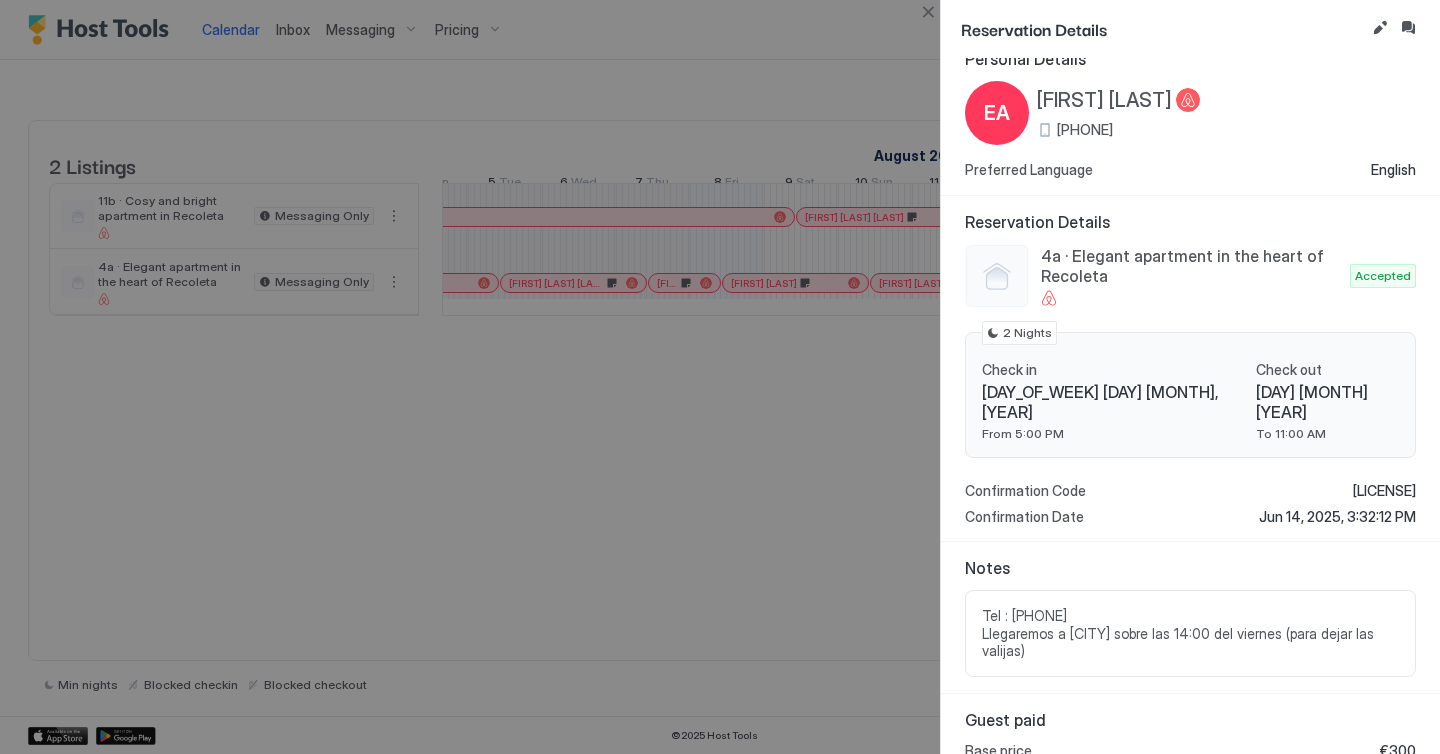 scroll, scrollTop: 0, scrollLeft: 0, axis: both 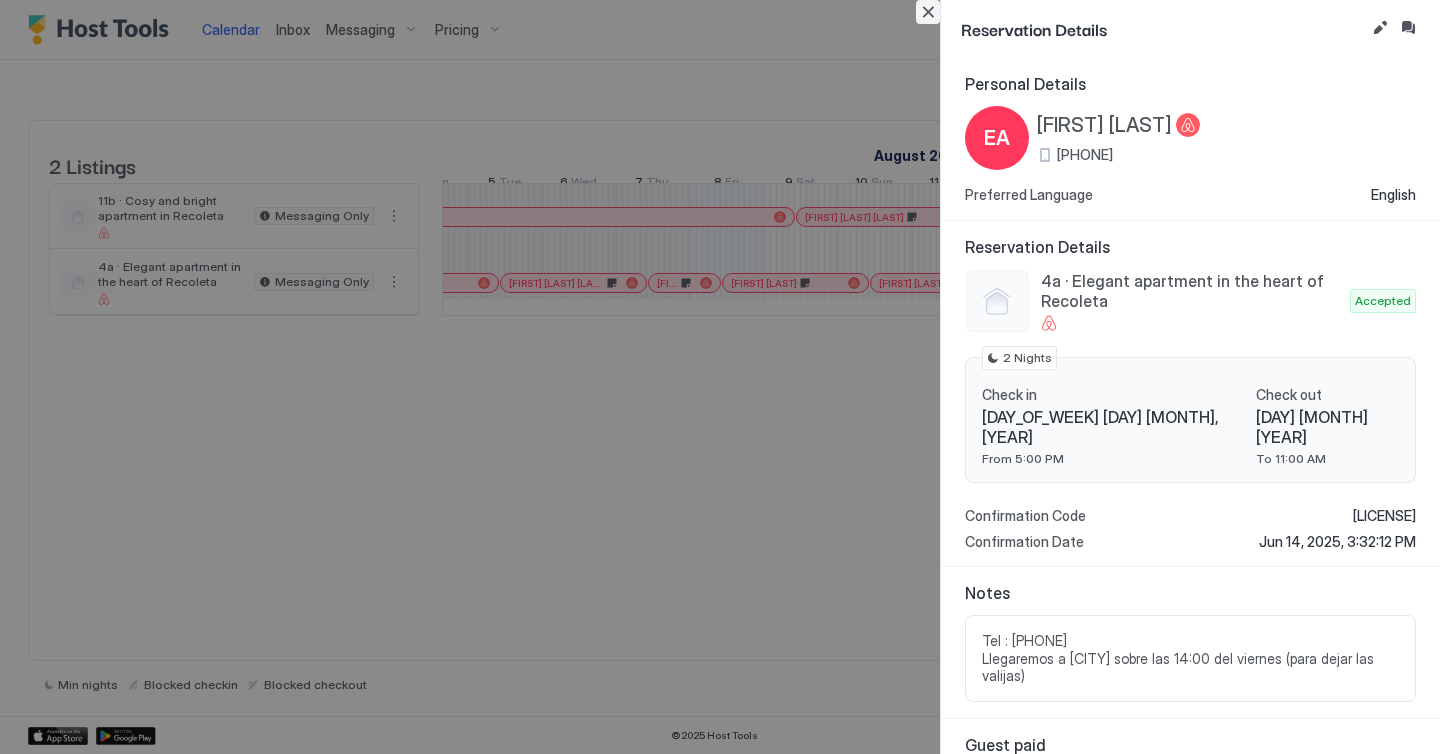 click at bounding box center [928, 12] 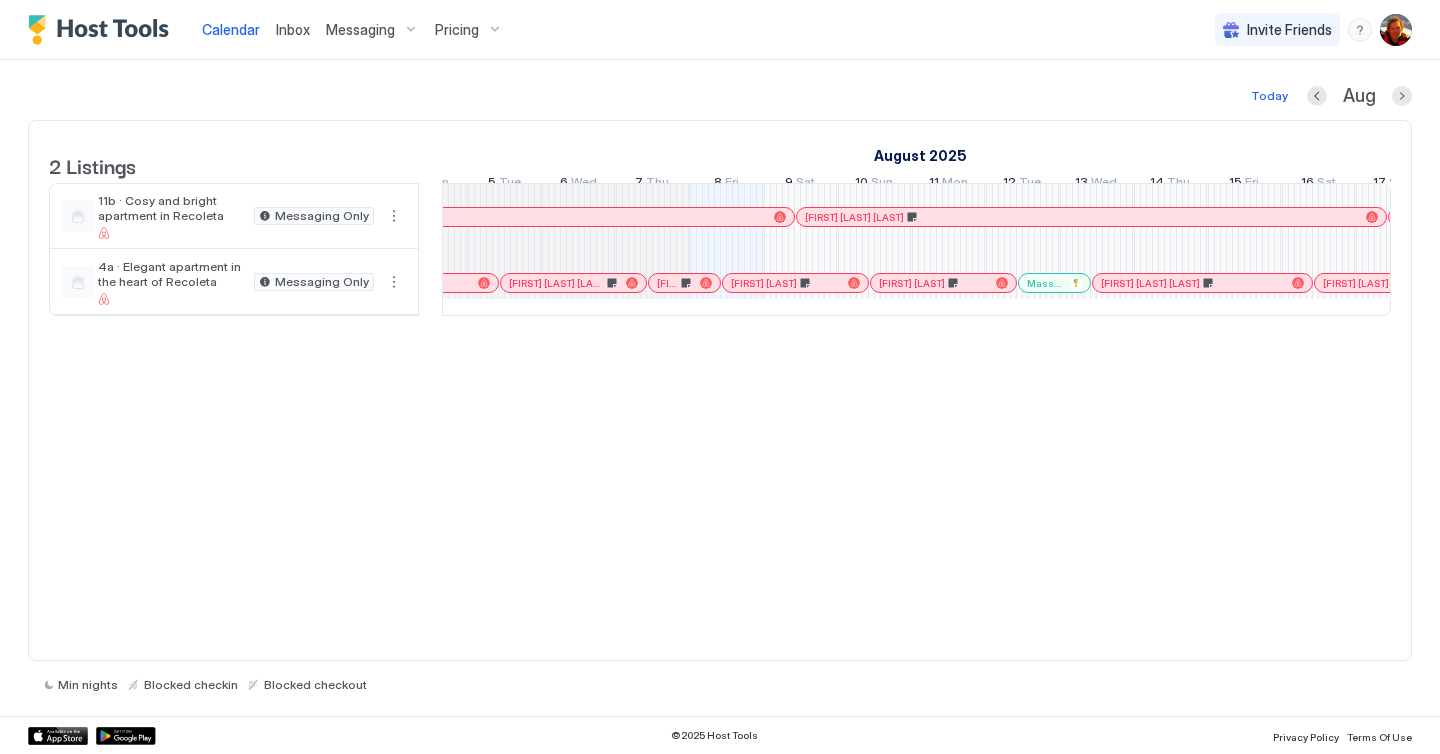 scroll, scrollTop: 0, scrollLeft: 882, axis: horizontal 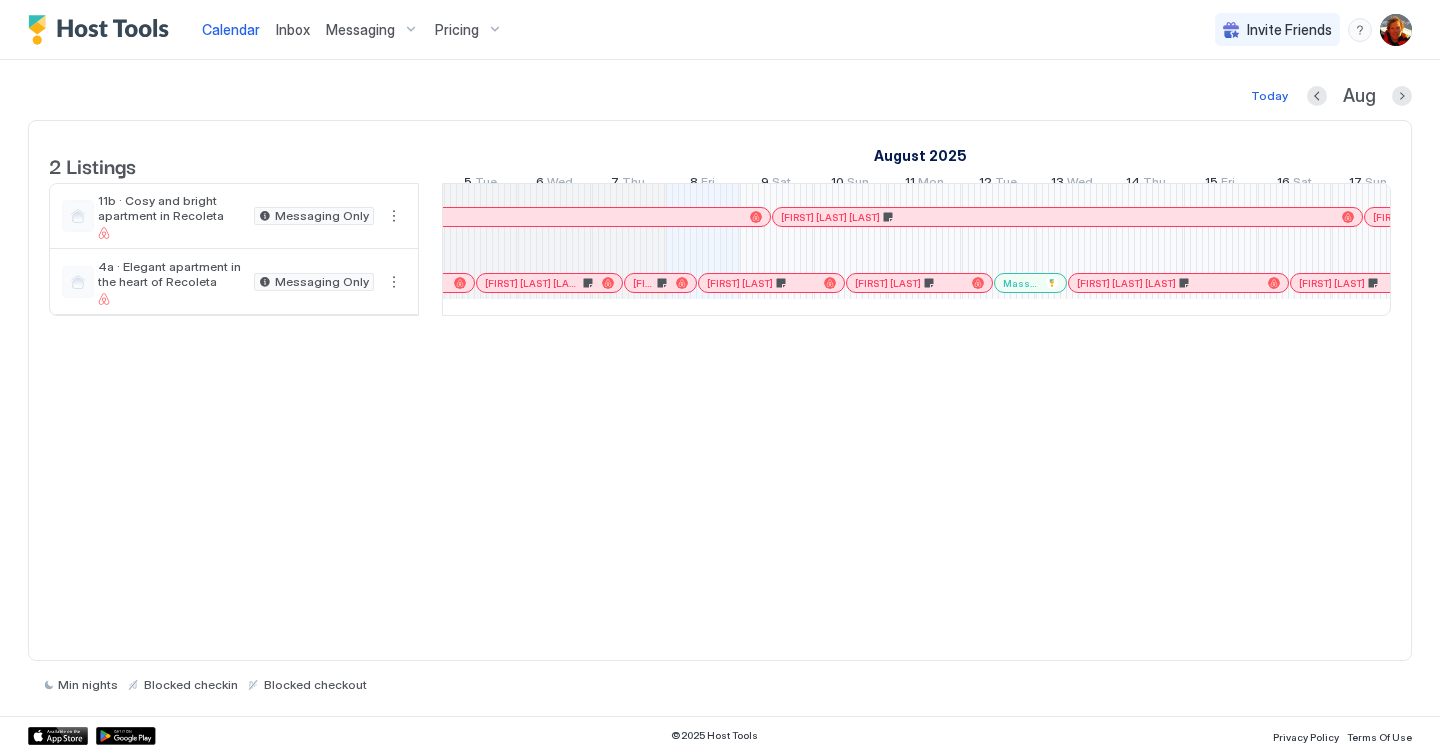 click at bounding box center [1396, 30] 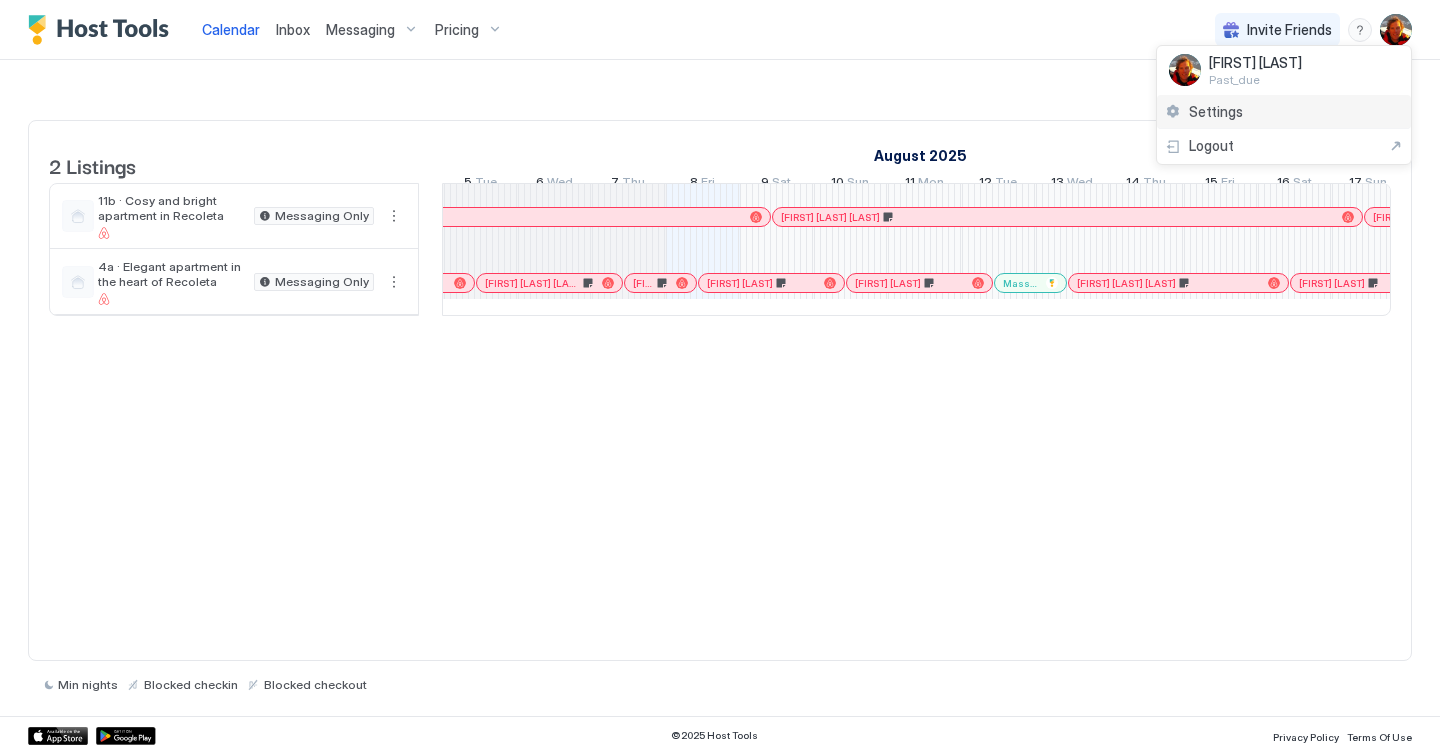 click on "Settings" at bounding box center (1216, 112) 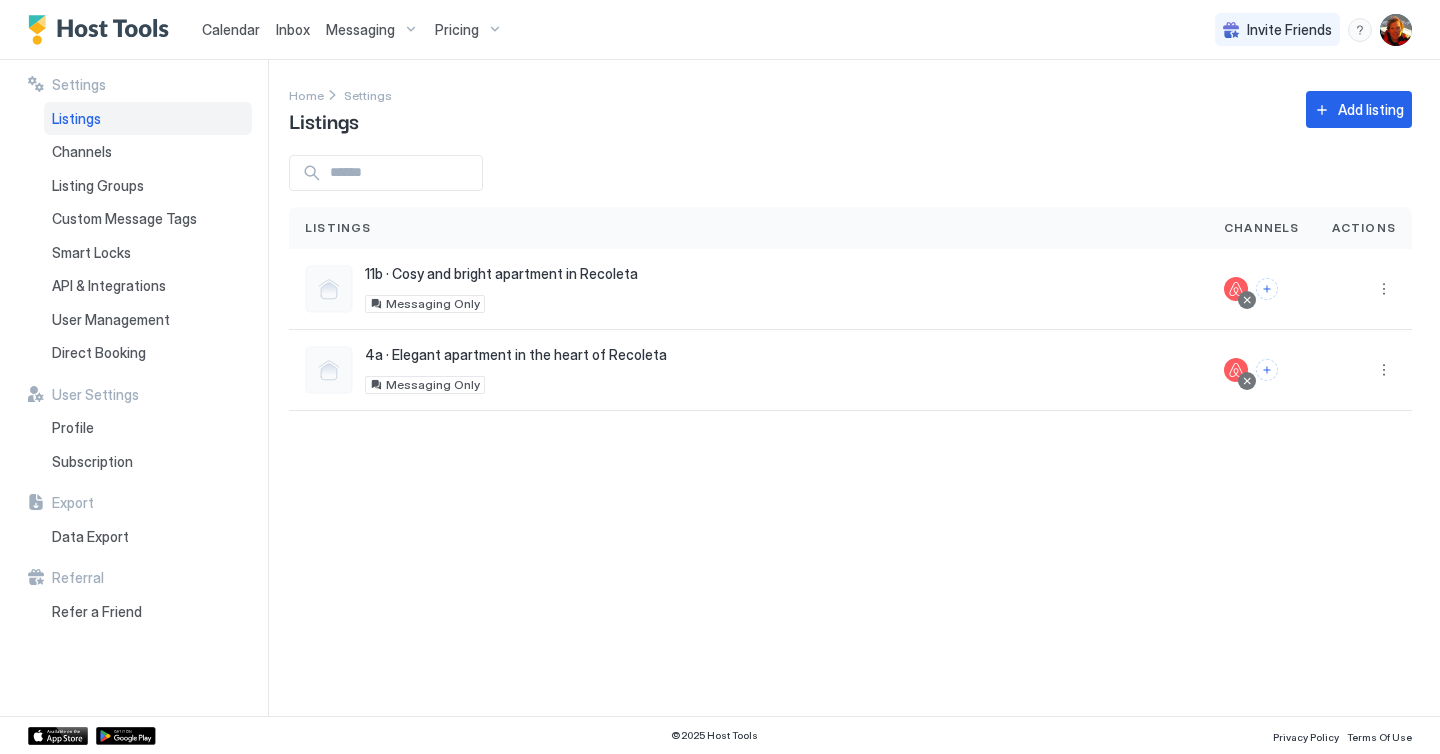 click at bounding box center (1396, 30) 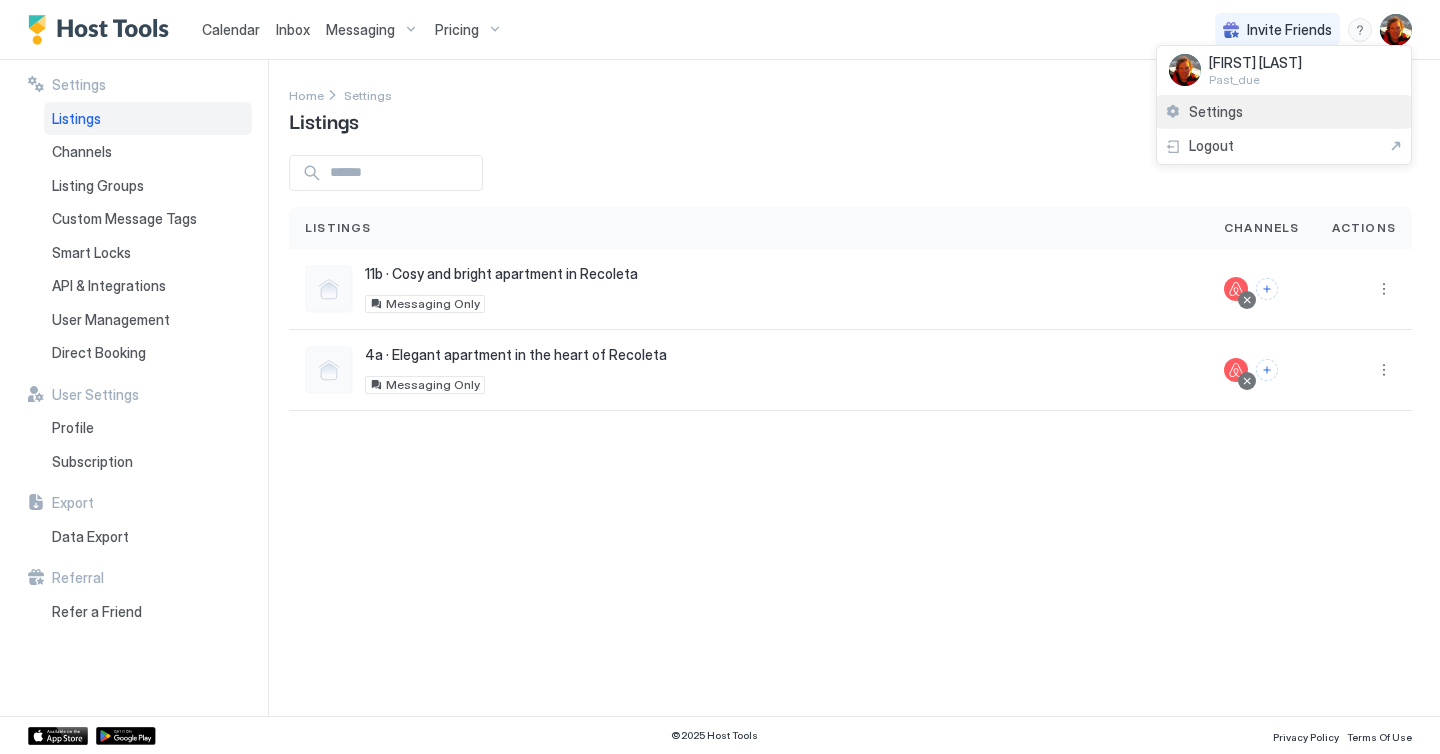 click on "Settings" at bounding box center [1204, 112] 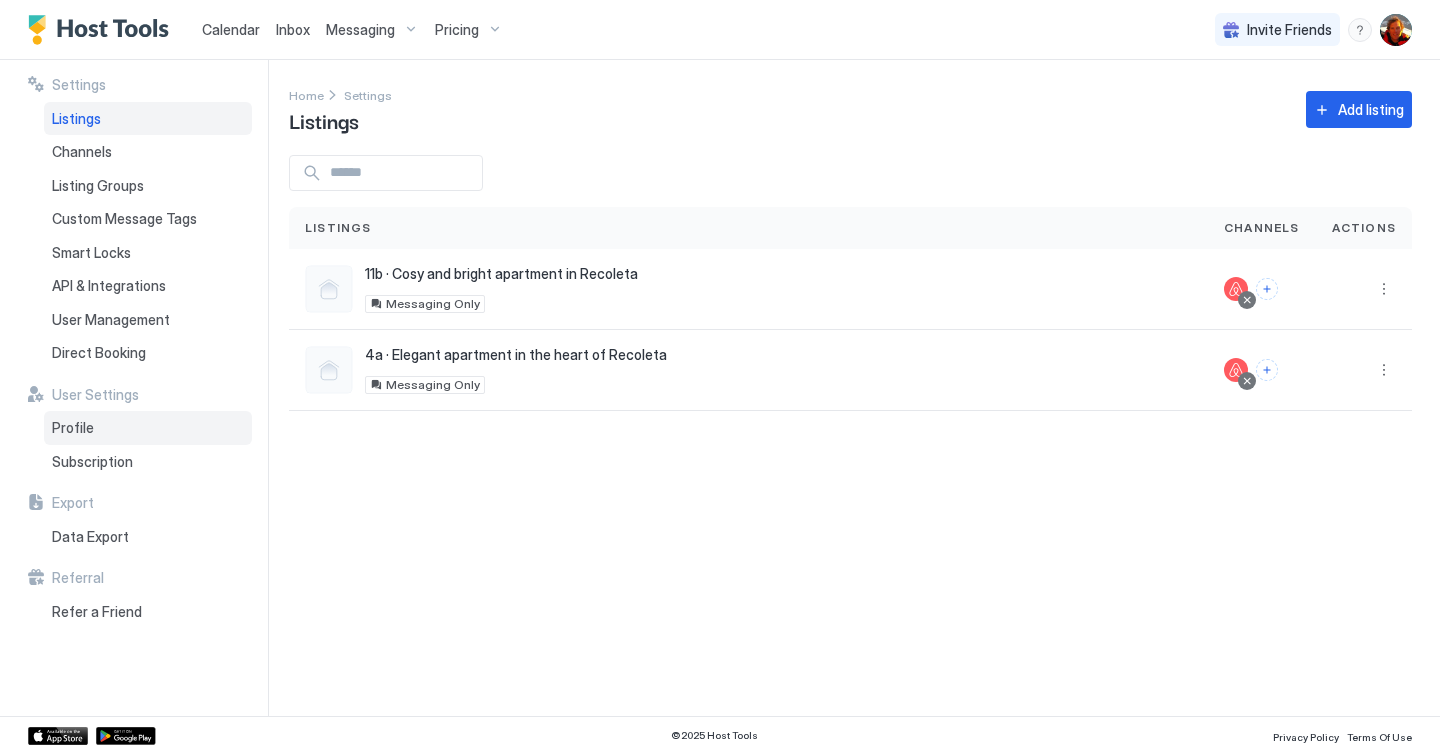 click on "Profile" at bounding box center [73, 428] 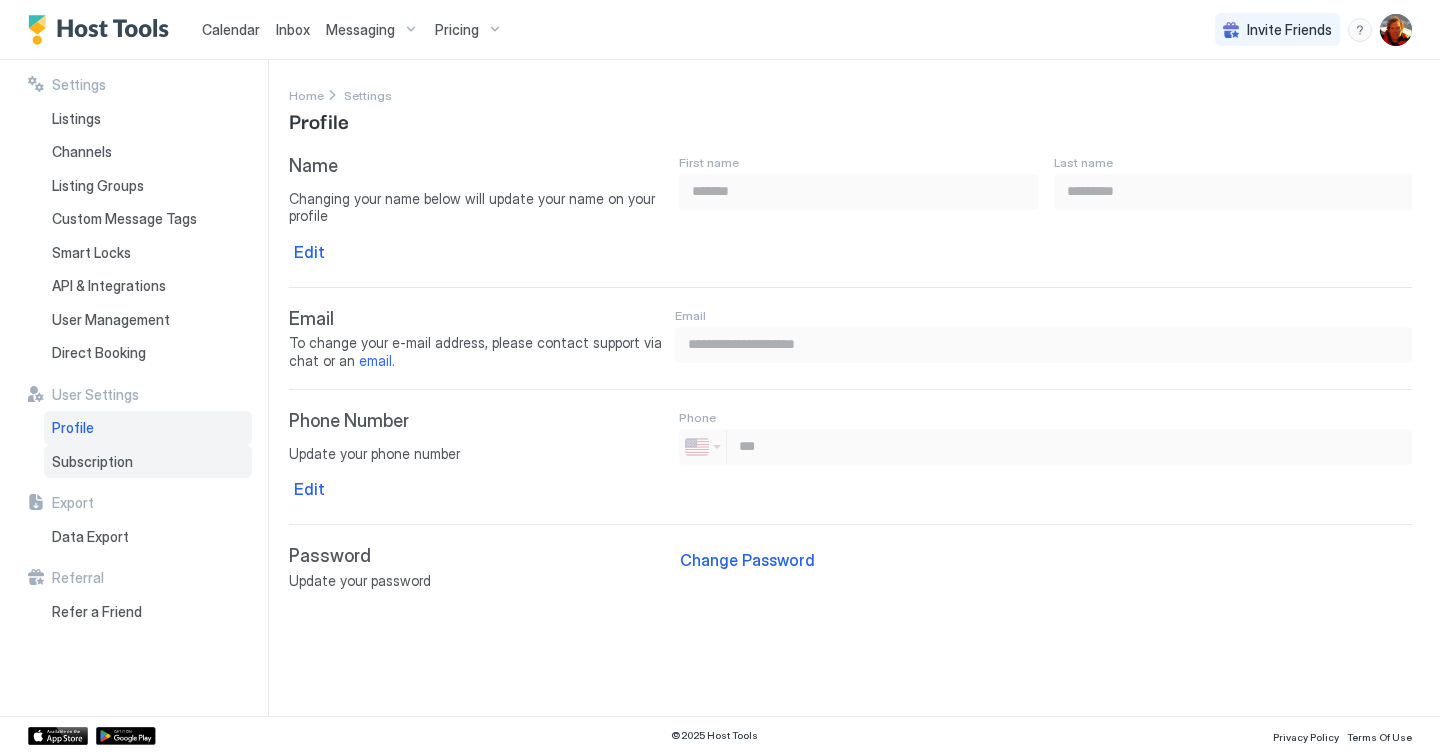 click on "Subscription" at bounding box center [148, 462] 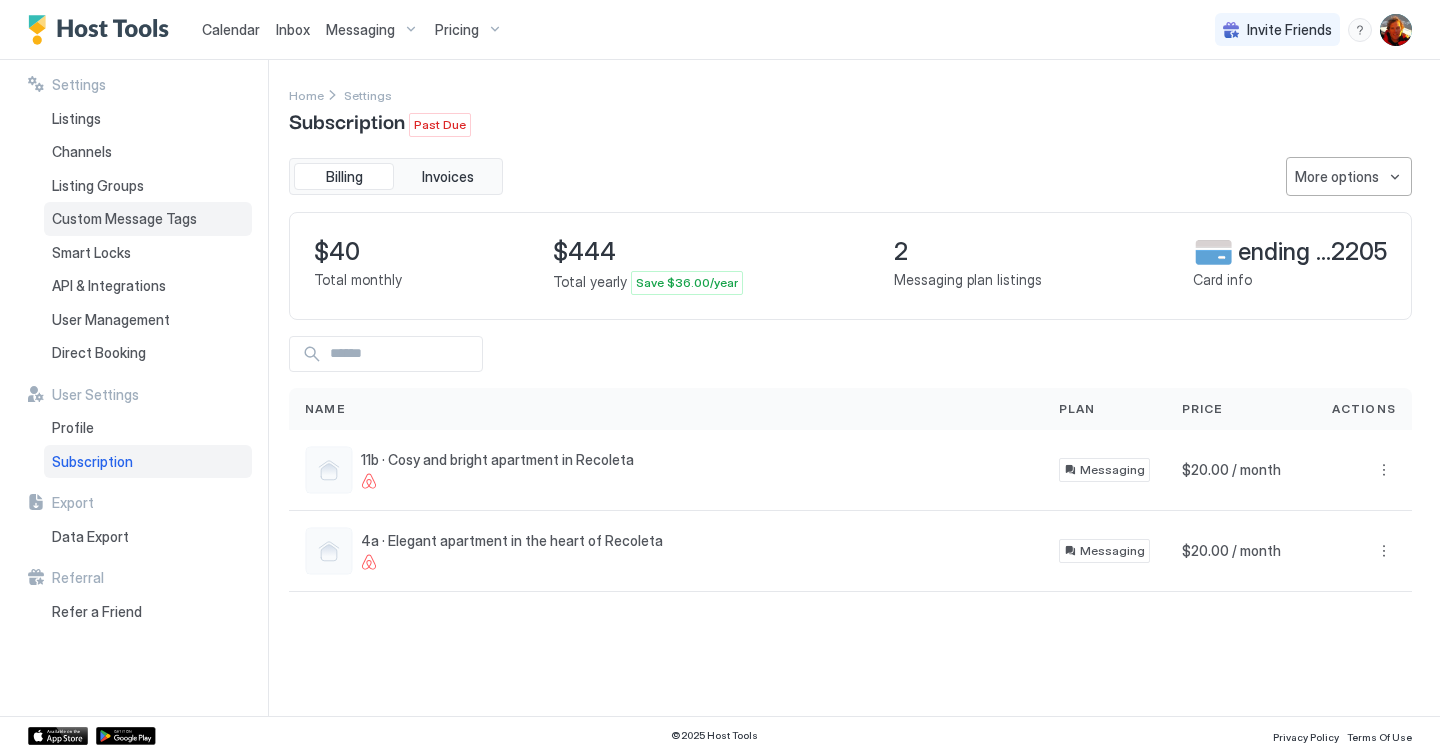 click on "Custom Message Tags" at bounding box center [124, 219] 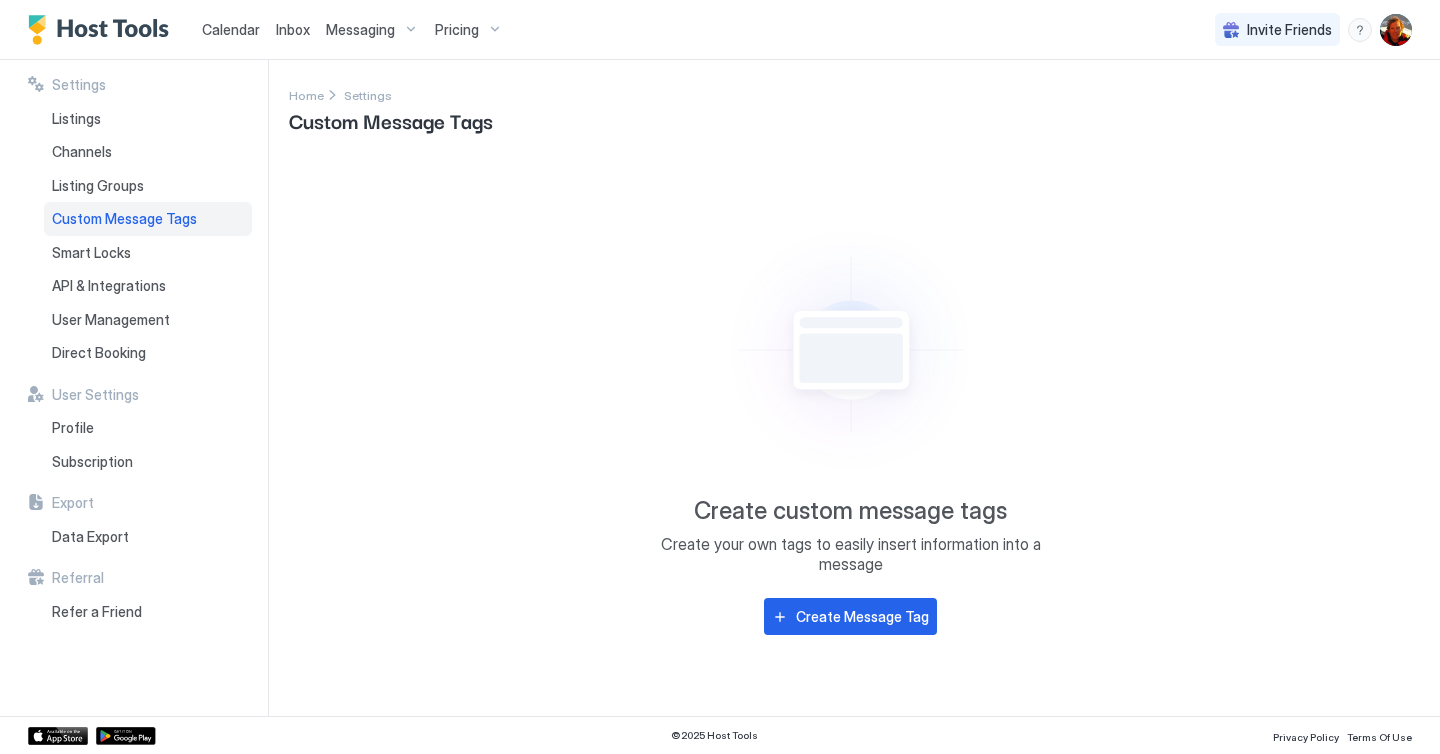 click on "Settings Home Settings Custom Message Tags Create custom message tags Create your own tags to easily insert information into a message Create Message Tag" at bounding box center (864, 388) 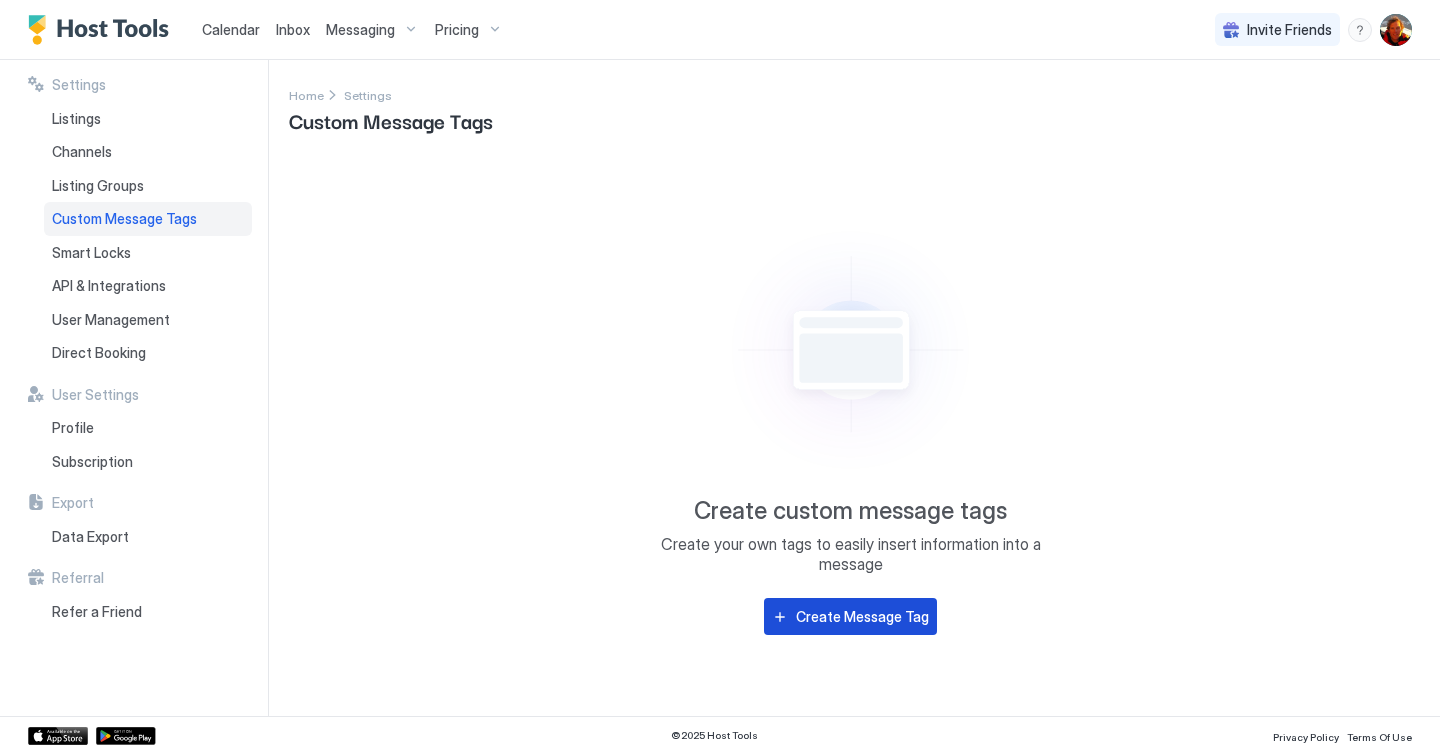 click on "Create Message Tag" at bounding box center [862, 616] 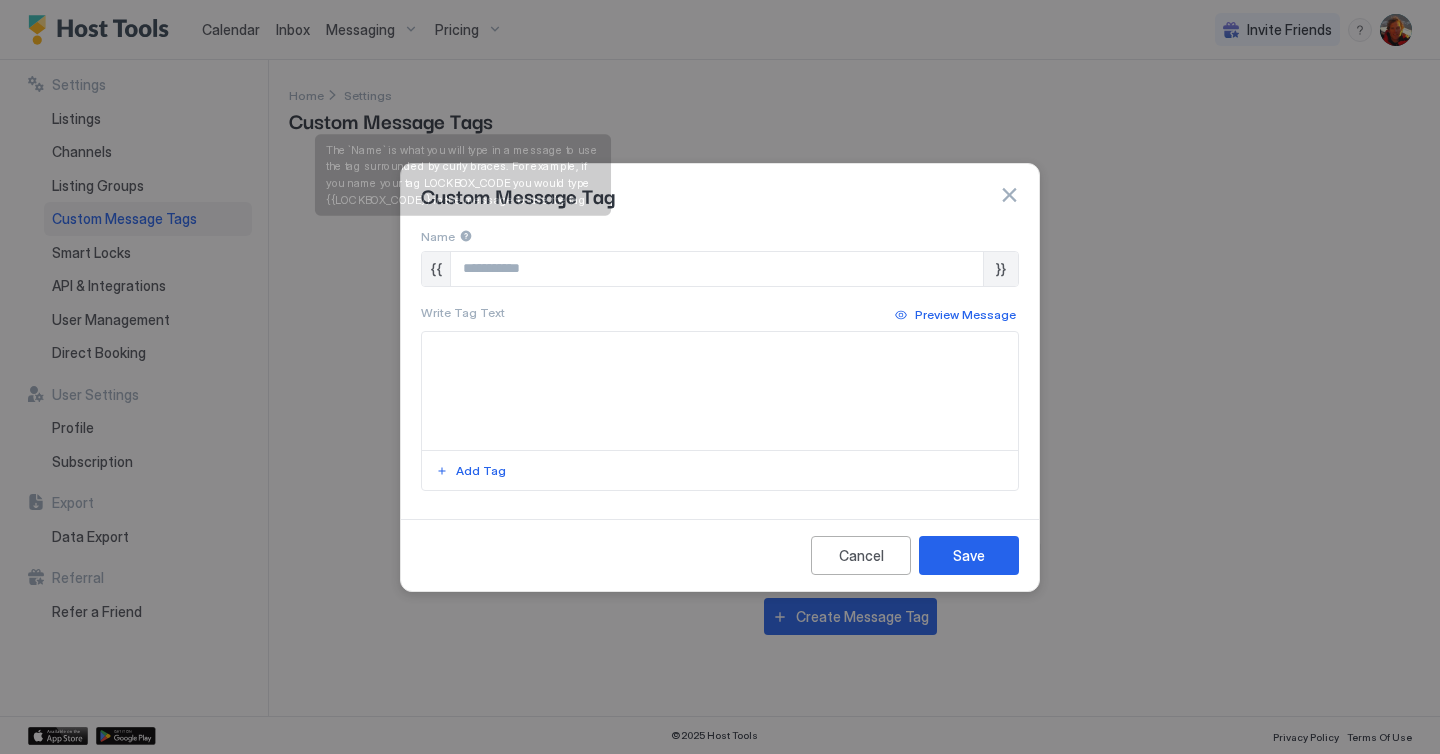 click at bounding box center (466, 236) 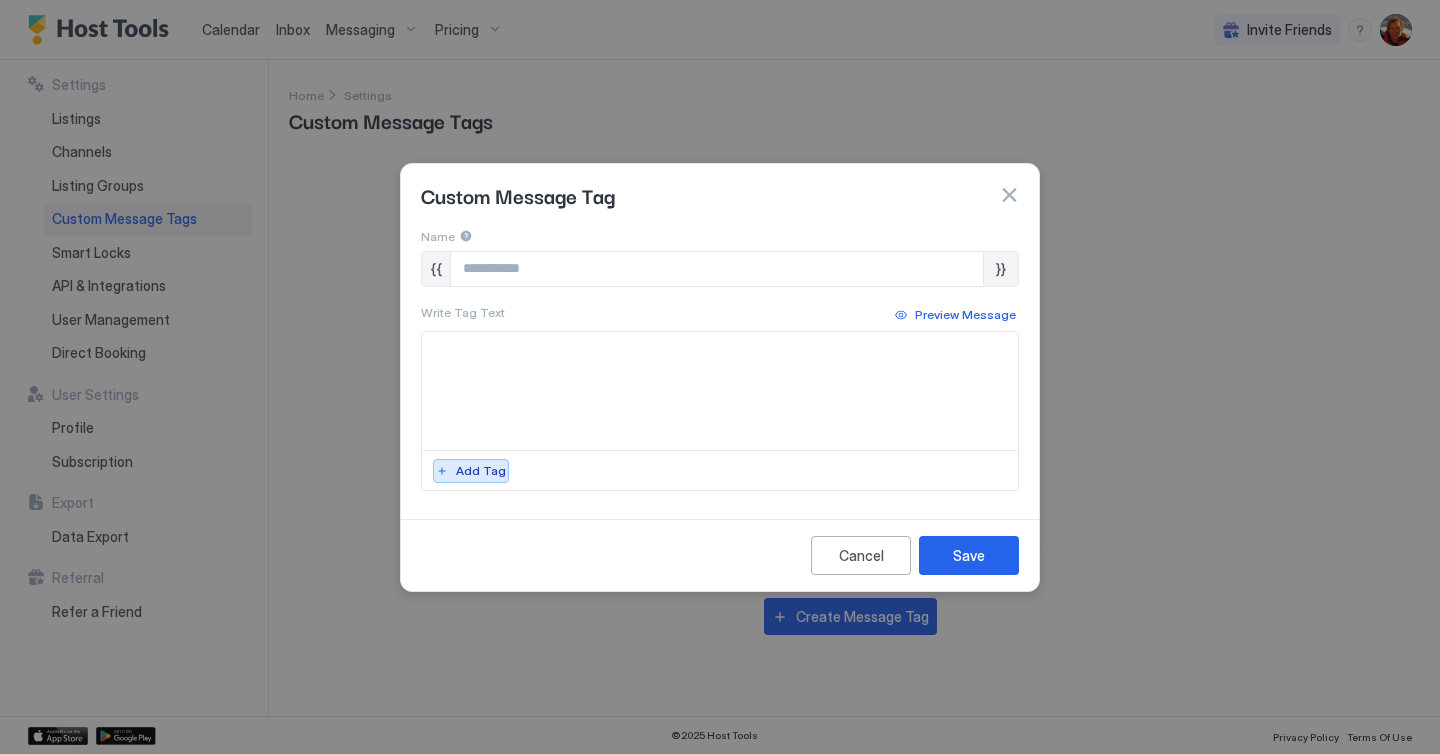 click on "Add Tag" at bounding box center (481, 471) 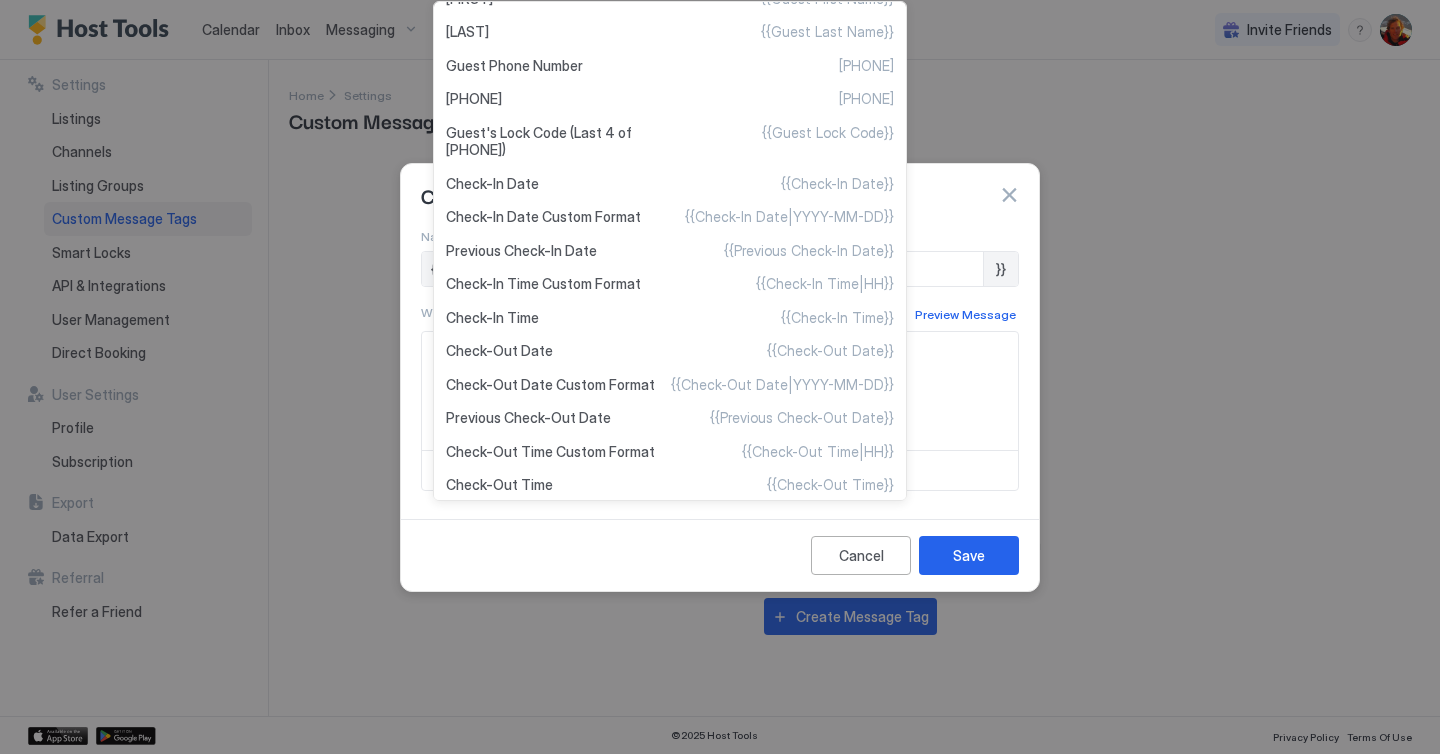 scroll, scrollTop: 0, scrollLeft: 0, axis: both 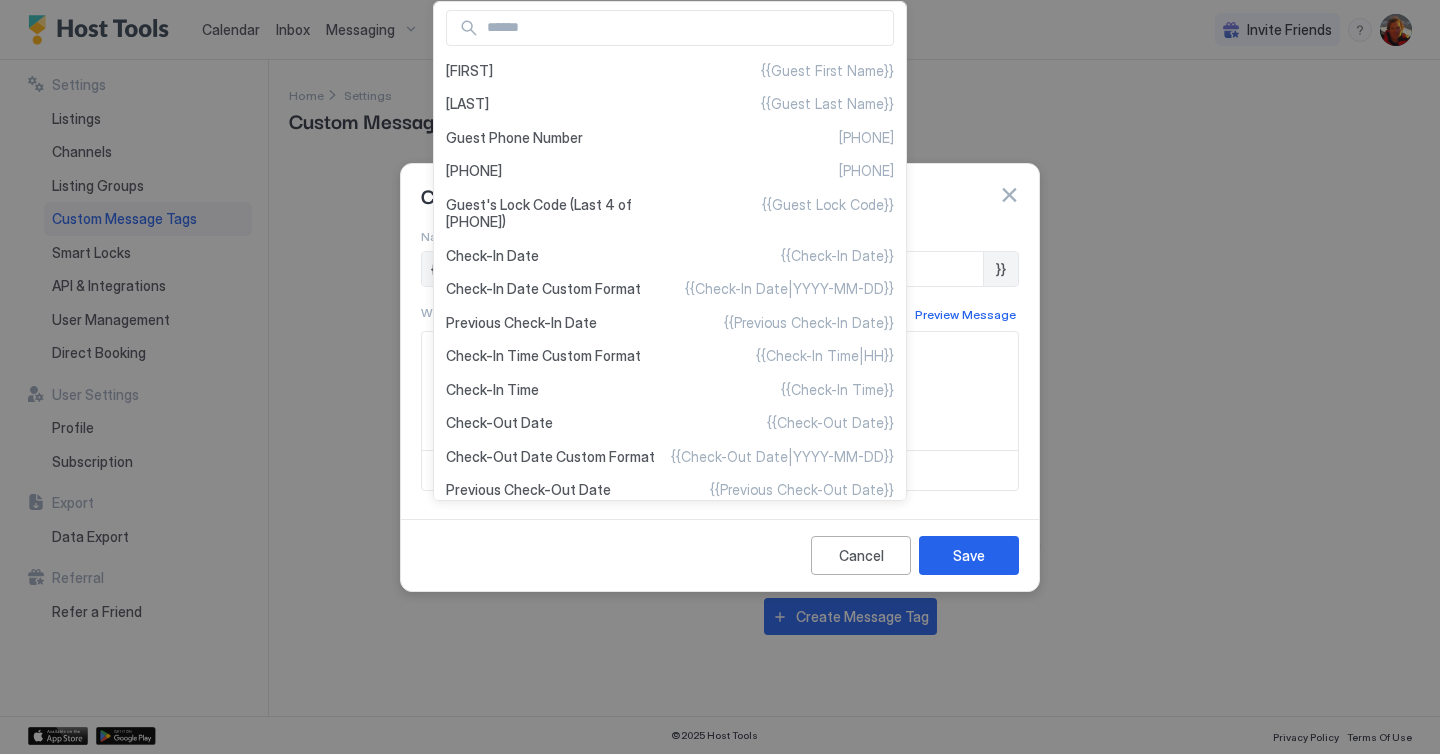 click at bounding box center [720, 377] 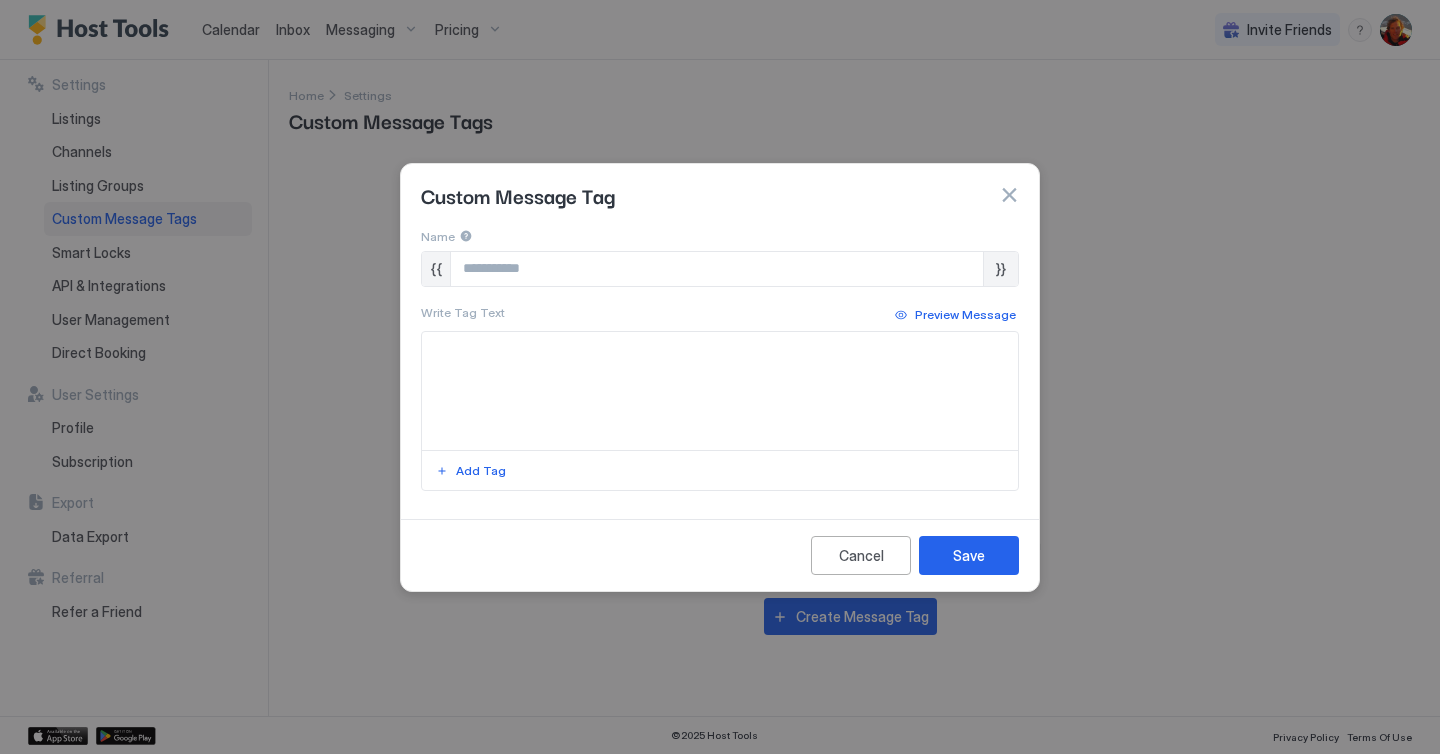click at bounding box center [1009, 195] 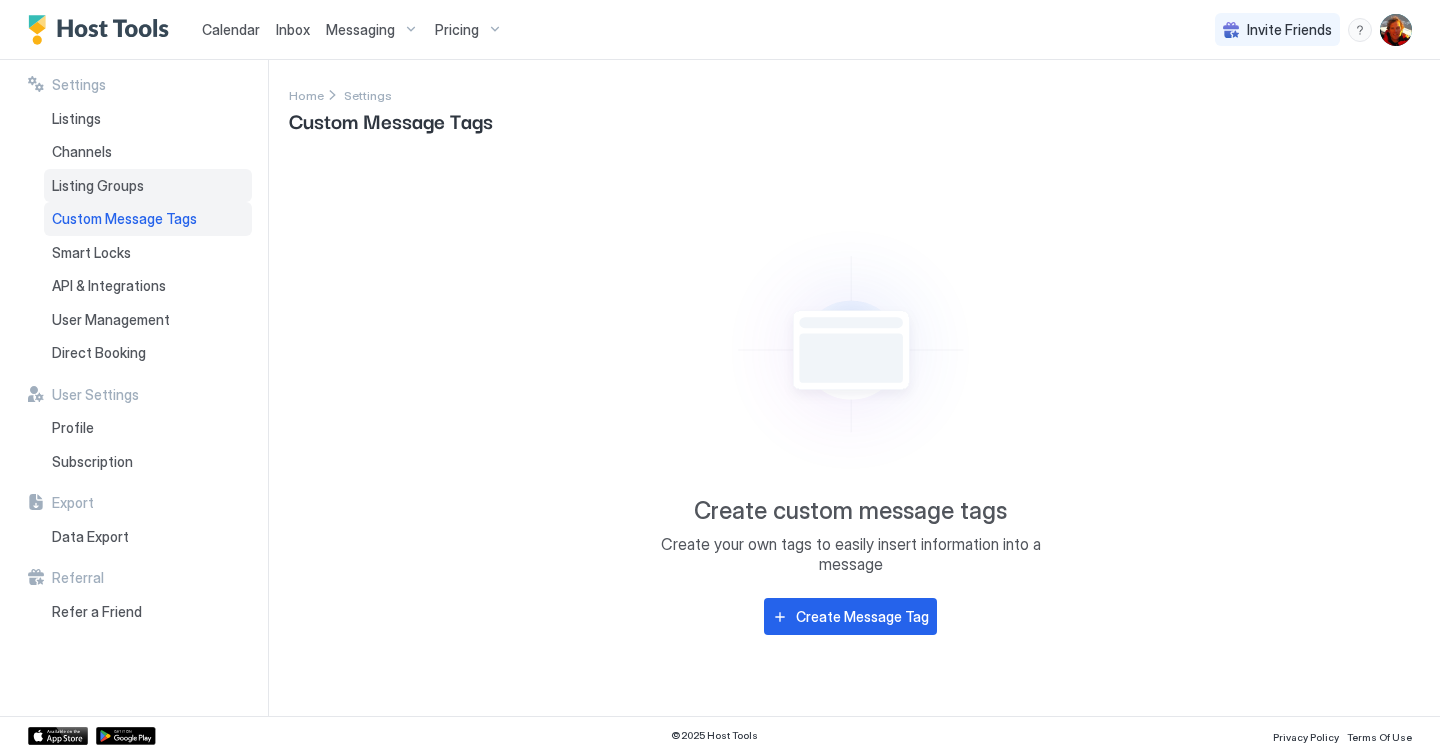 click on "Listing Groups" at bounding box center [98, 186] 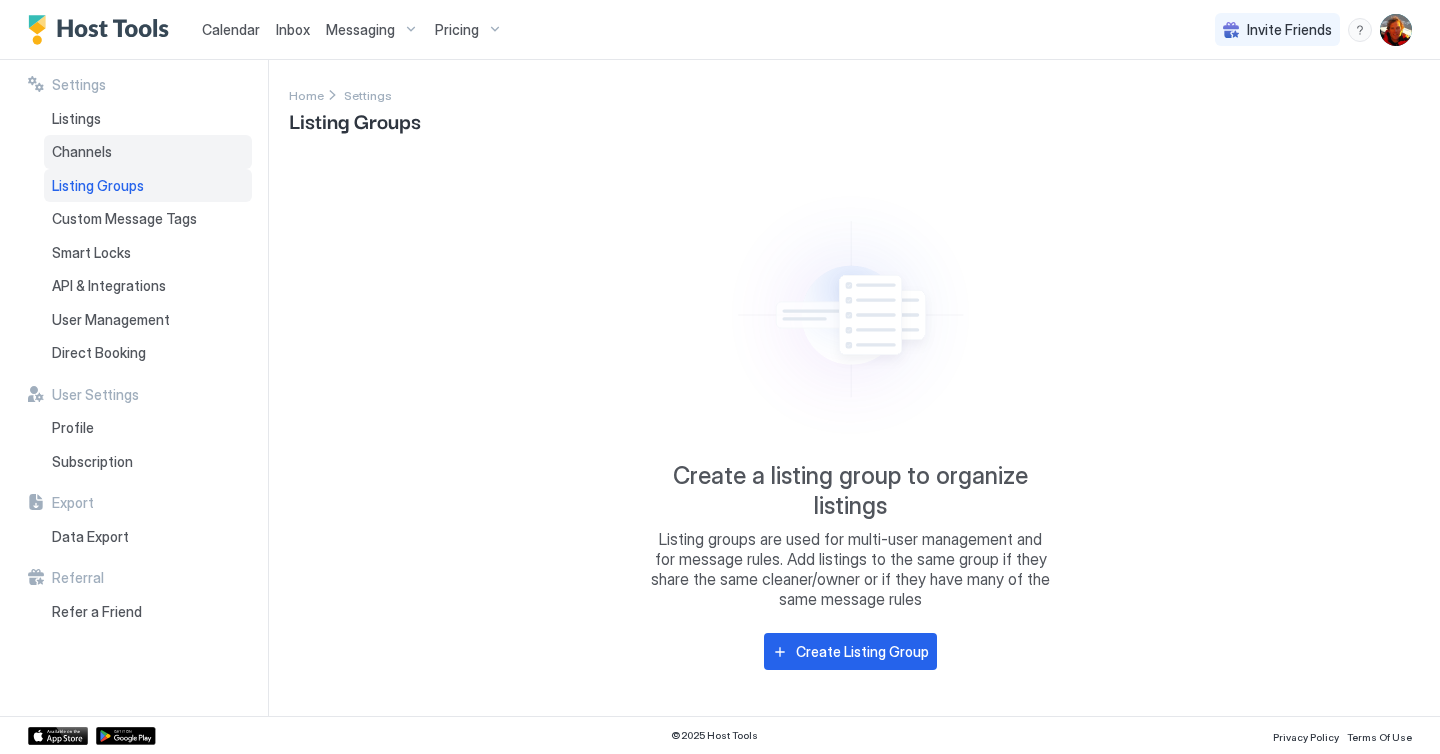 click on "Channels" at bounding box center [82, 152] 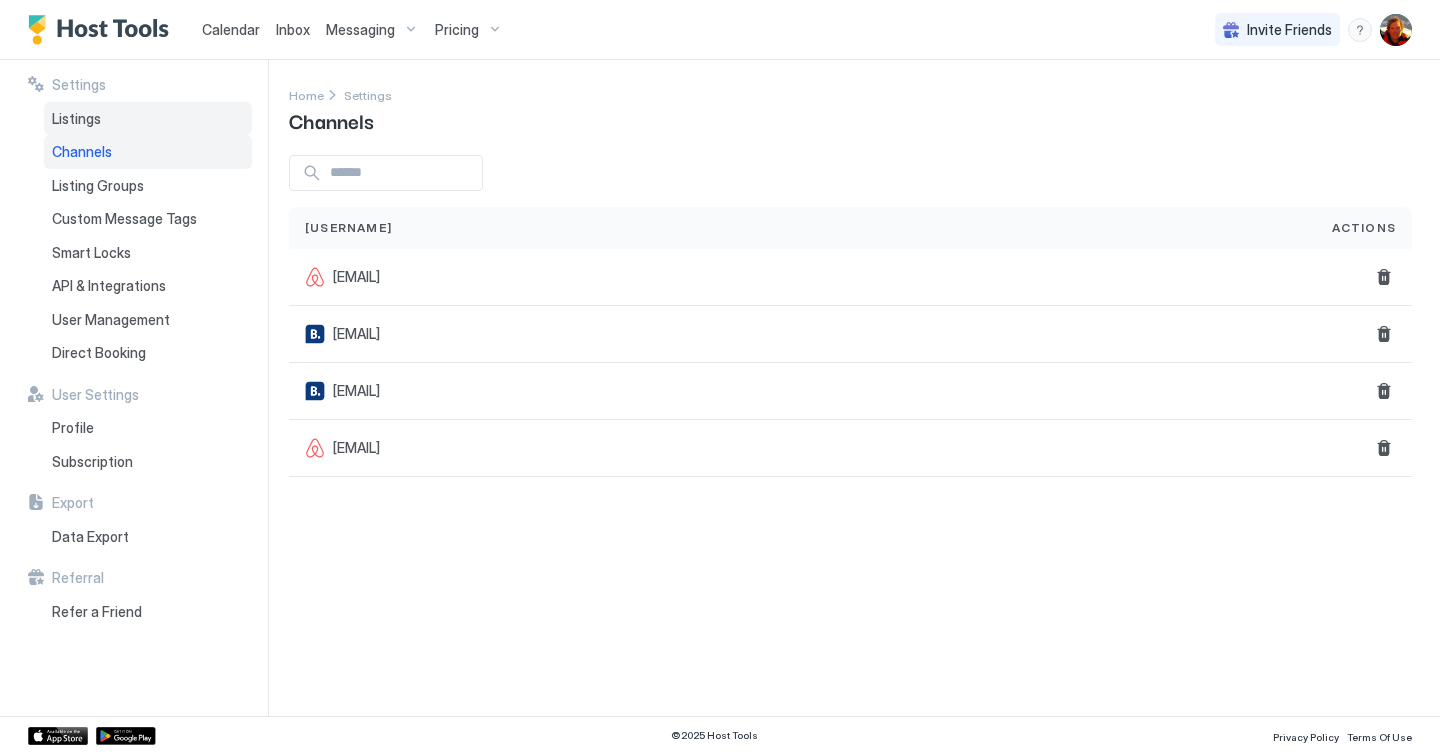 click on "Listings" at bounding box center (76, 119) 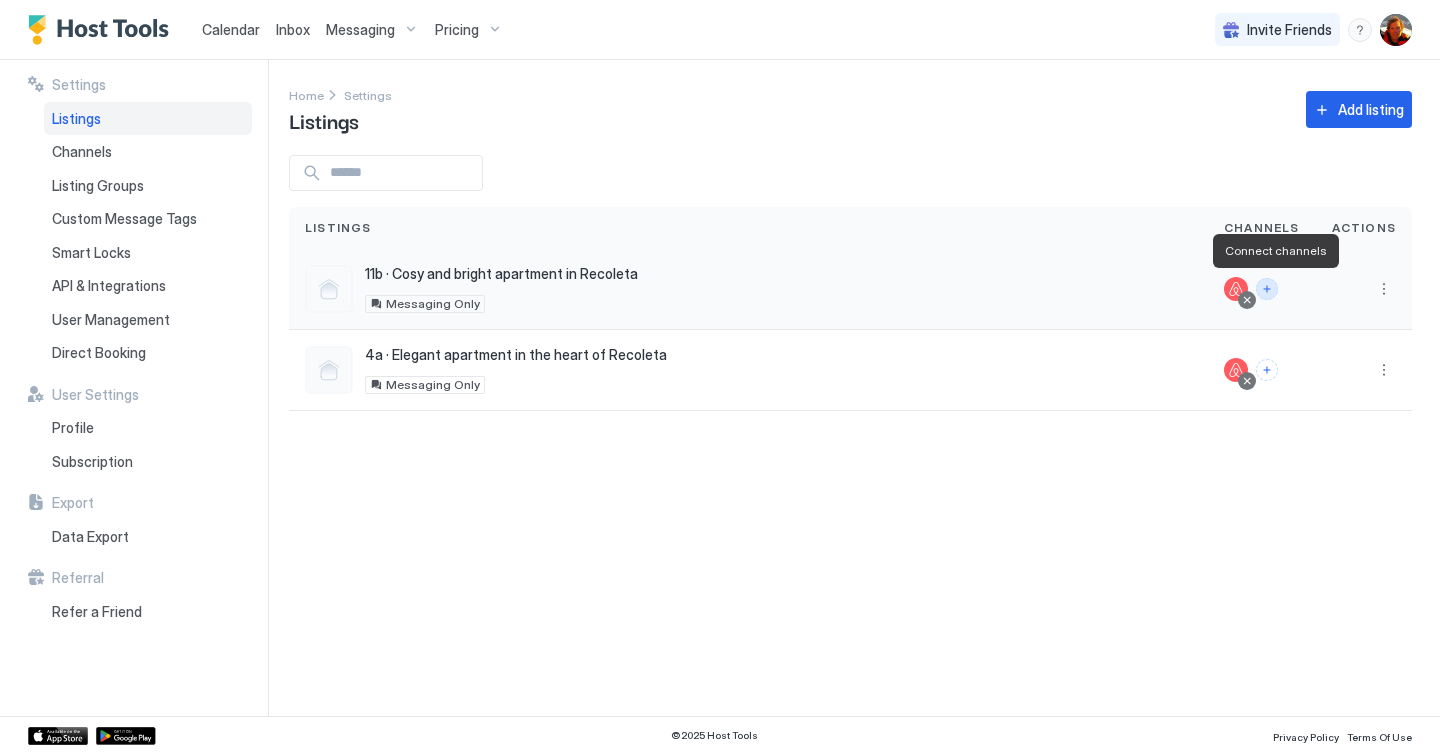 click at bounding box center [1267, 289] 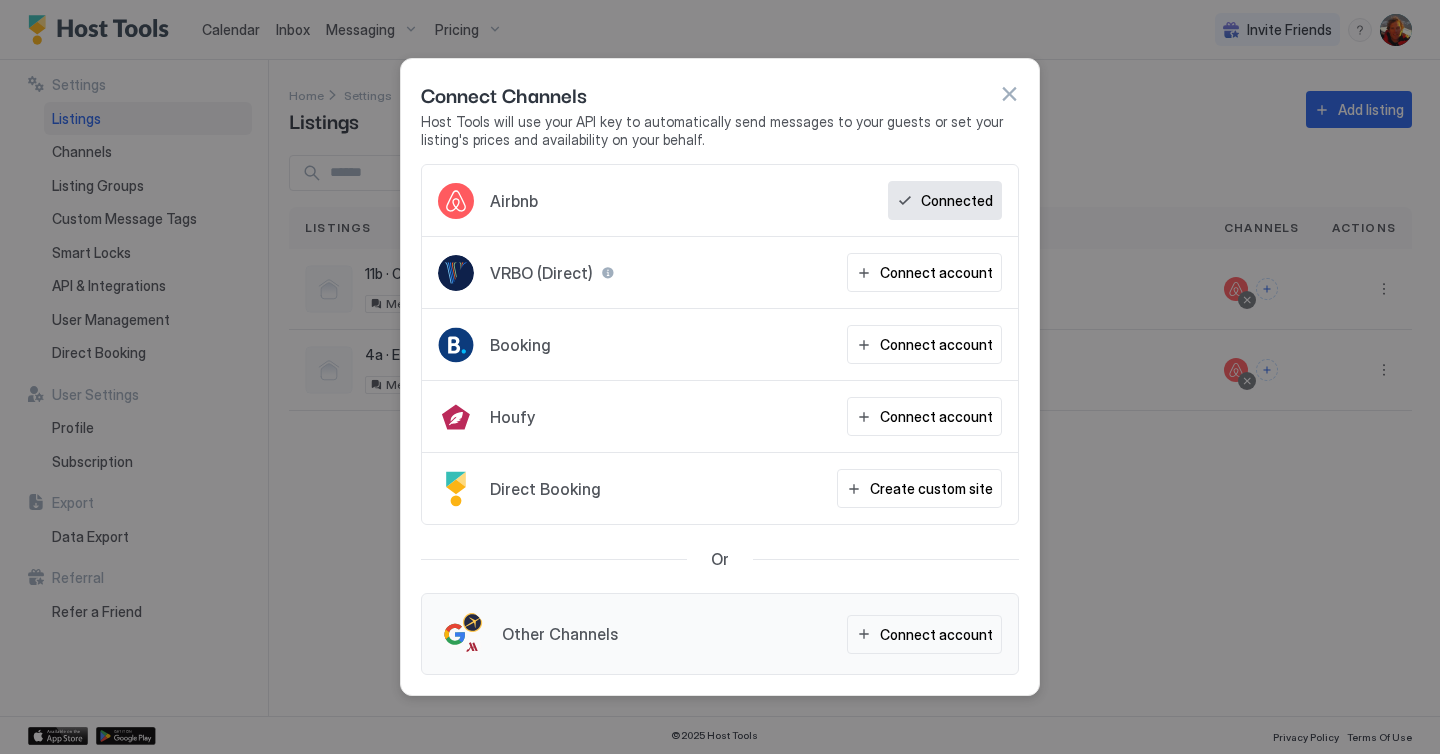click at bounding box center (720, 377) 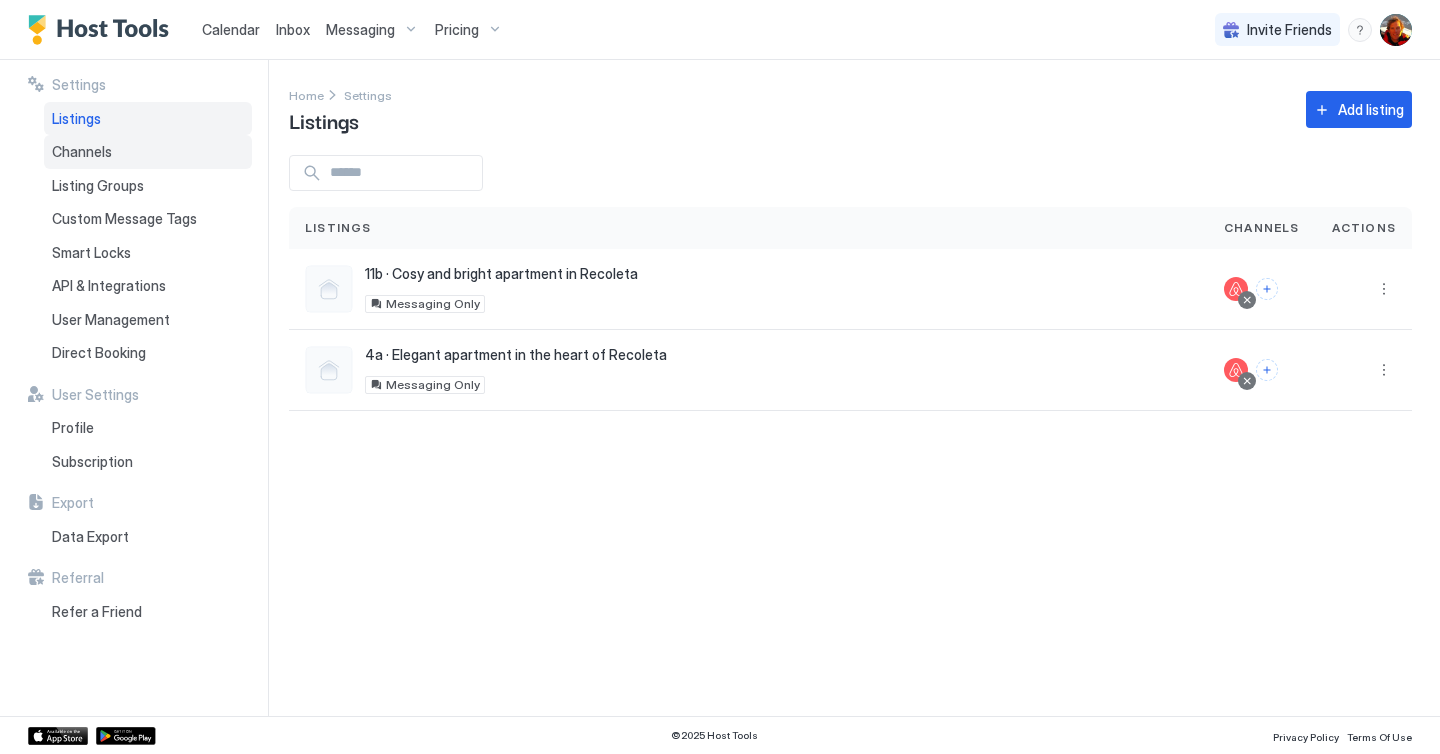 click on "Channels" at bounding box center (82, 152) 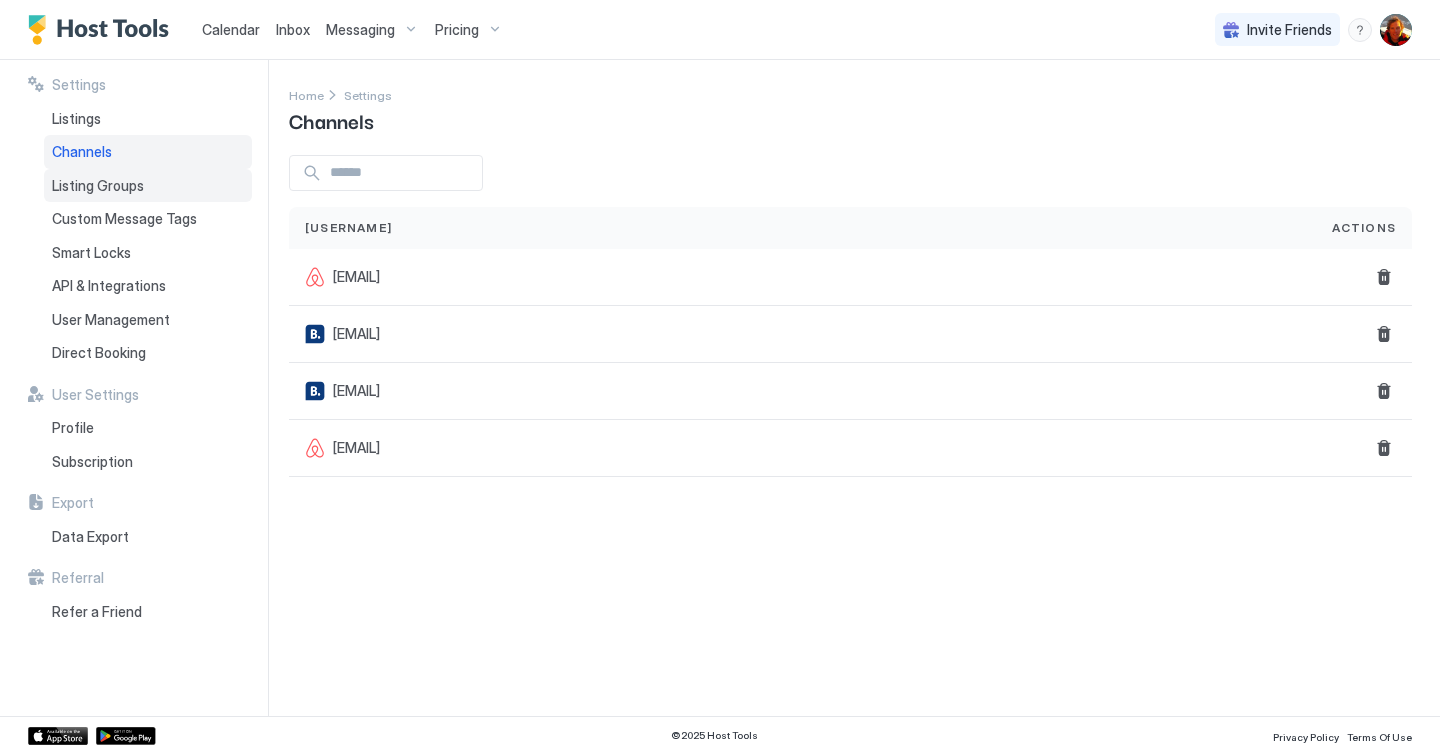 click on "Listing Groups" at bounding box center [98, 186] 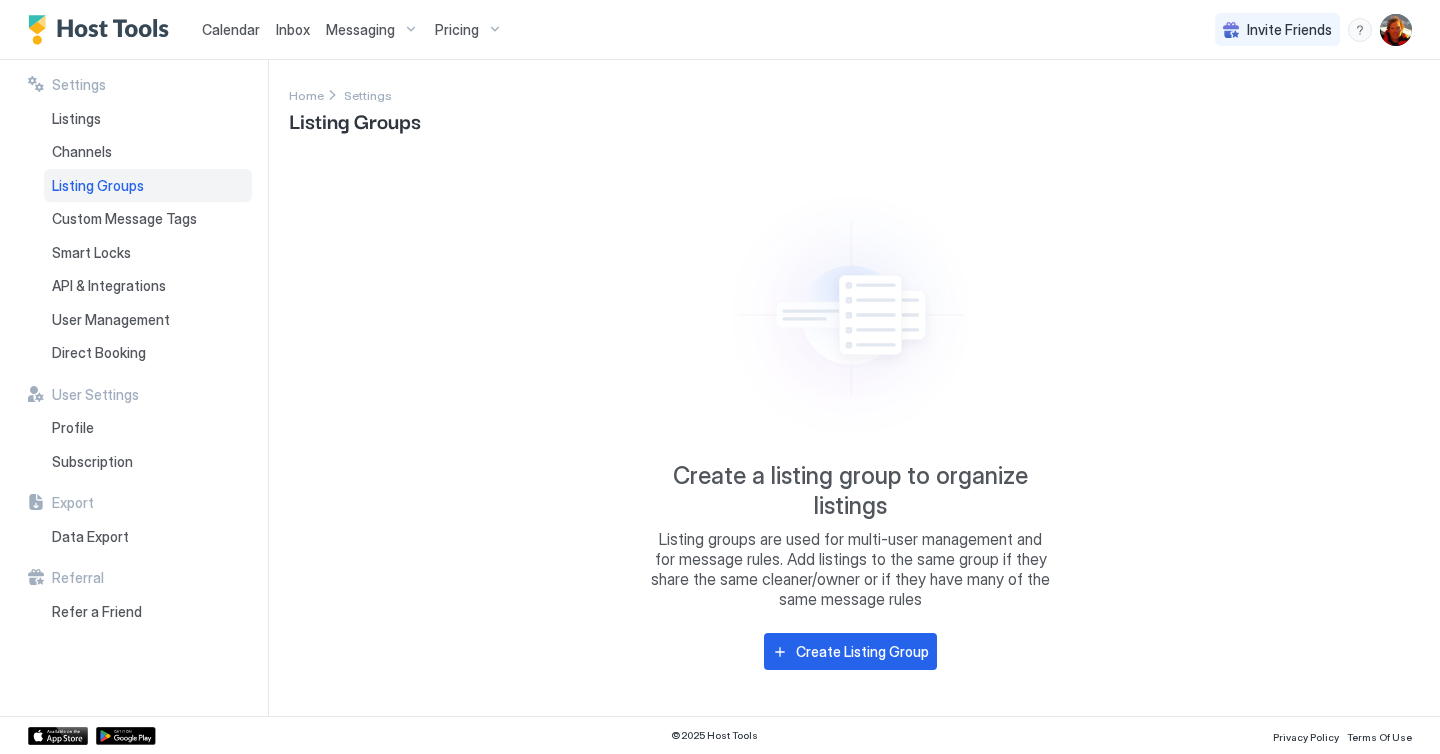 click on "Settings Listings Channels Listing Groups Custom Message Tags Smart Locks API & Integrations User Management Direct Booking" at bounding box center (140, 223) 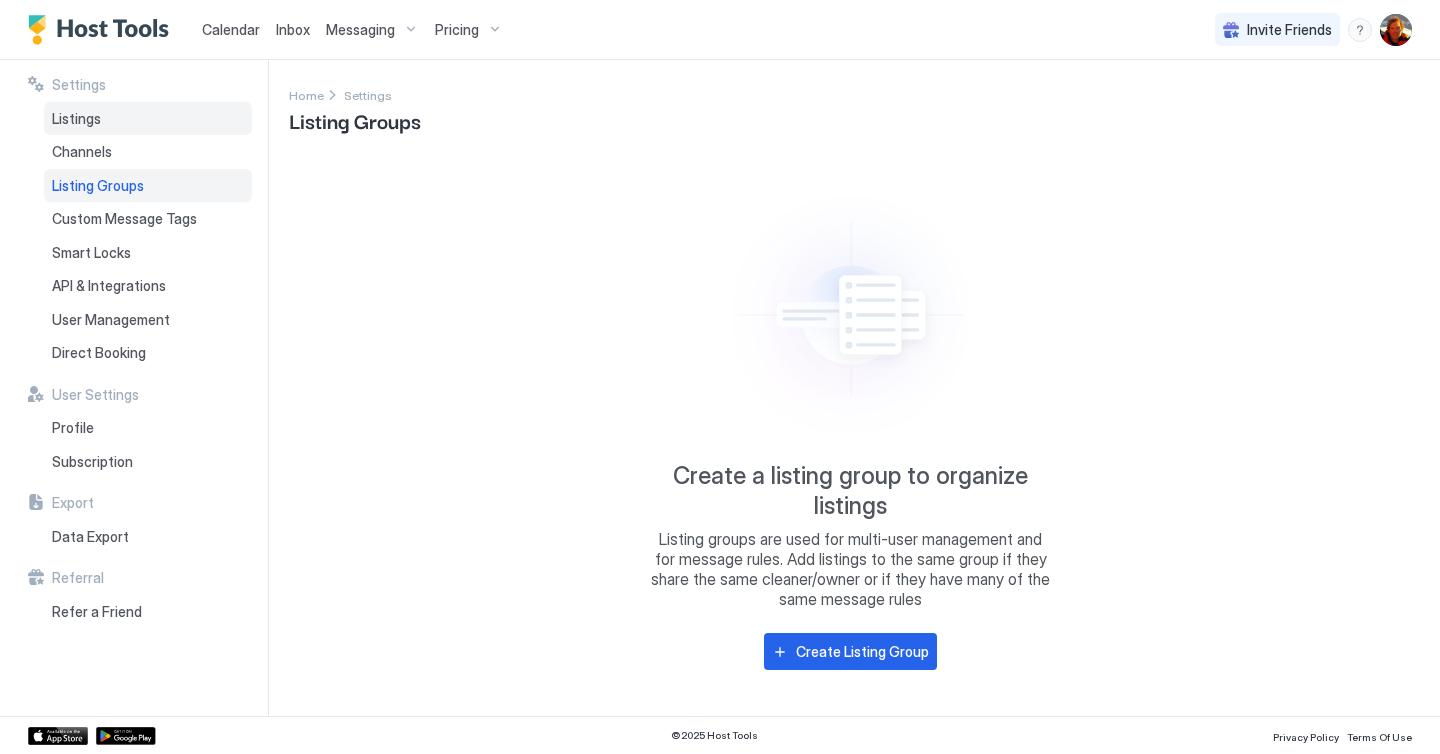 click on "Listings" at bounding box center (76, 119) 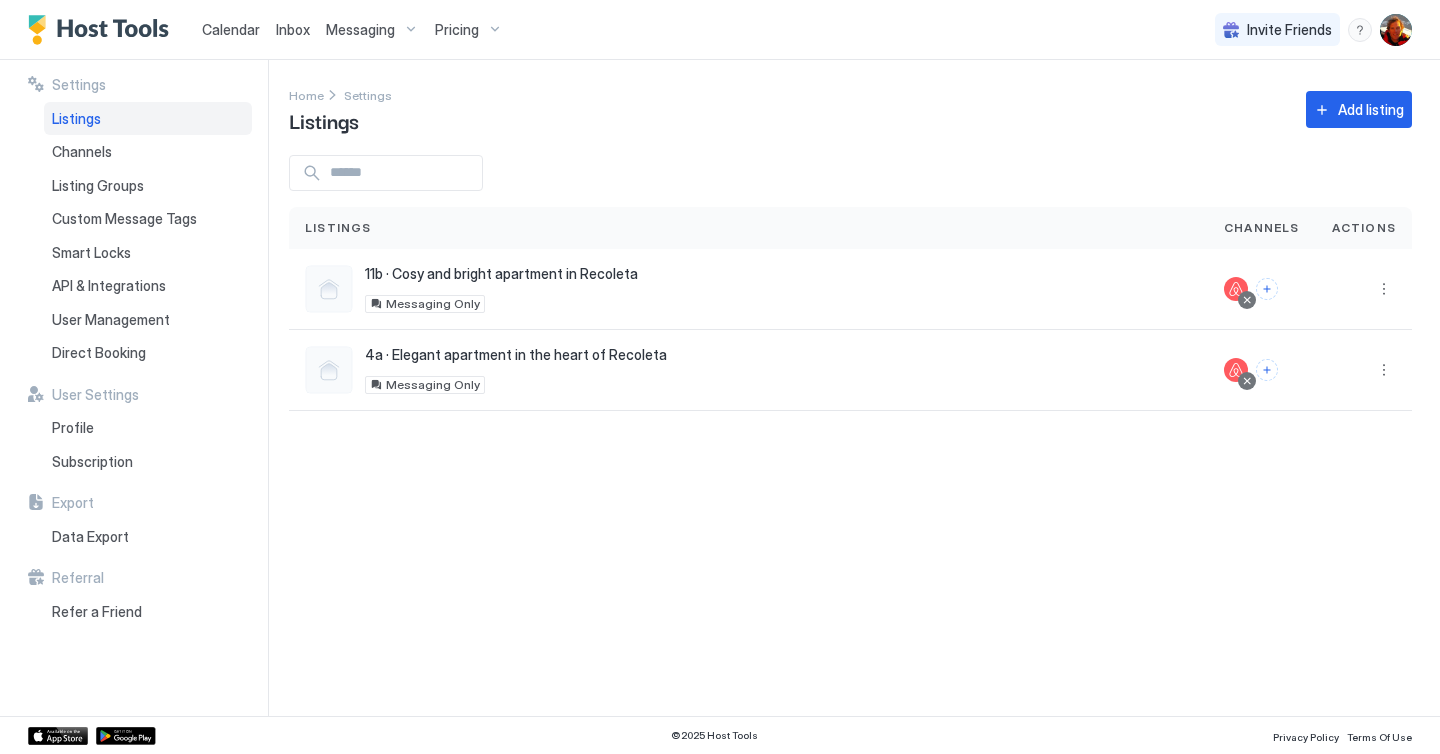 drag, startPoint x: 505, startPoint y: 13, endPoint x: 492, endPoint y: 23, distance: 16.40122 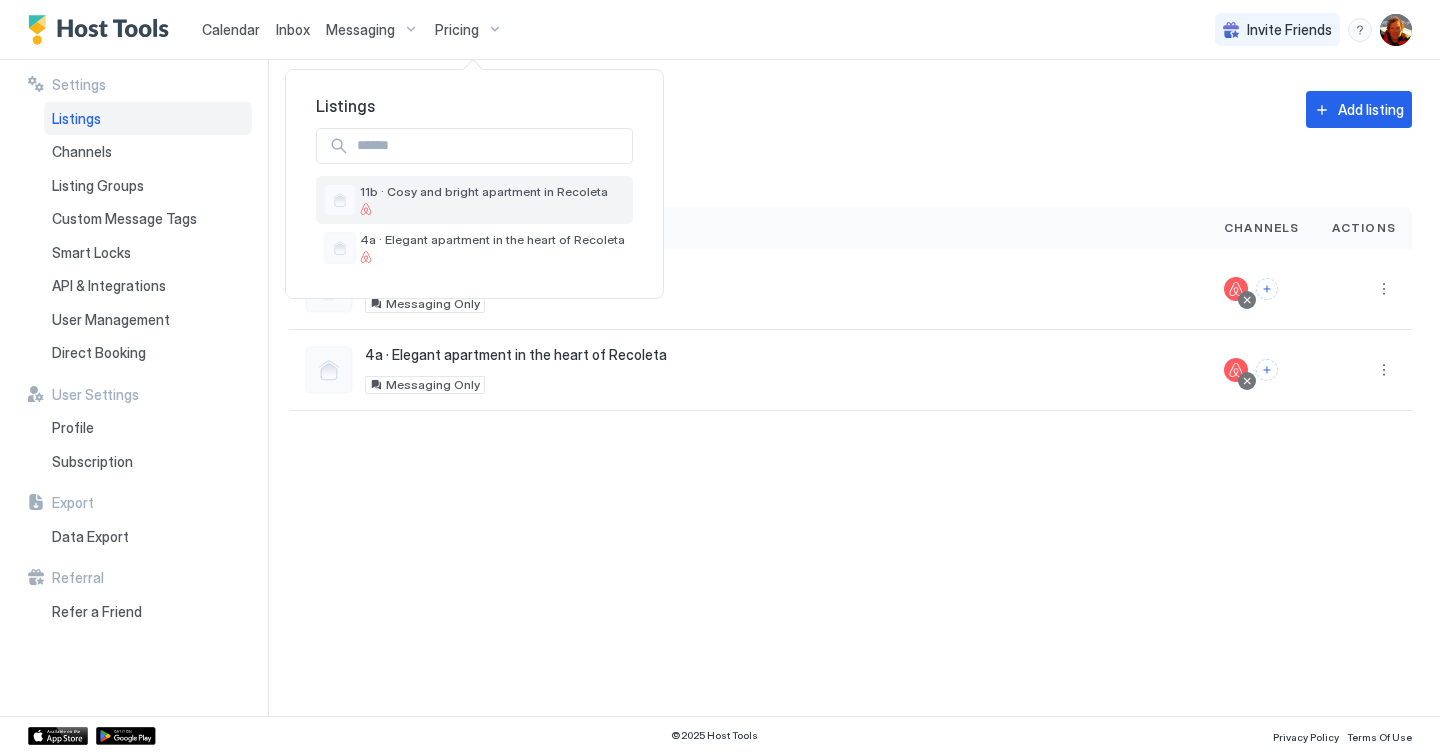 click on "11b · Cosy and bright apartment in Recoleta" at bounding box center (484, 191) 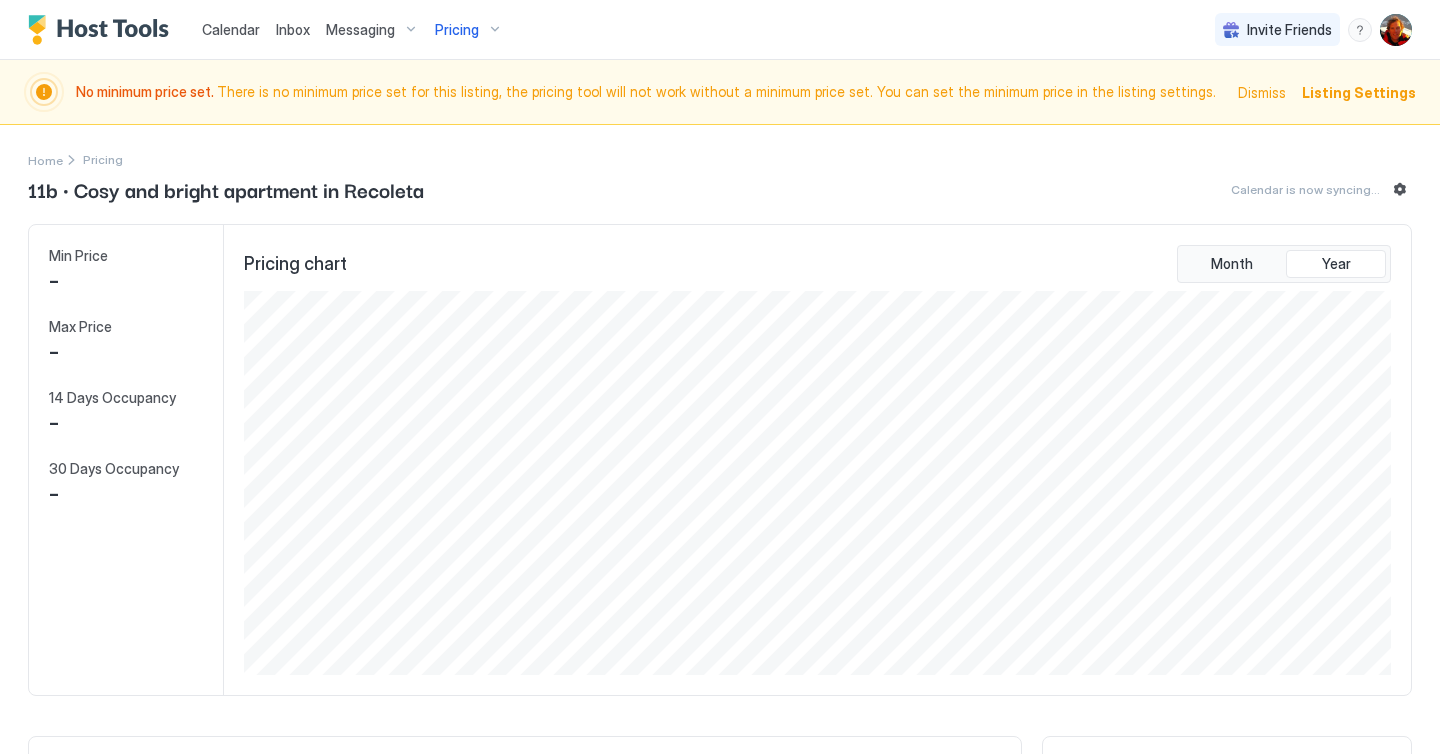 scroll, scrollTop: 999616, scrollLeft: 998848, axis: both 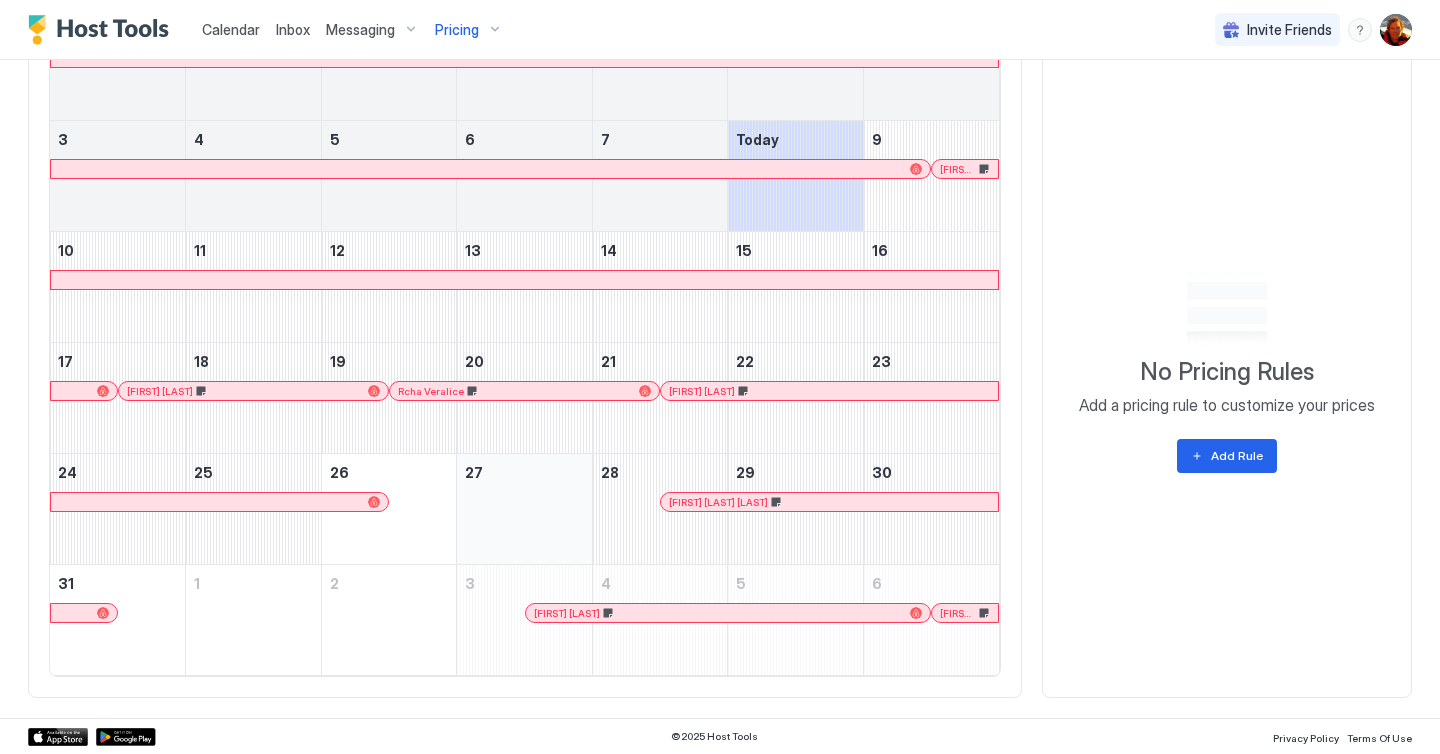 click at bounding box center (524, 509) 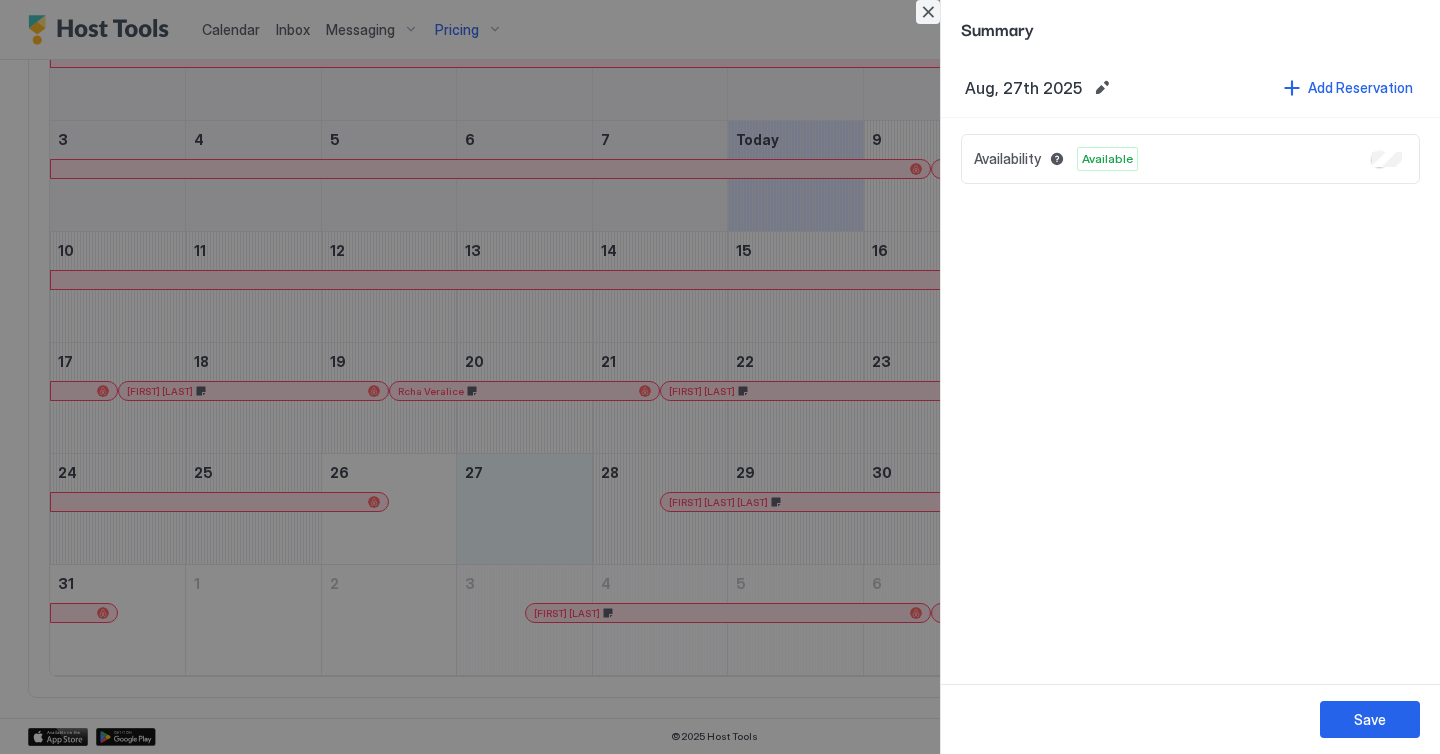 click at bounding box center [928, 12] 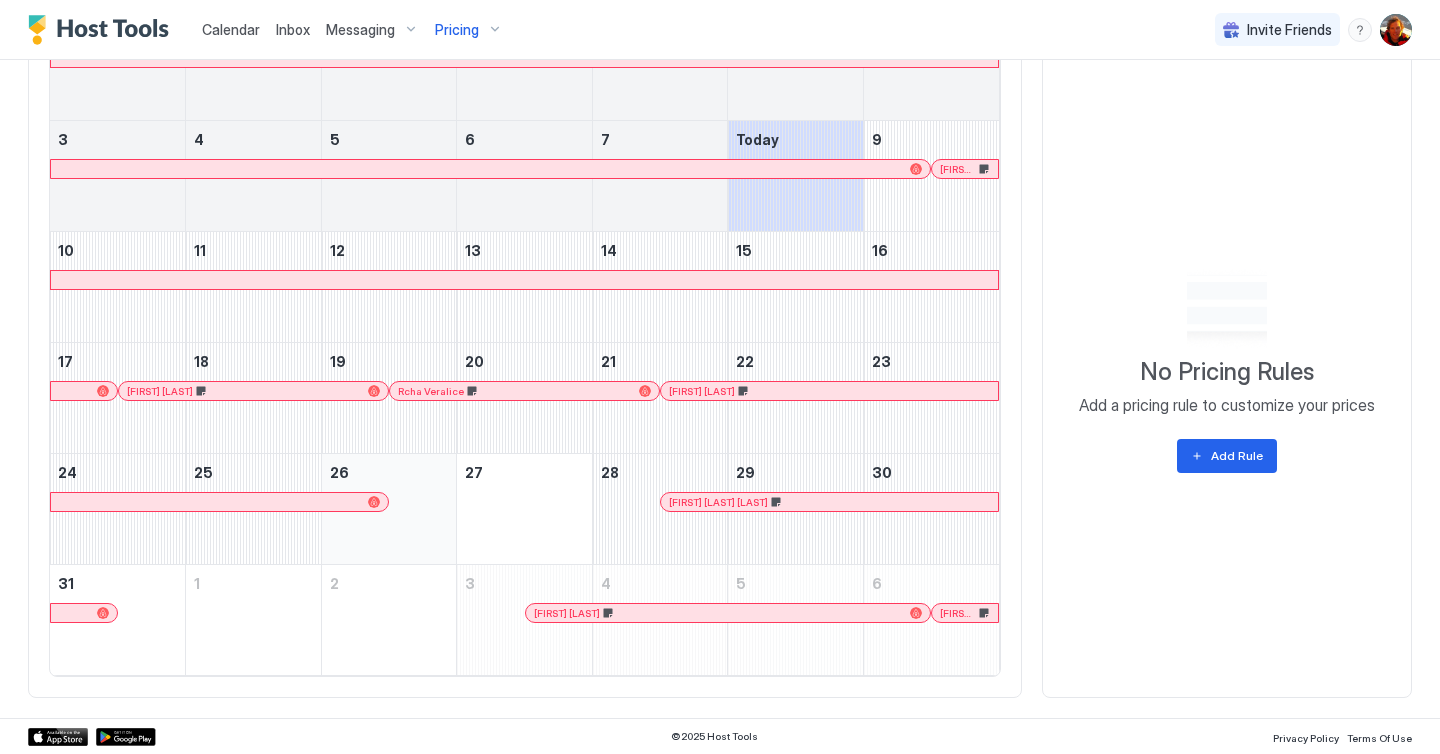 click at bounding box center (389, 509) 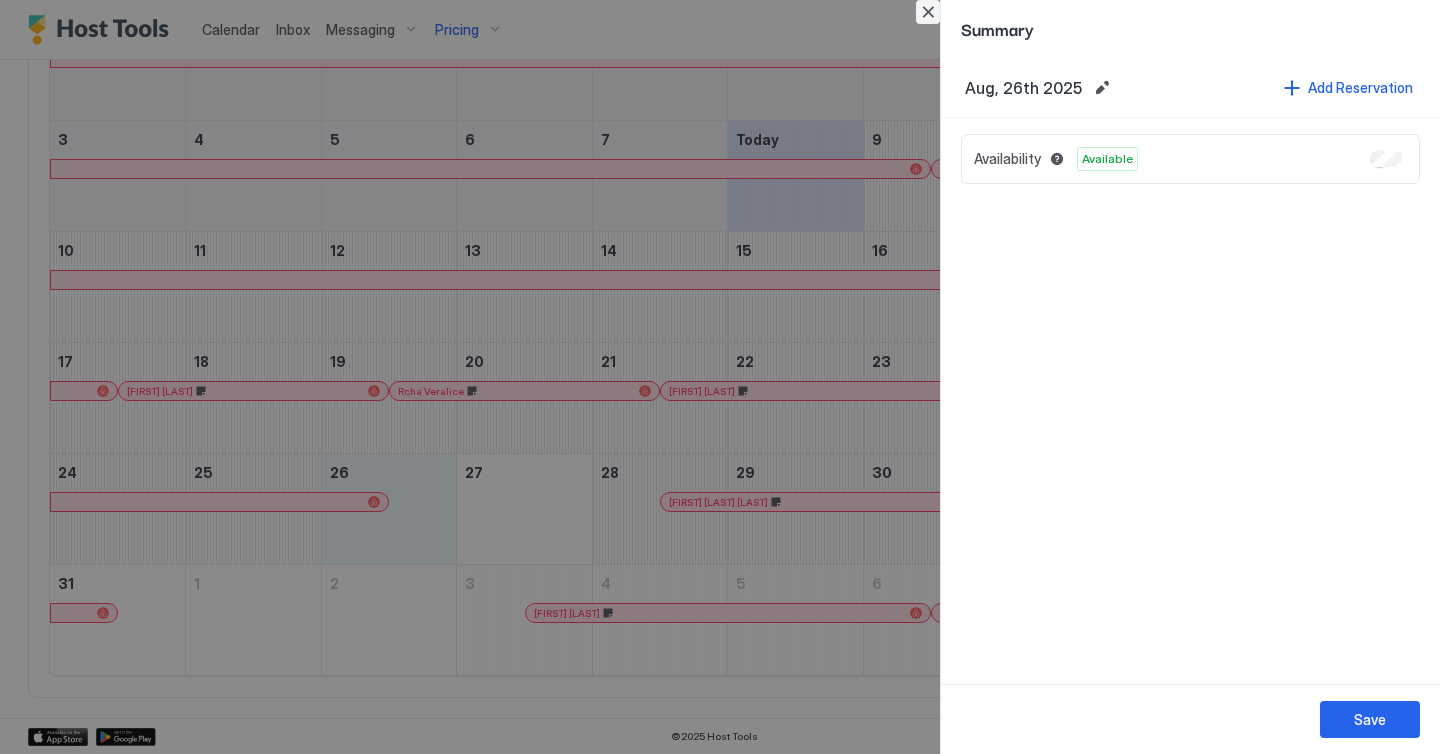 click at bounding box center (928, 12) 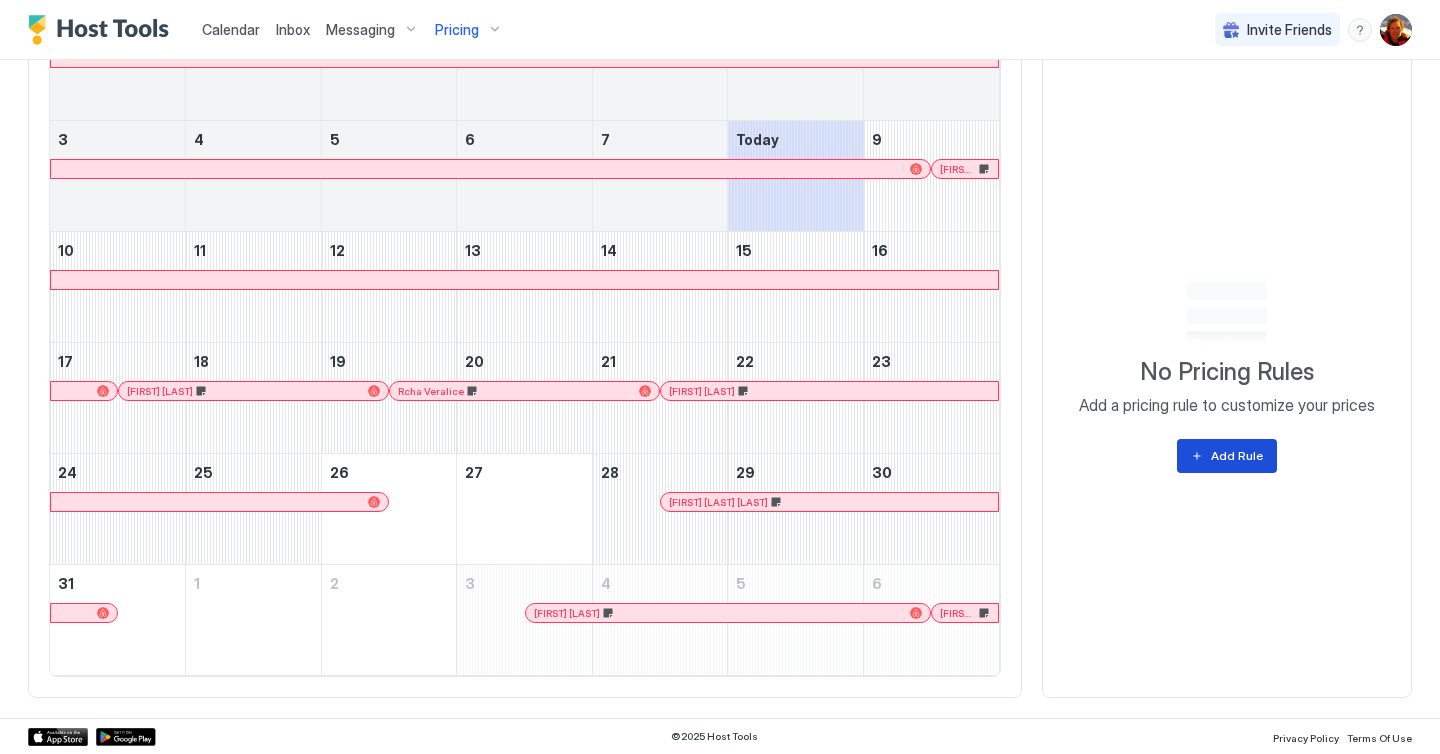 click on "Add Rule" at bounding box center [1227, 456] 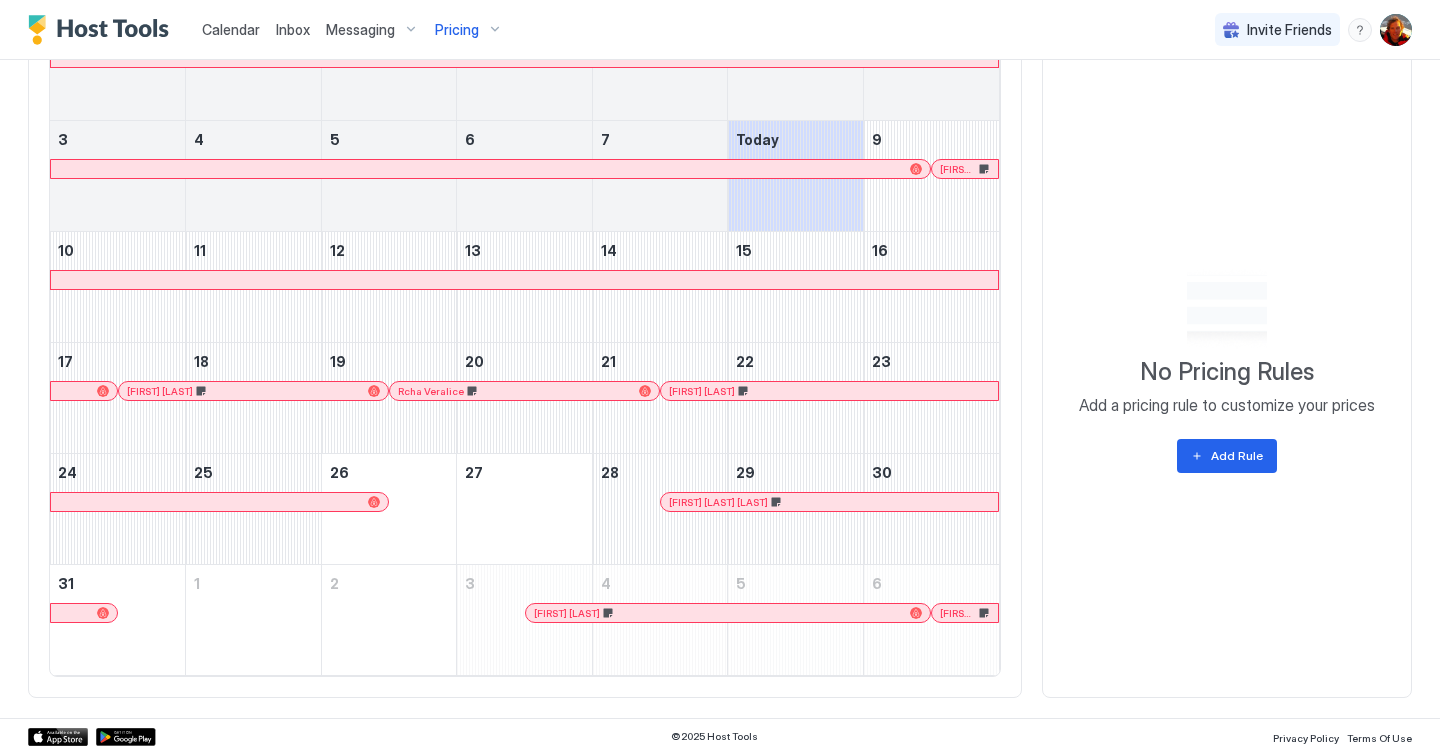 scroll, scrollTop: 773, scrollLeft: 0, axis: vertical 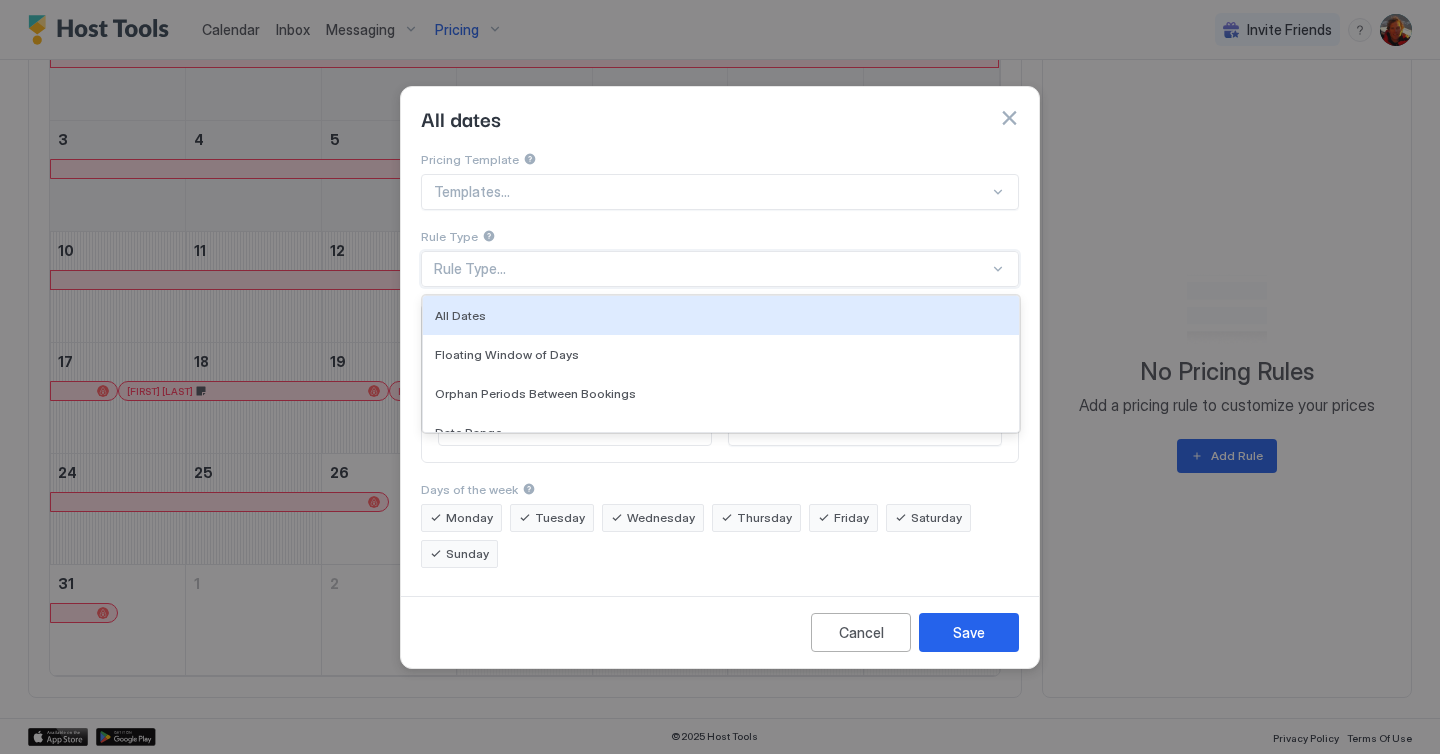 click on "Rule Type..." at bounding box center (711, 269) 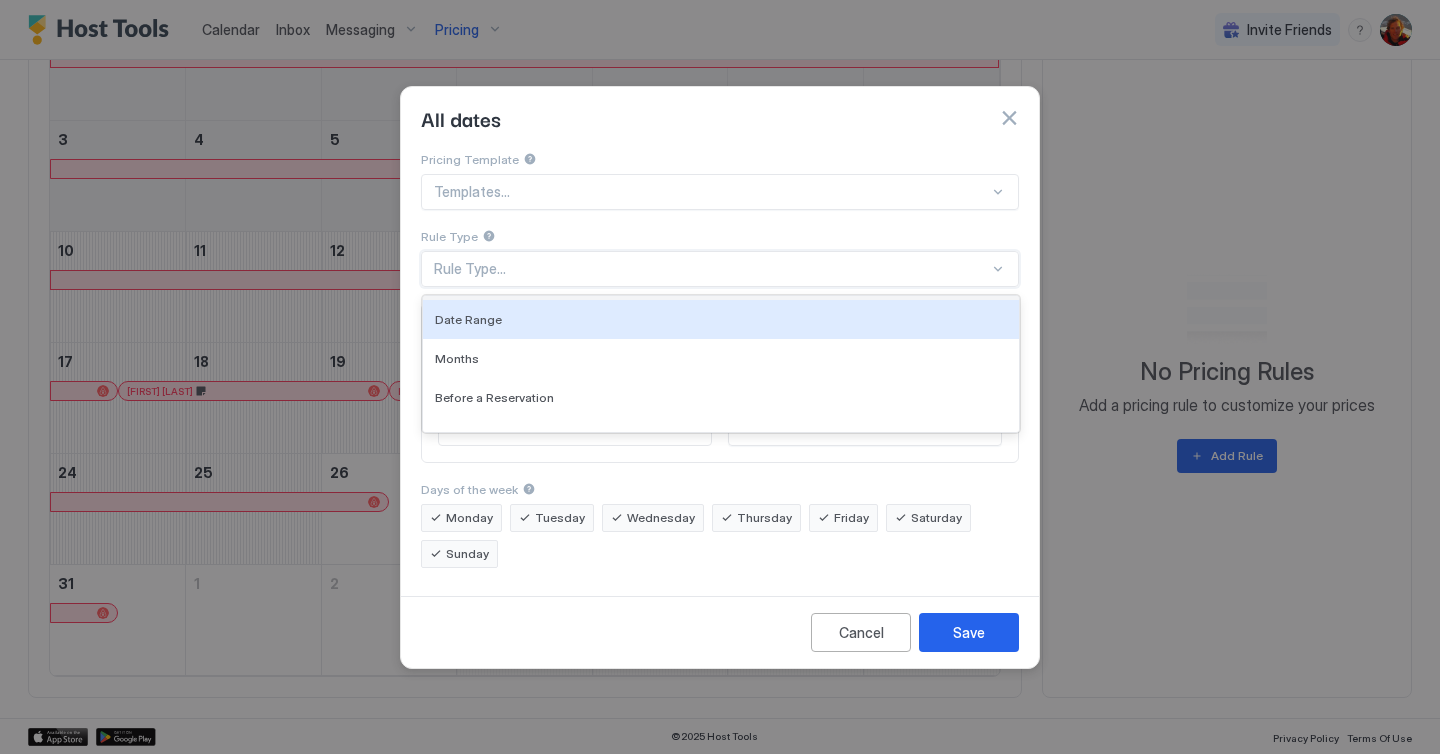 scroll, scrollTop: 136, scrollLeft: 0, axis: vertical 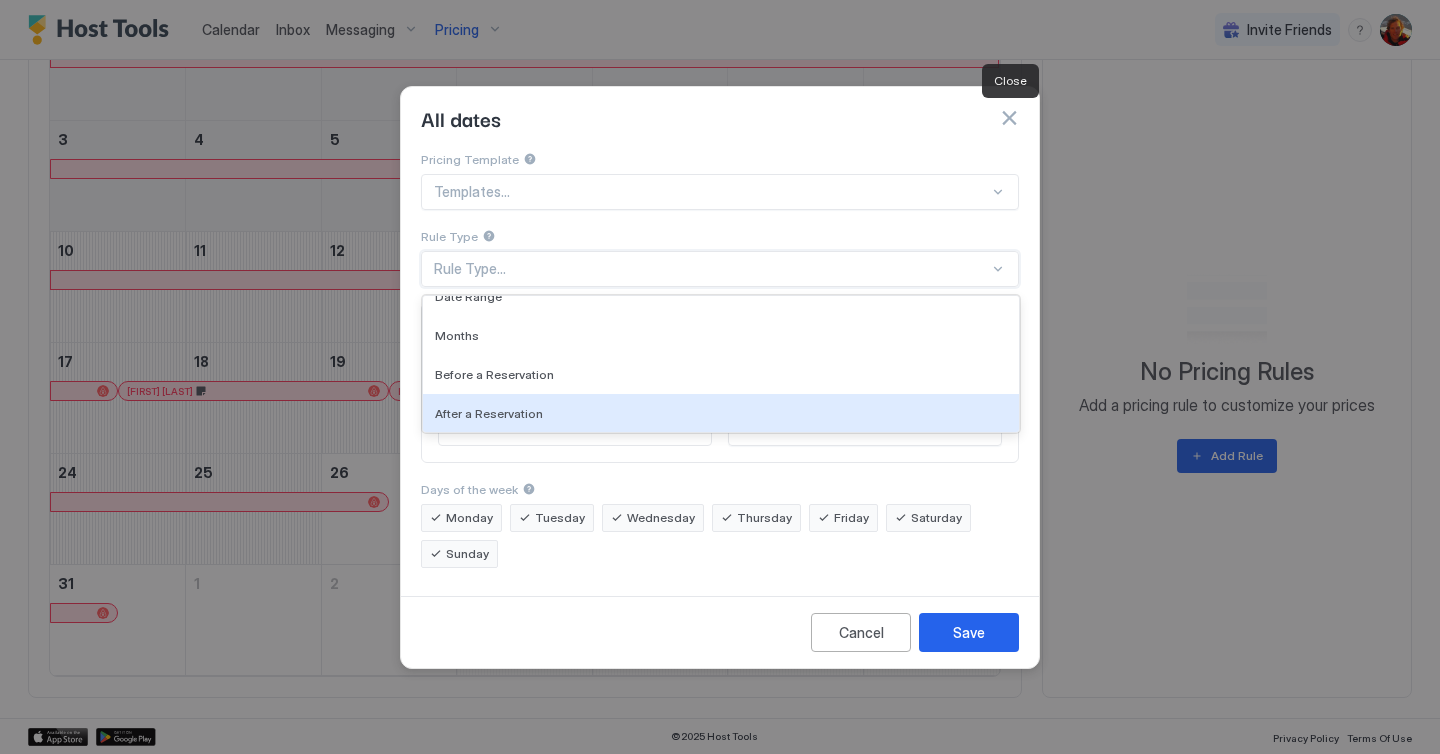 click at bounding box center (1009, 118) 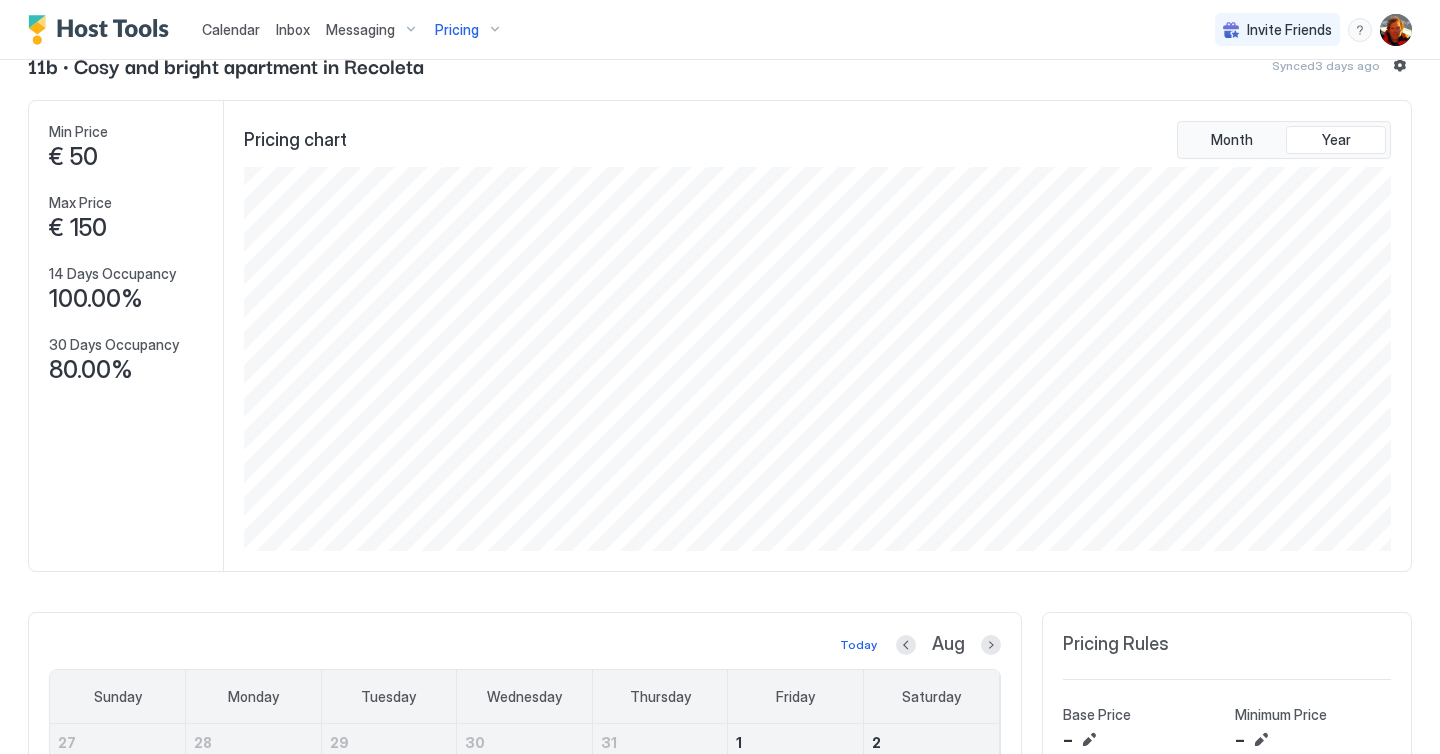 scroll, scrollTop: 54, scrollLeft: 0, axis: vertical 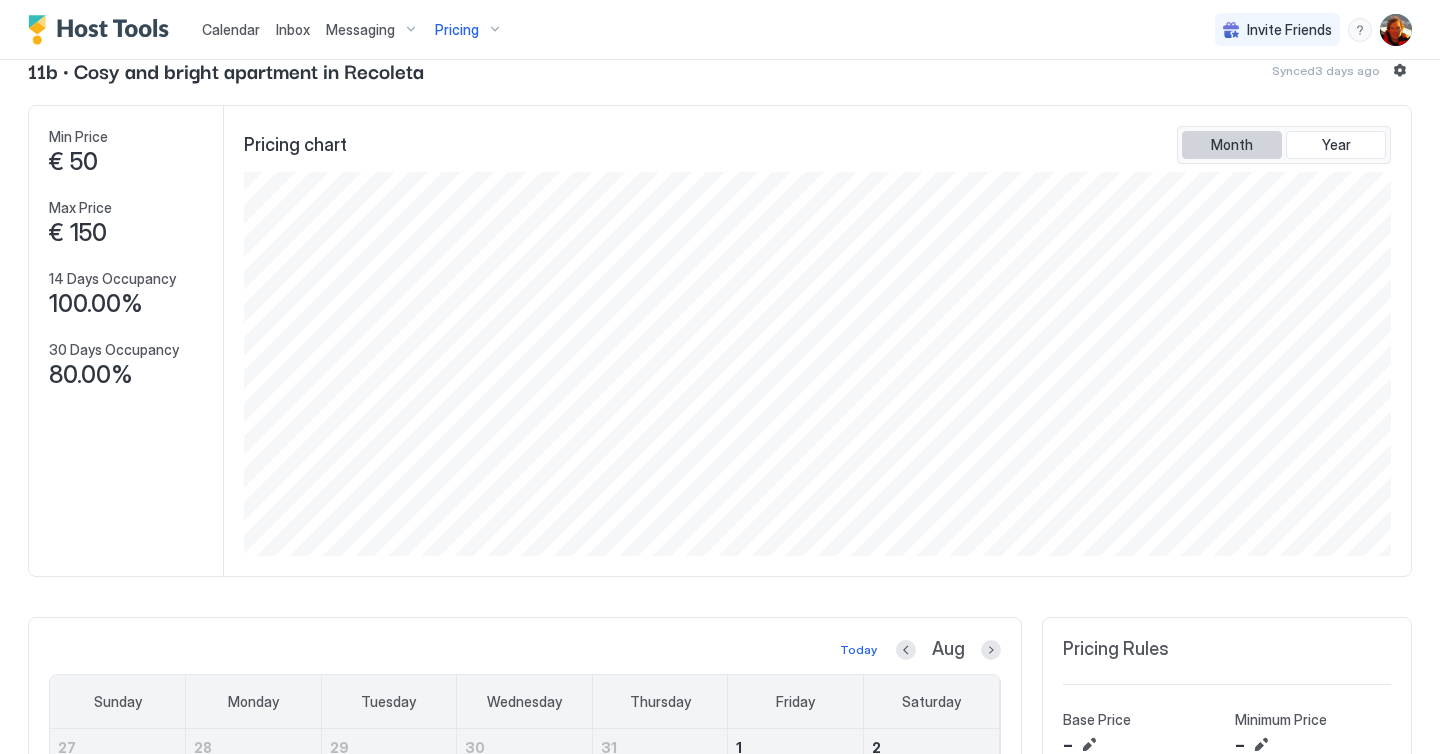 click on "Month" at bounding box center (1232, 145) 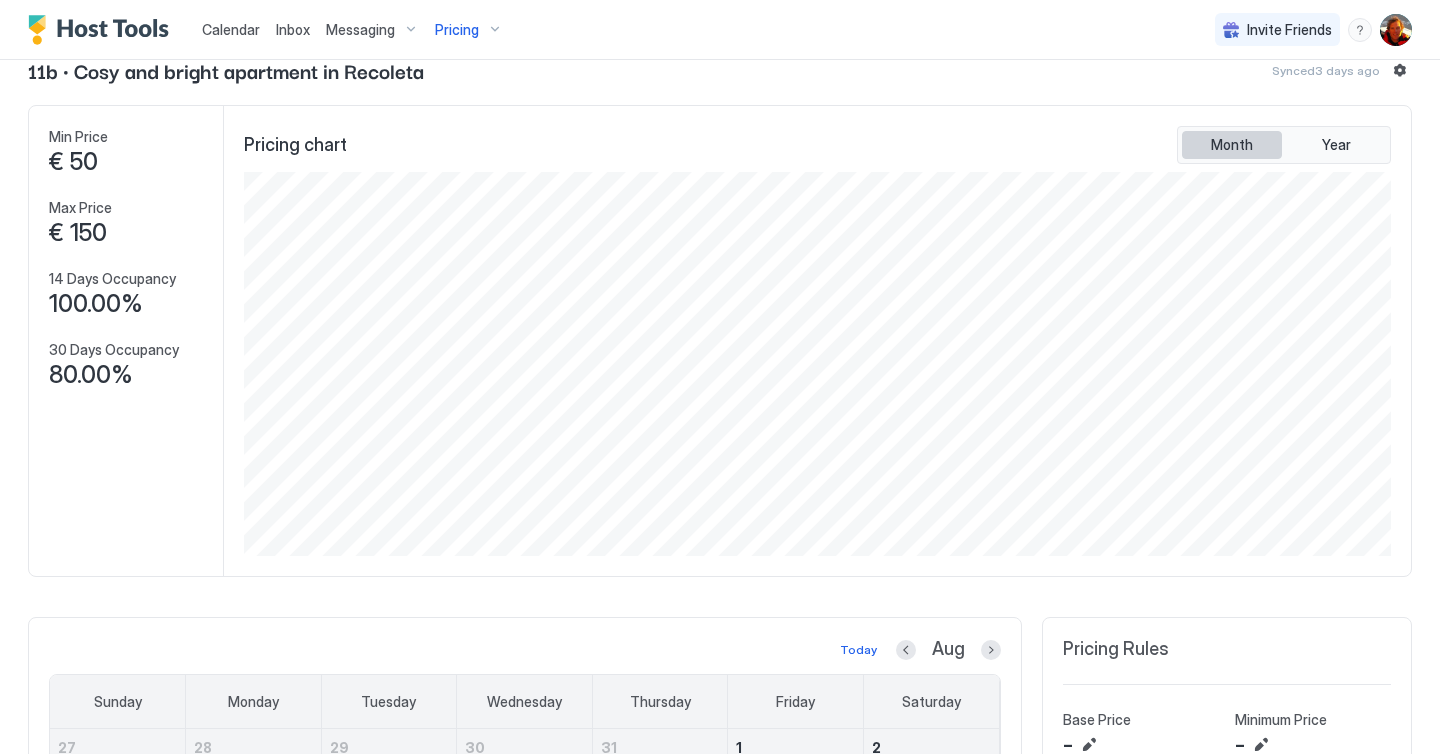 scroll, scrollTop: 999616, scrollLeft: 998848, axis: both 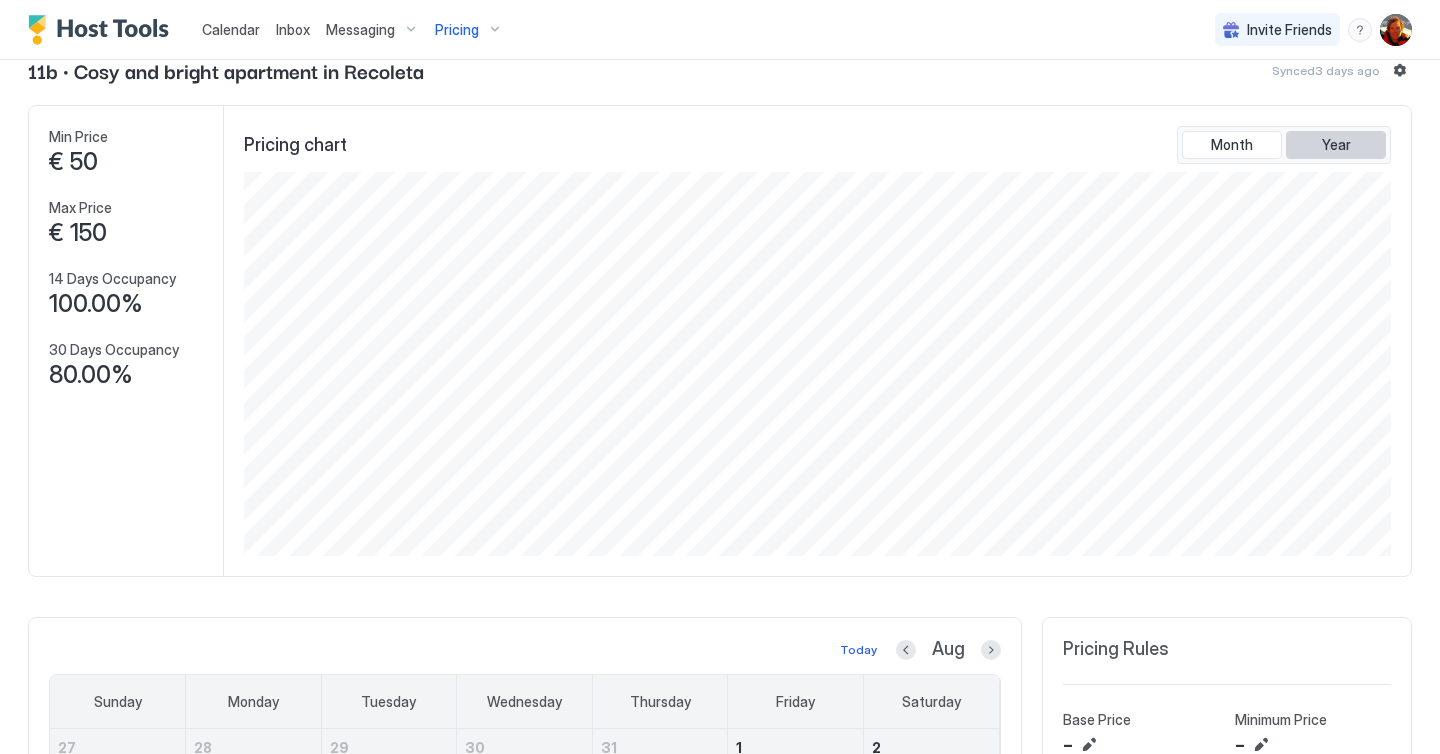 click on "Year" at bounding box center [1336, 145] 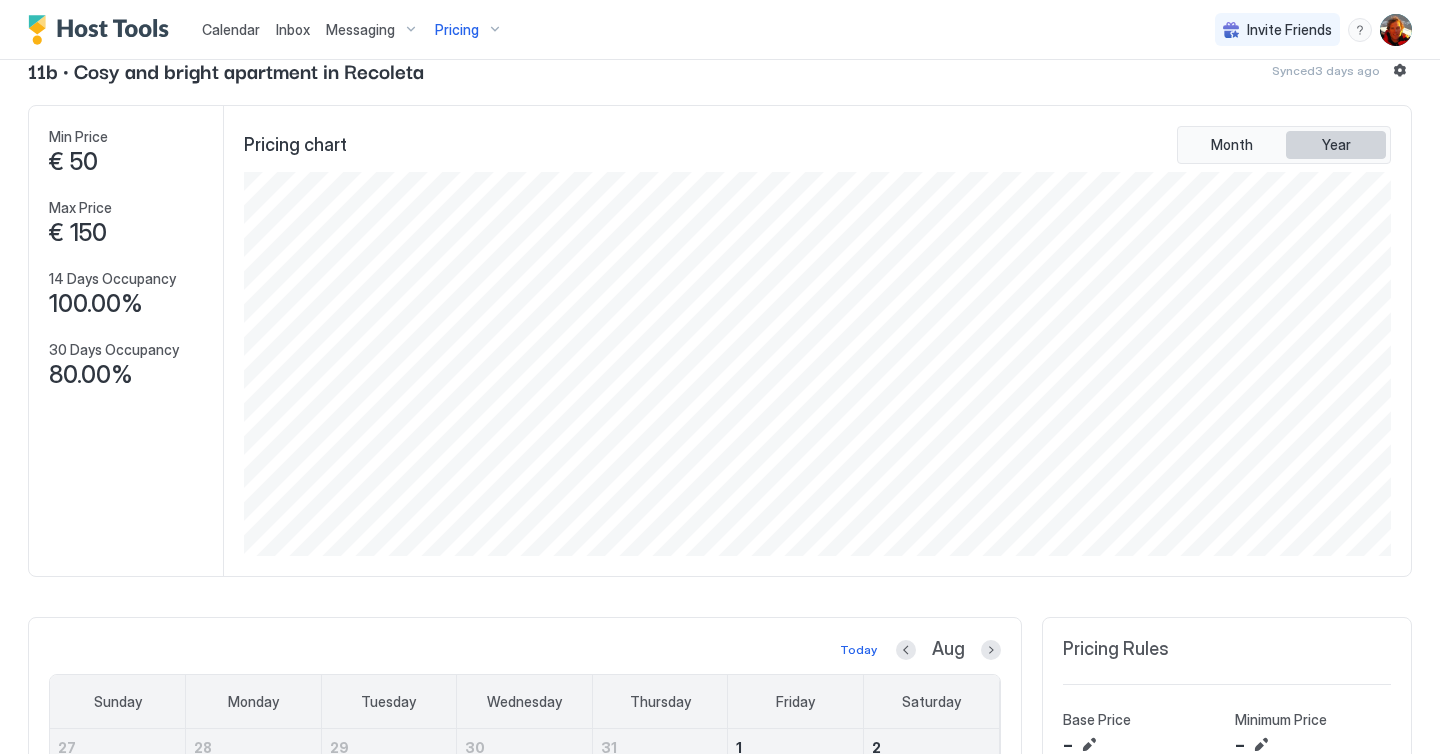 scroll, scrollTop: 999616, scrollLeft: 998848, axis: both 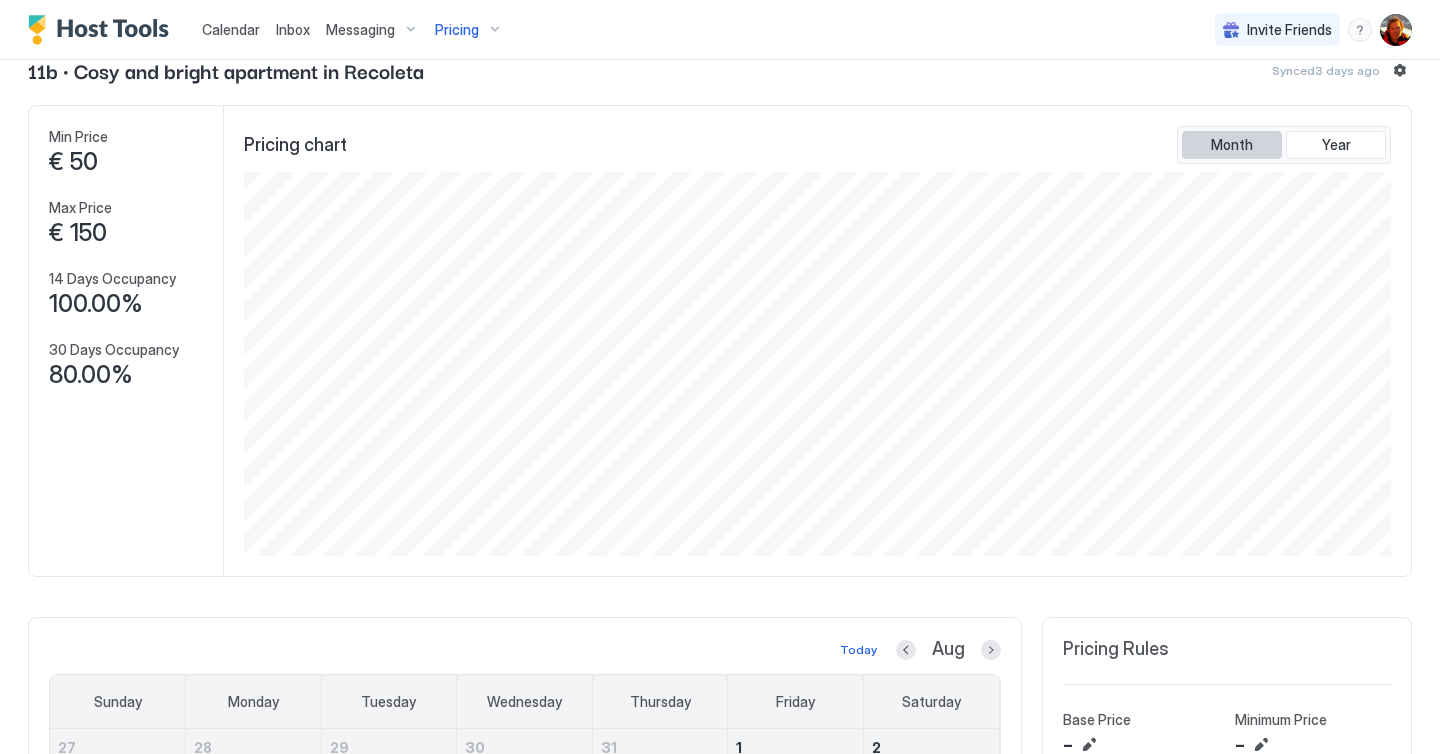 click on "Month" at bounding box center (1232, 145) 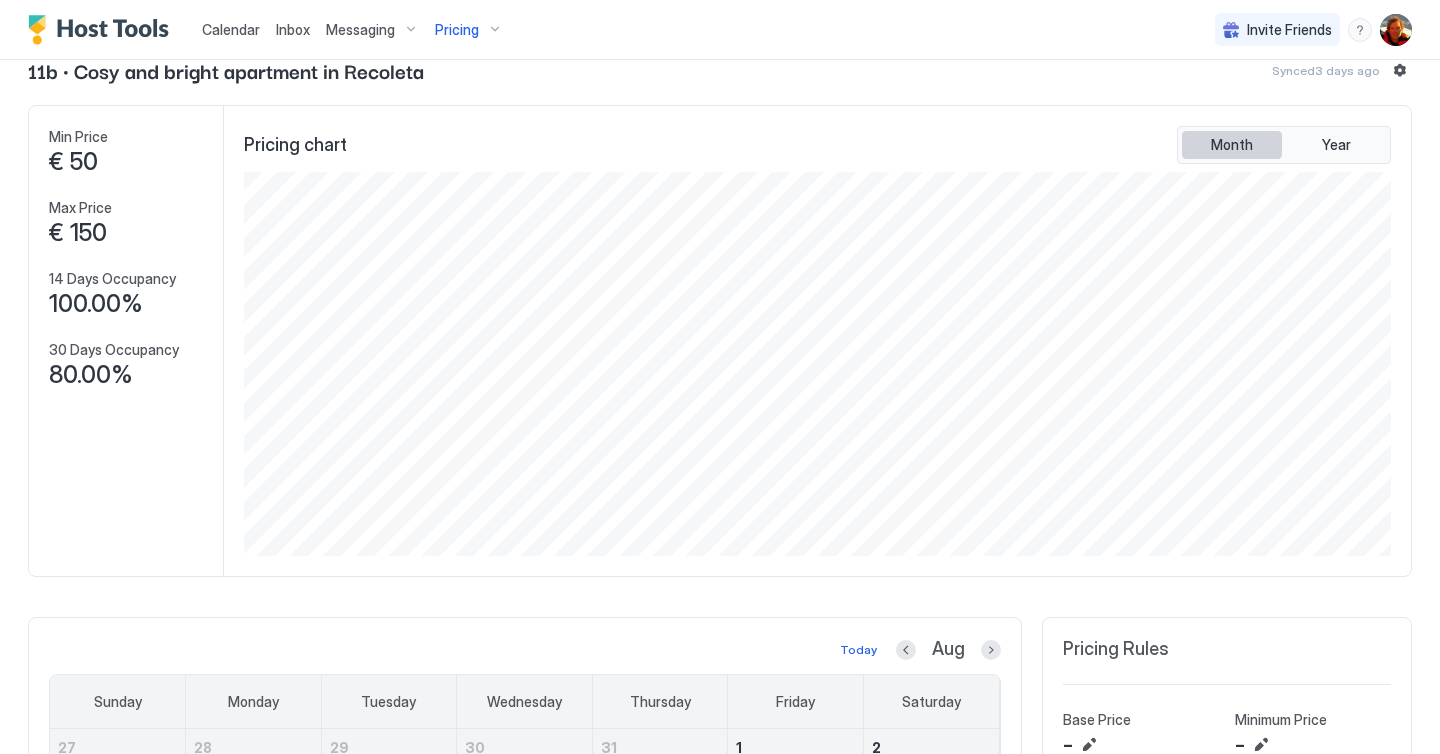 scroll, scrollTop: 999616, scrollLeft: 998848, axis: both 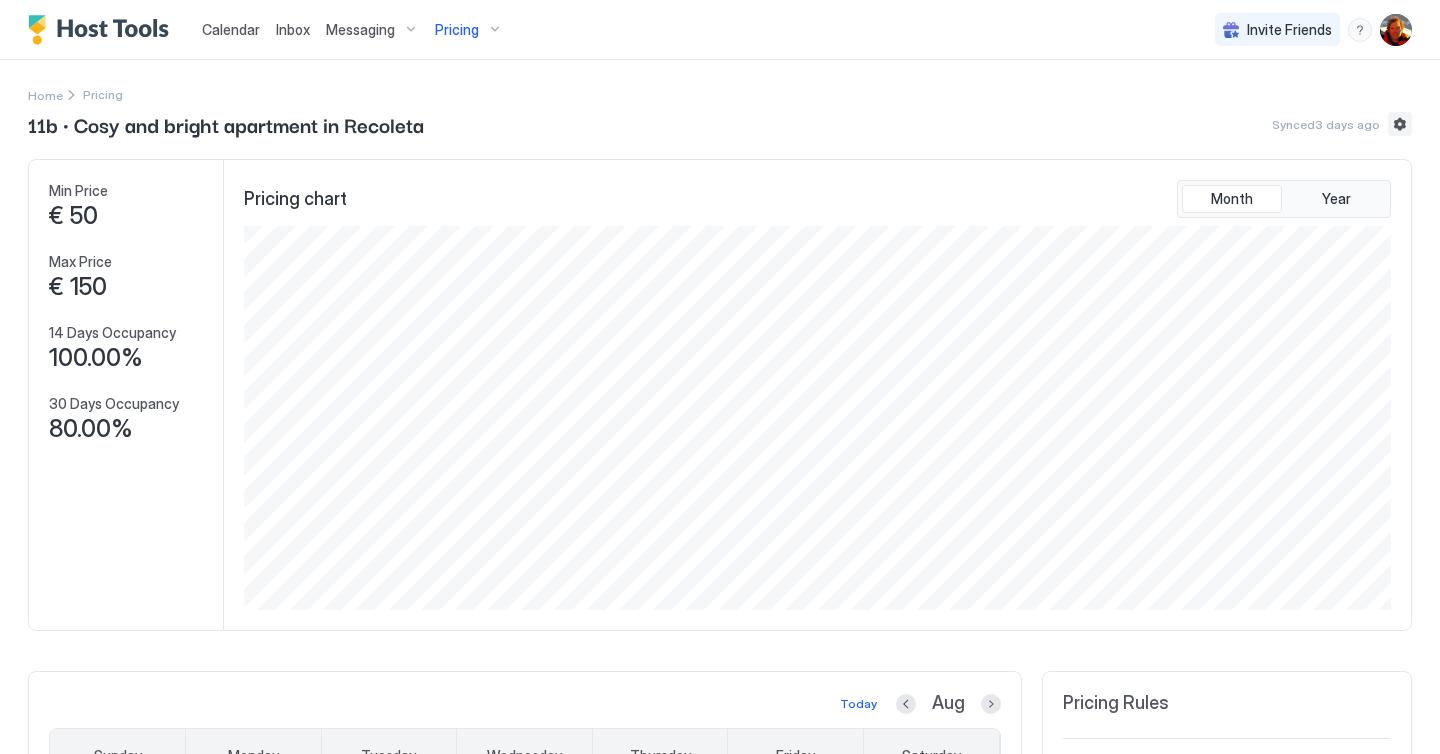click at bounding box center (1400, 124) 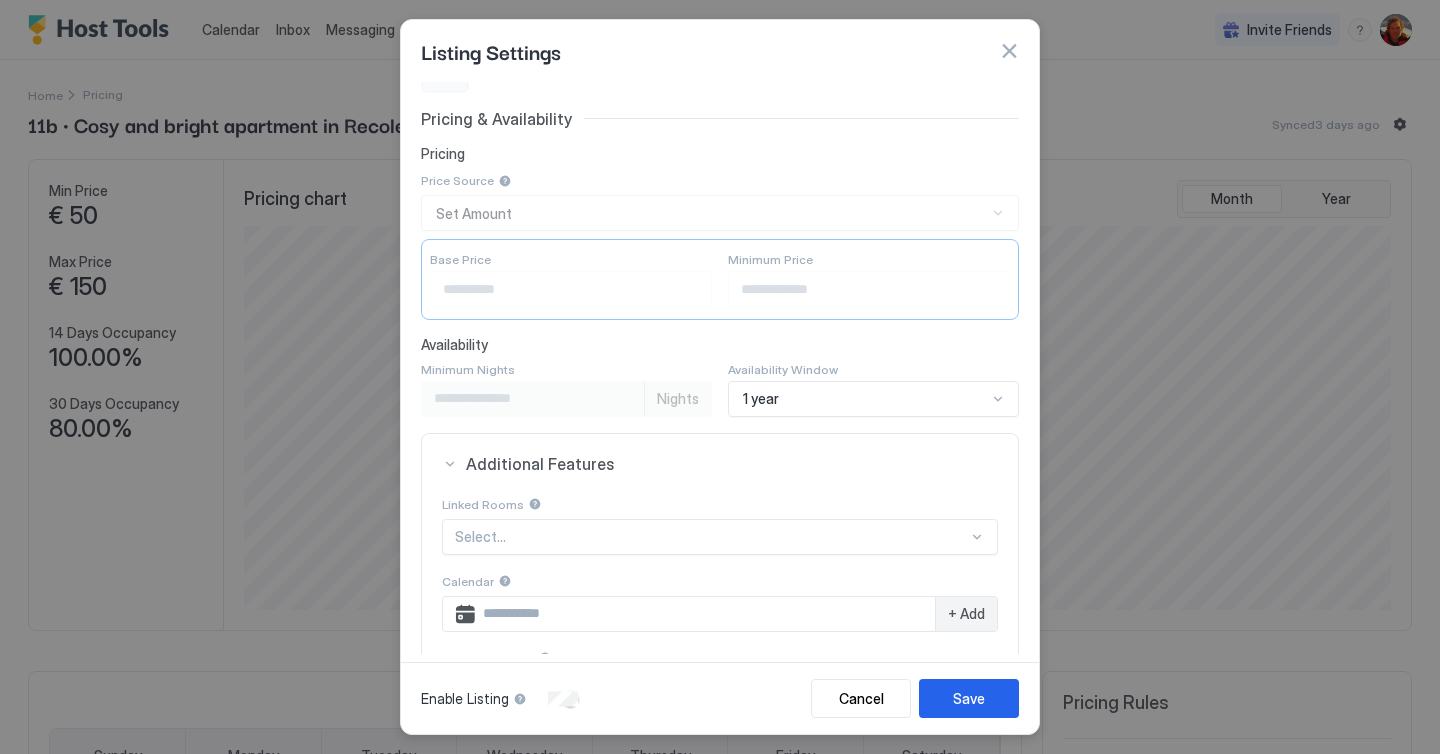scroll, scrollTop: 0, scrollLeft: 0, axis: both 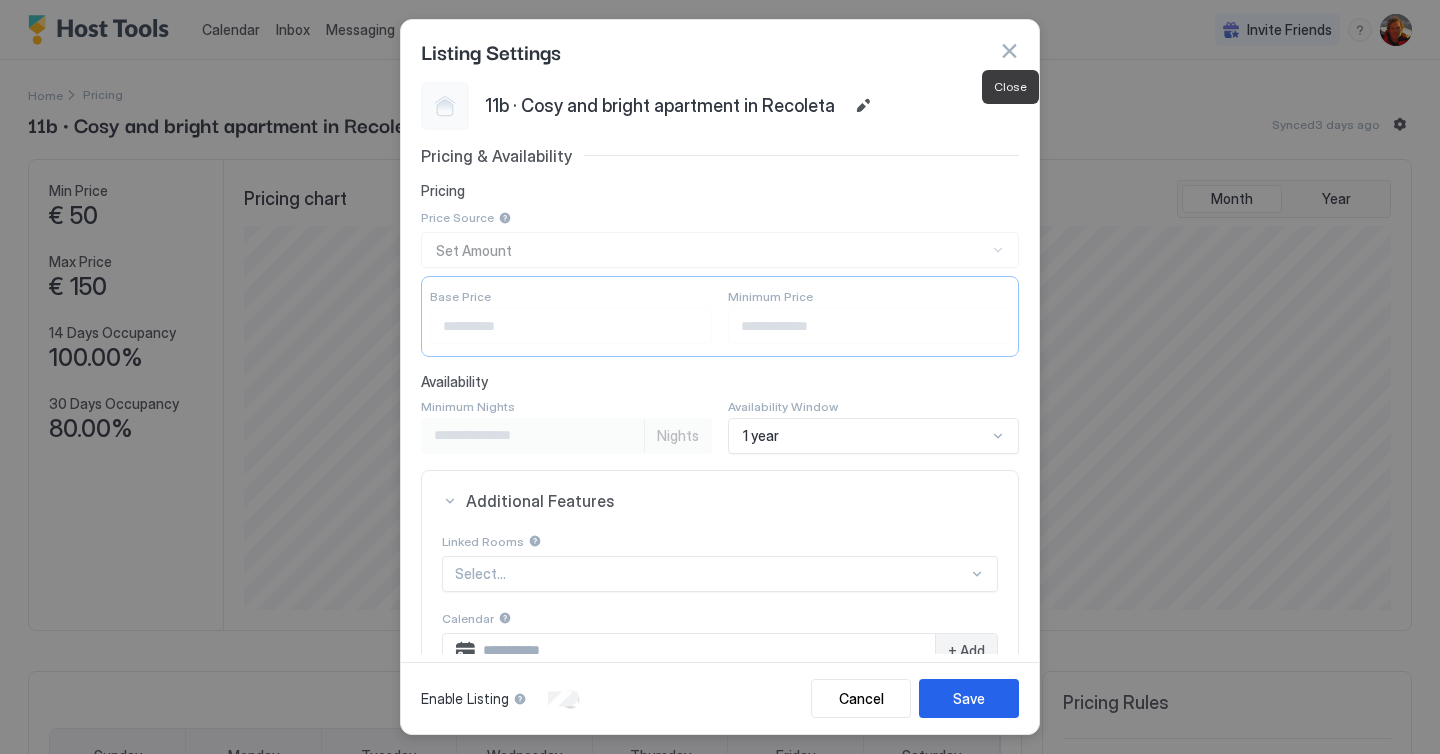 click at bounding box center [1009, 51] 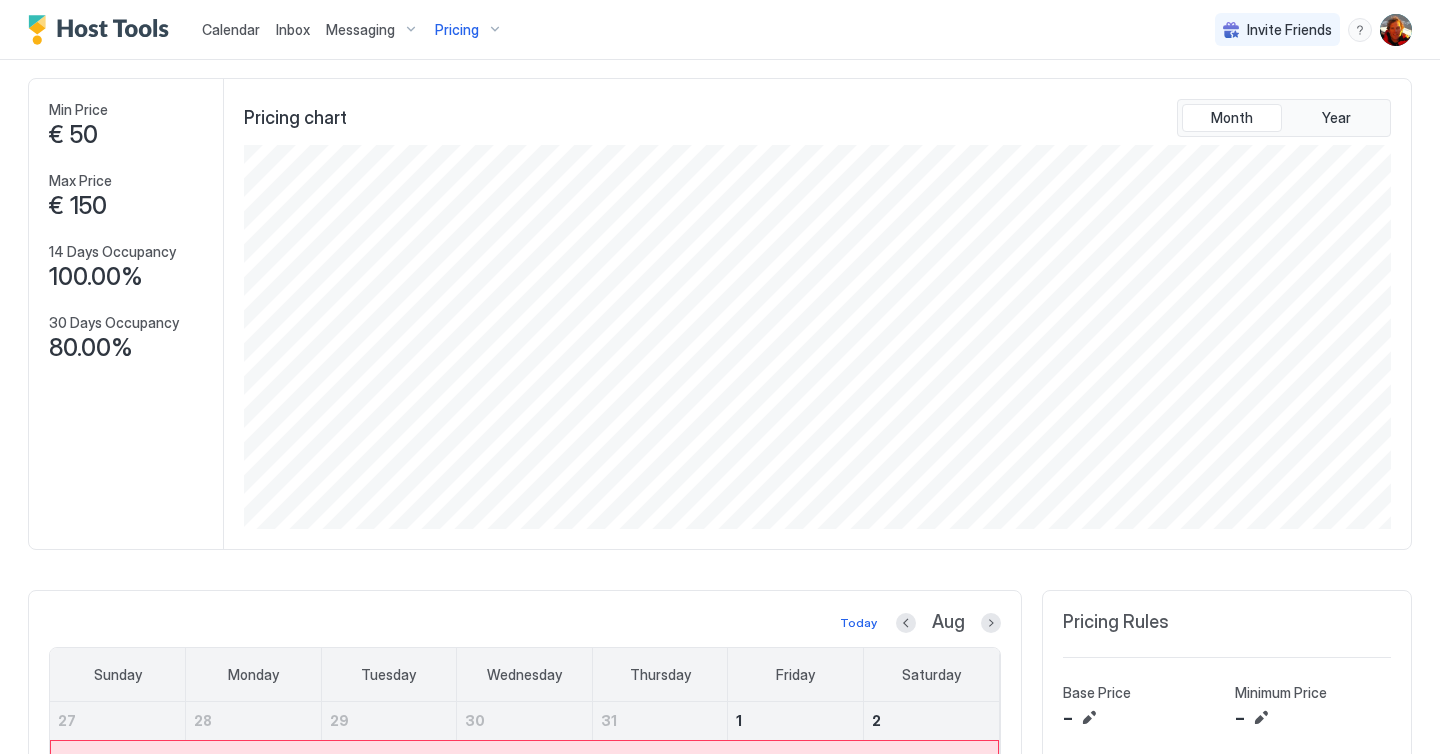 scroll, scrollTop: 0, scrollLeft: 0, axis: both 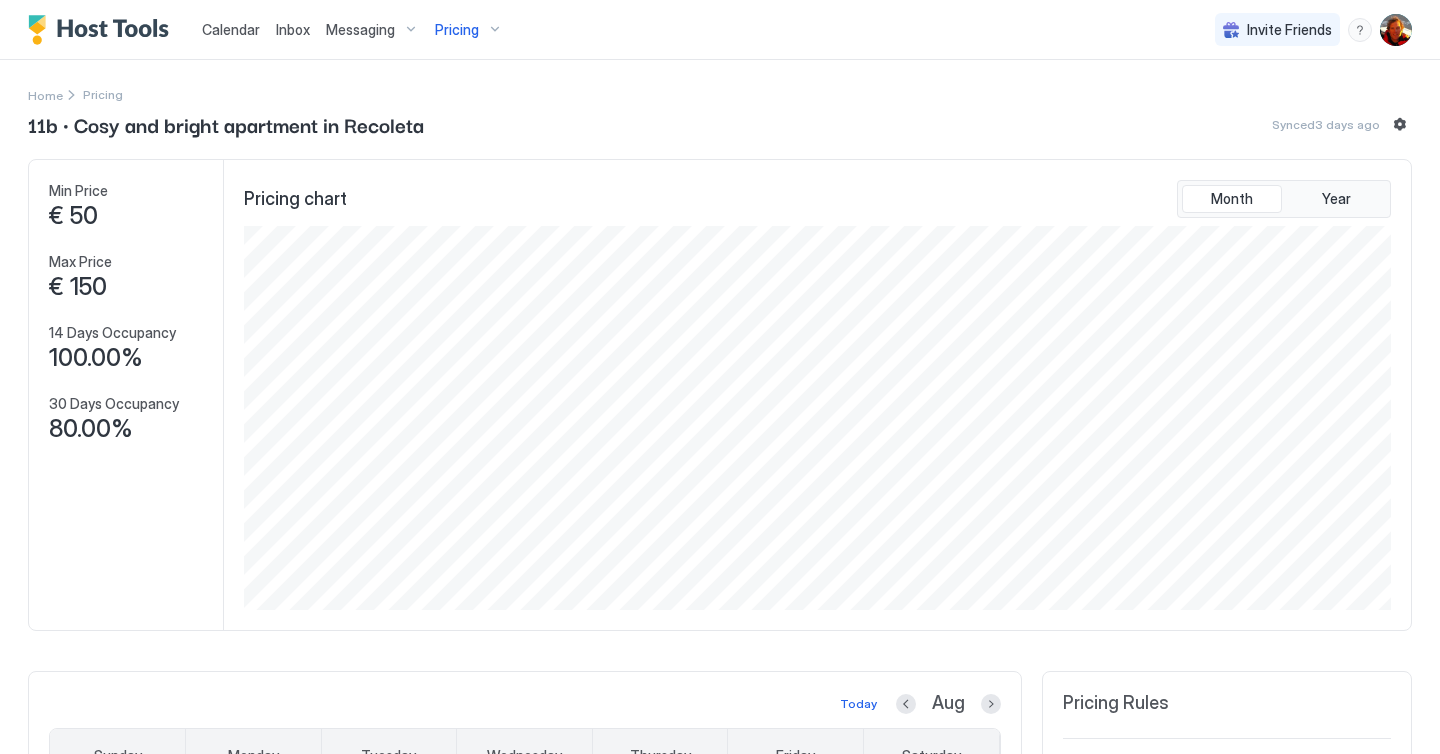 click on "Messaging" at bounding box center [372, 30] 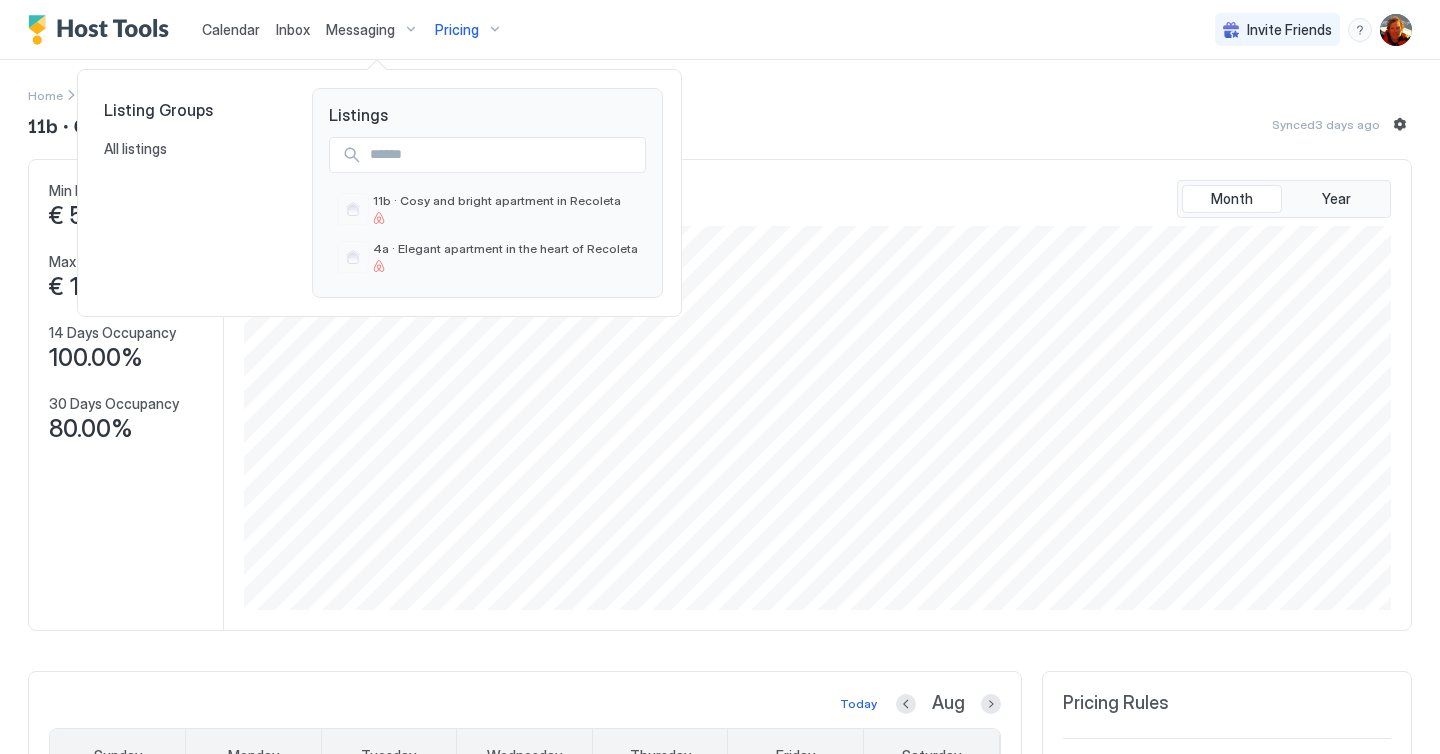 click at bounding box center (720, 377) 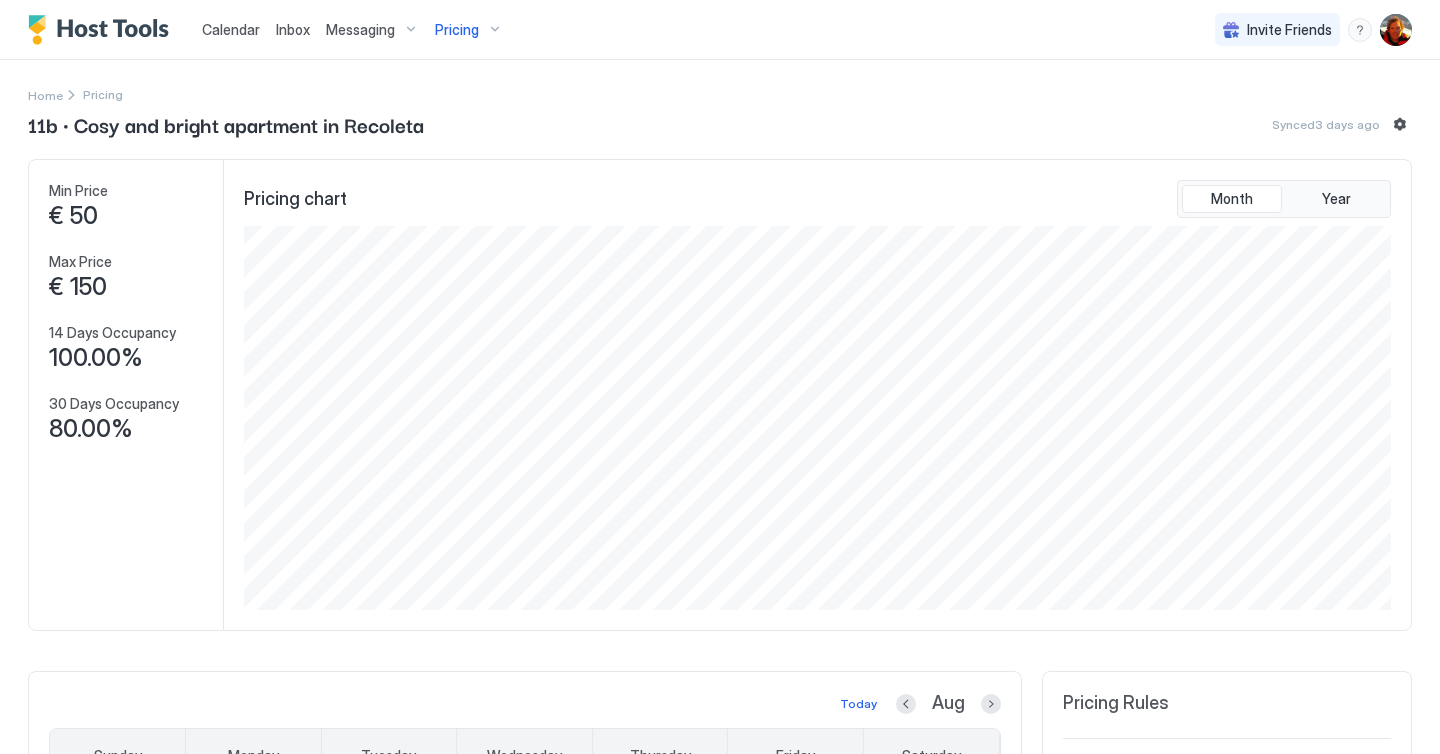 click on "Calendar" at bounding box center (231, 29) 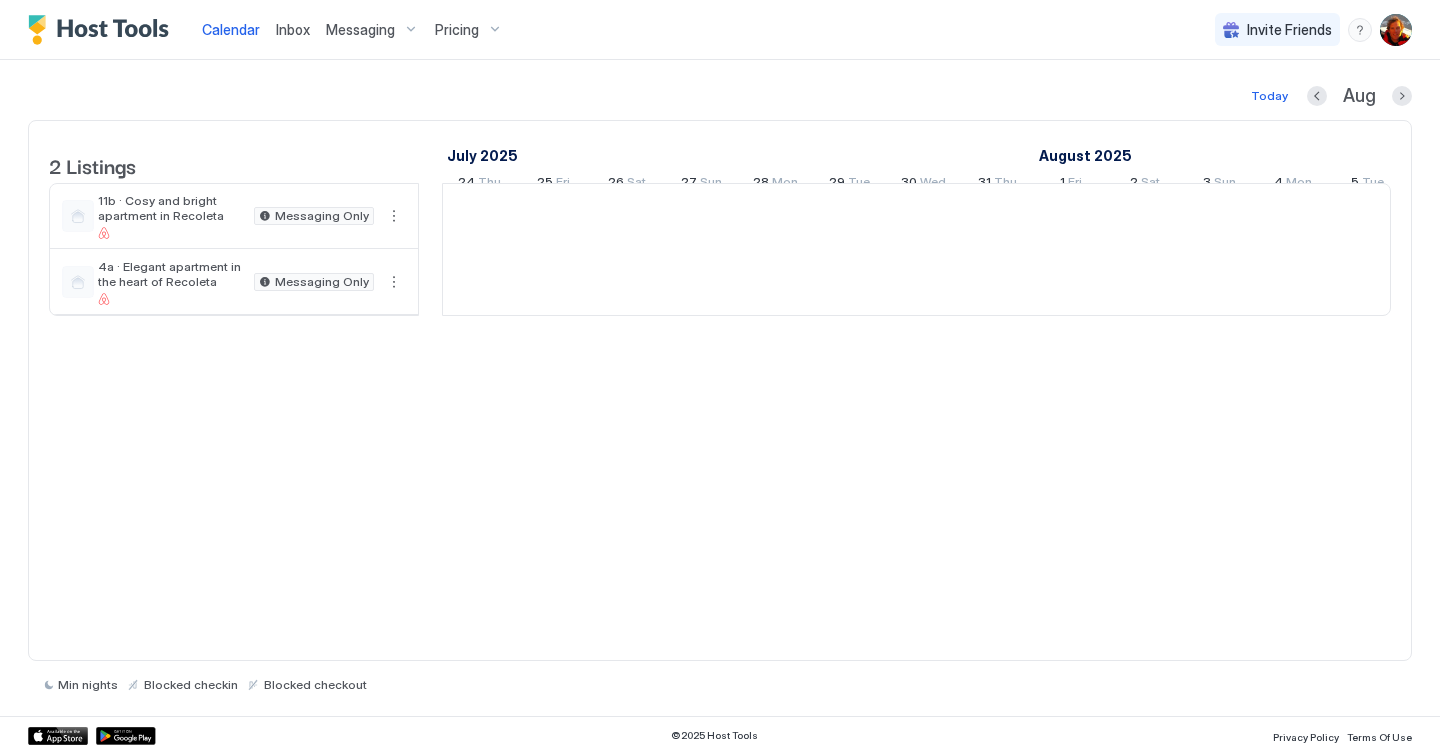 scroll, scrollTop: 0, scrollLeft: 1111, axis: horizontal 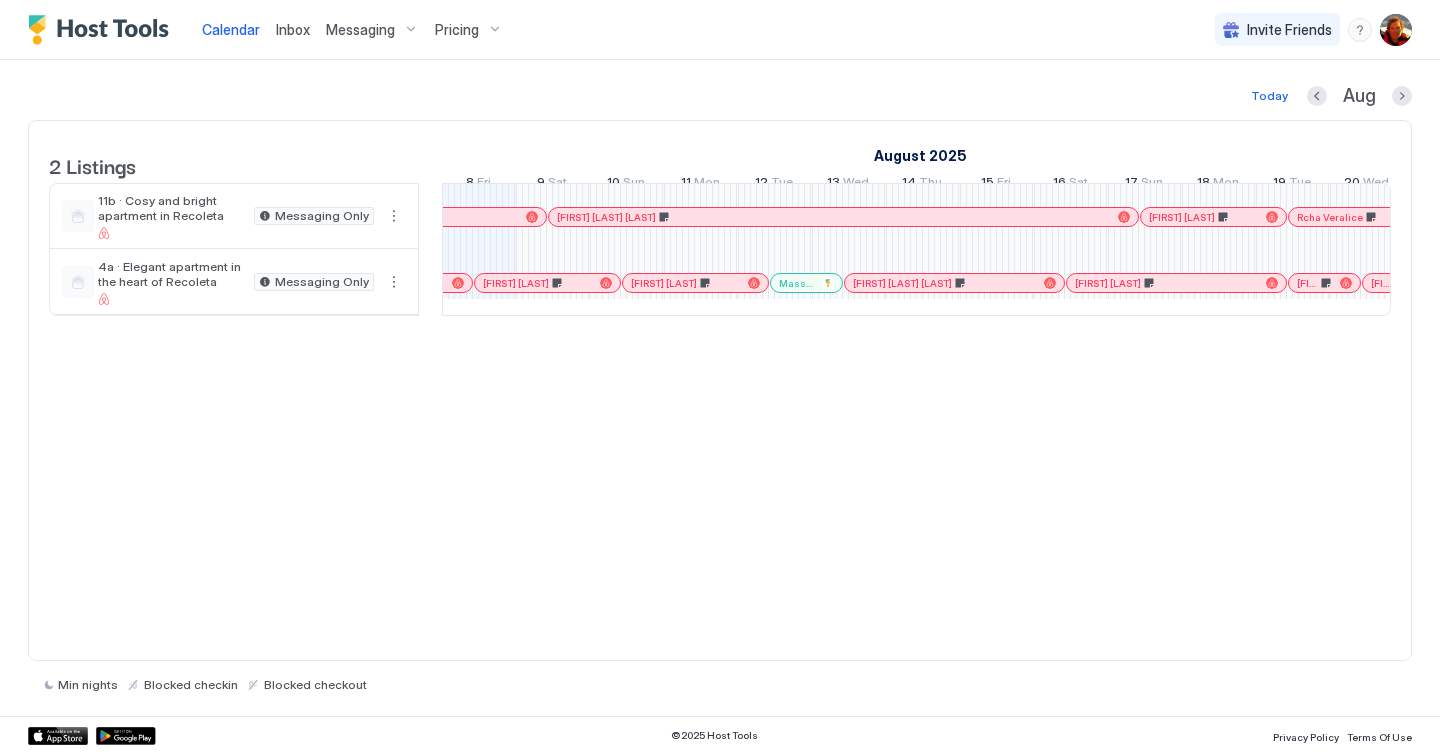 click at bounding box center [103, 30] 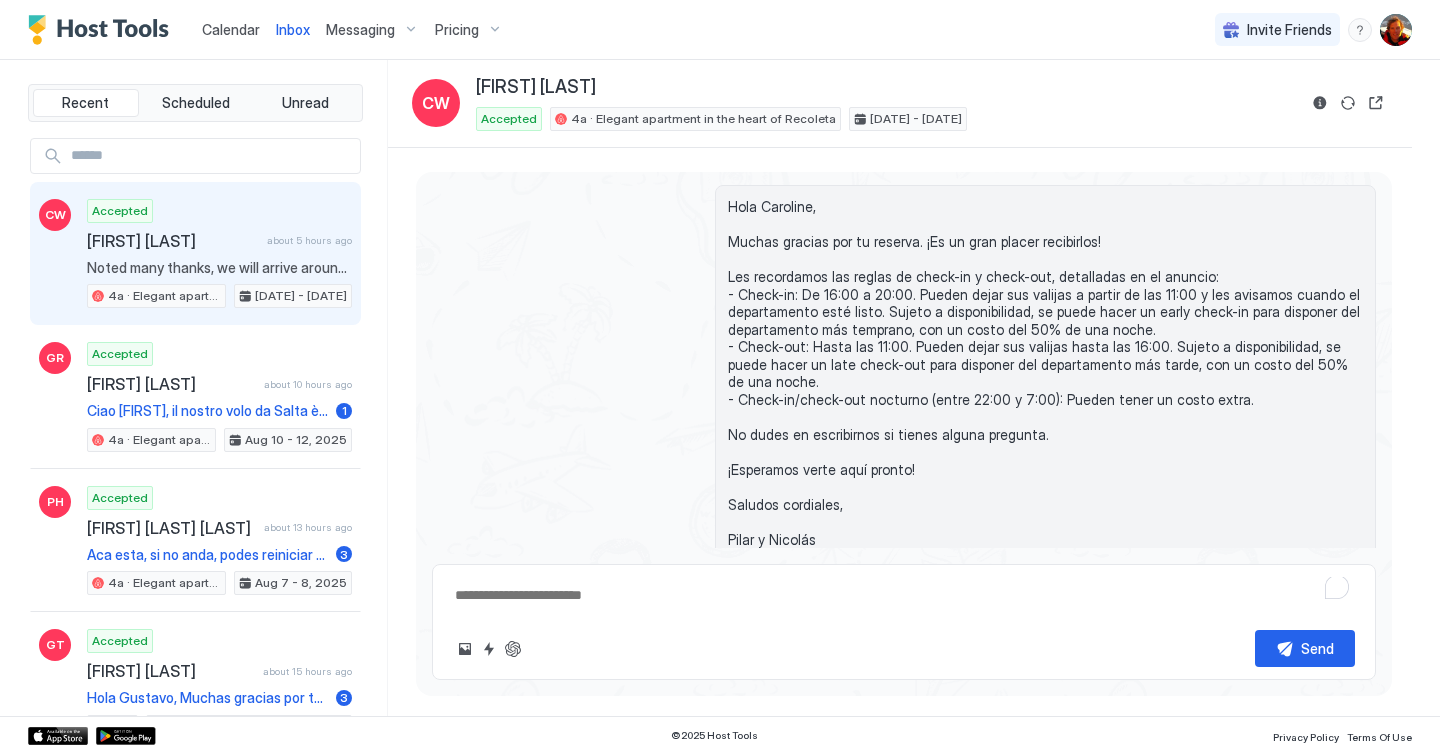 scroll, scrollTop: 337, scrollLeft: 0, axis: vertical 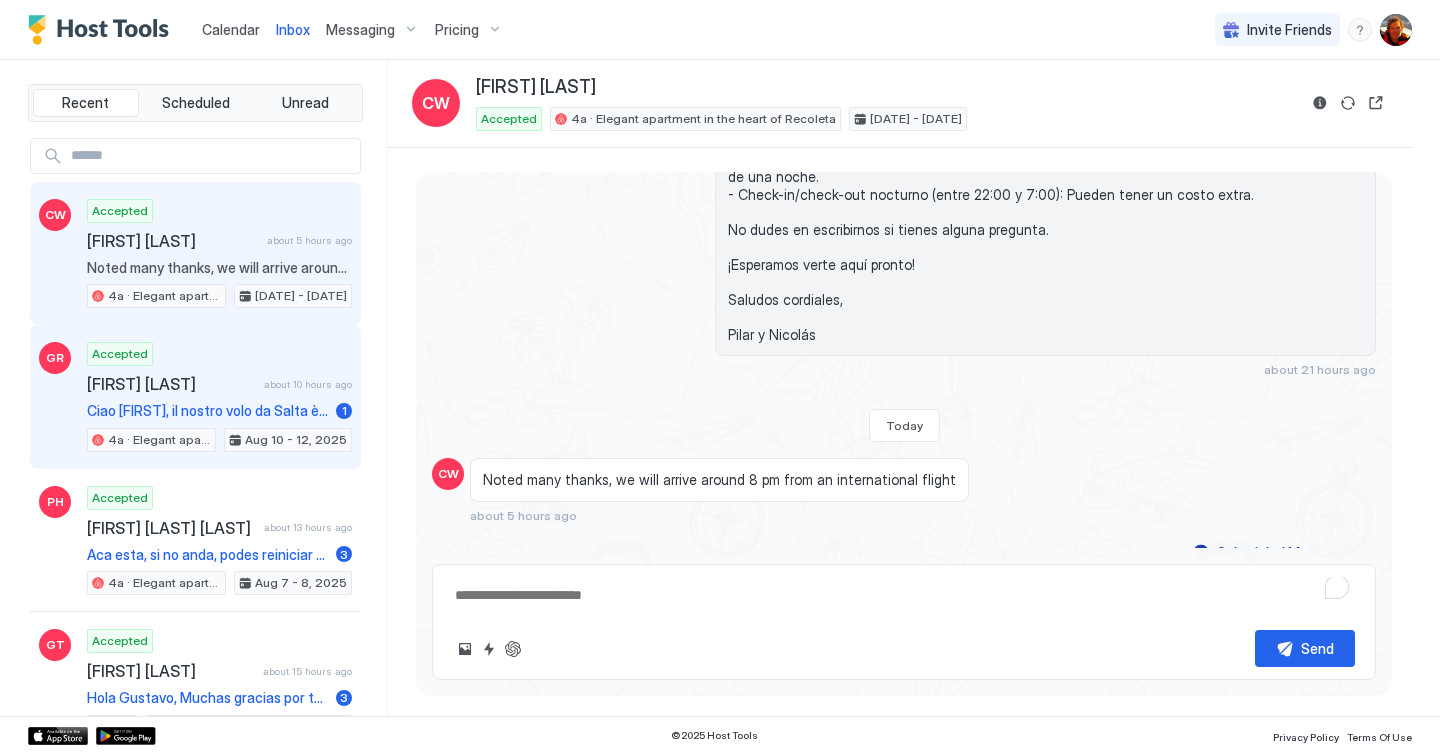 click on "Accepted Giuseppe Ragozino about 10 hours ago Ciao Nicolas, il nostro volo da Salta è AR1503 e l’arrivo é previsto ad APE alle 21.00, quindi credo che saremo all’appartamento verso le 22.00/22.30. Avvertiro Belen, quando prenderemo il taxi dall’aeroporto in maniera da essere piu preciso sull’orario di arrivo all’appartamento. 1 4a · Elegant apartment in the heart of Recoleta Aug 10 - 12, 2025" at bounding box center [219, 397] 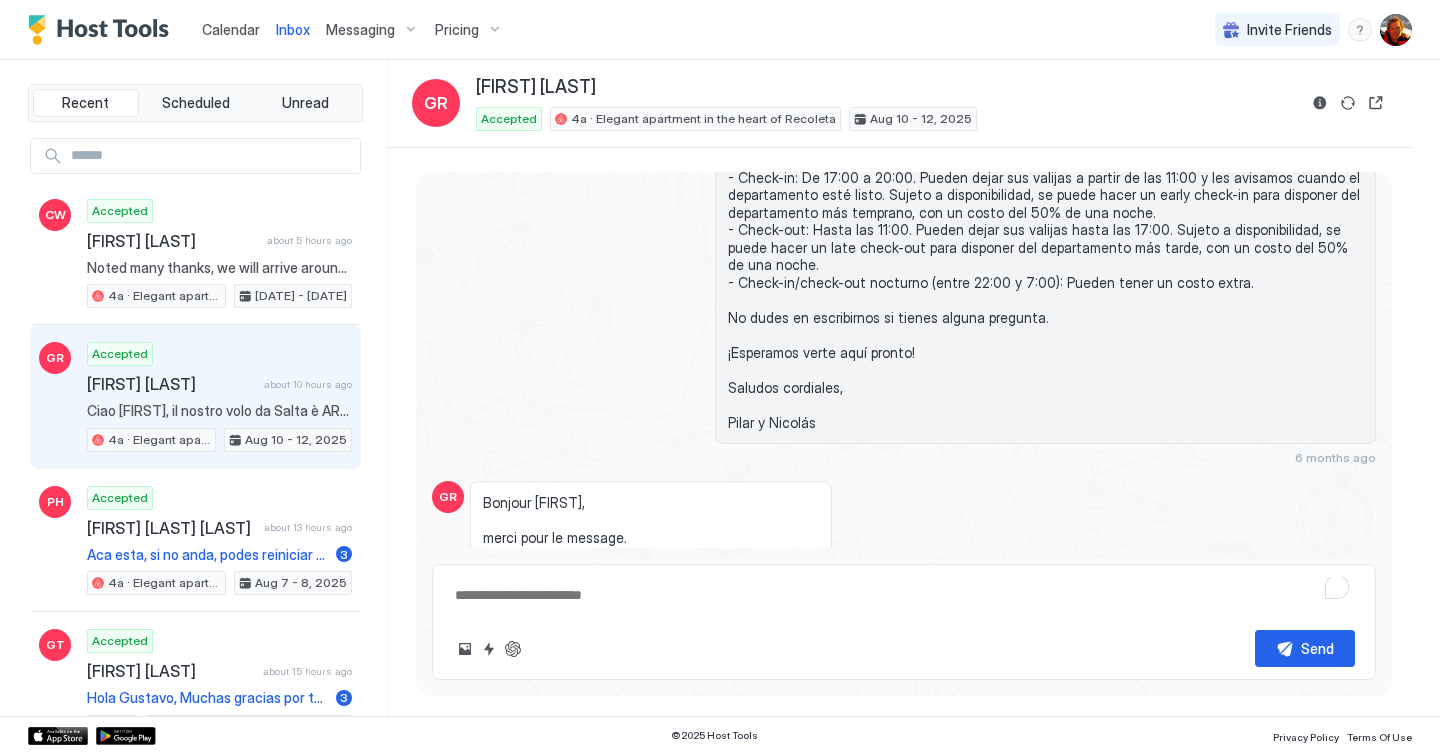 scroll, scrollTop: 310, scrollLeft: 0, axis: vertical 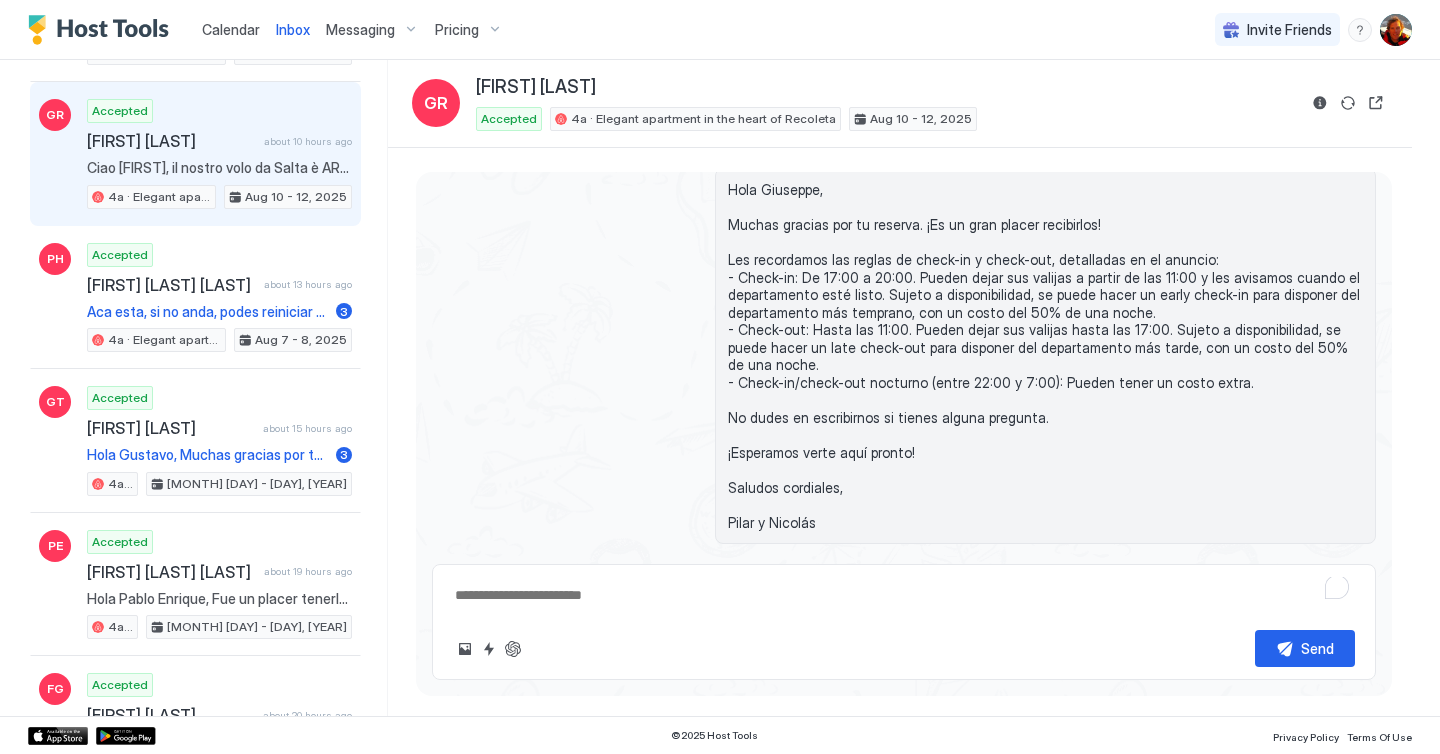 click on "Calendar Inbox Messaging Pricing Invite Friends NV" at bounding box center (720, 30) 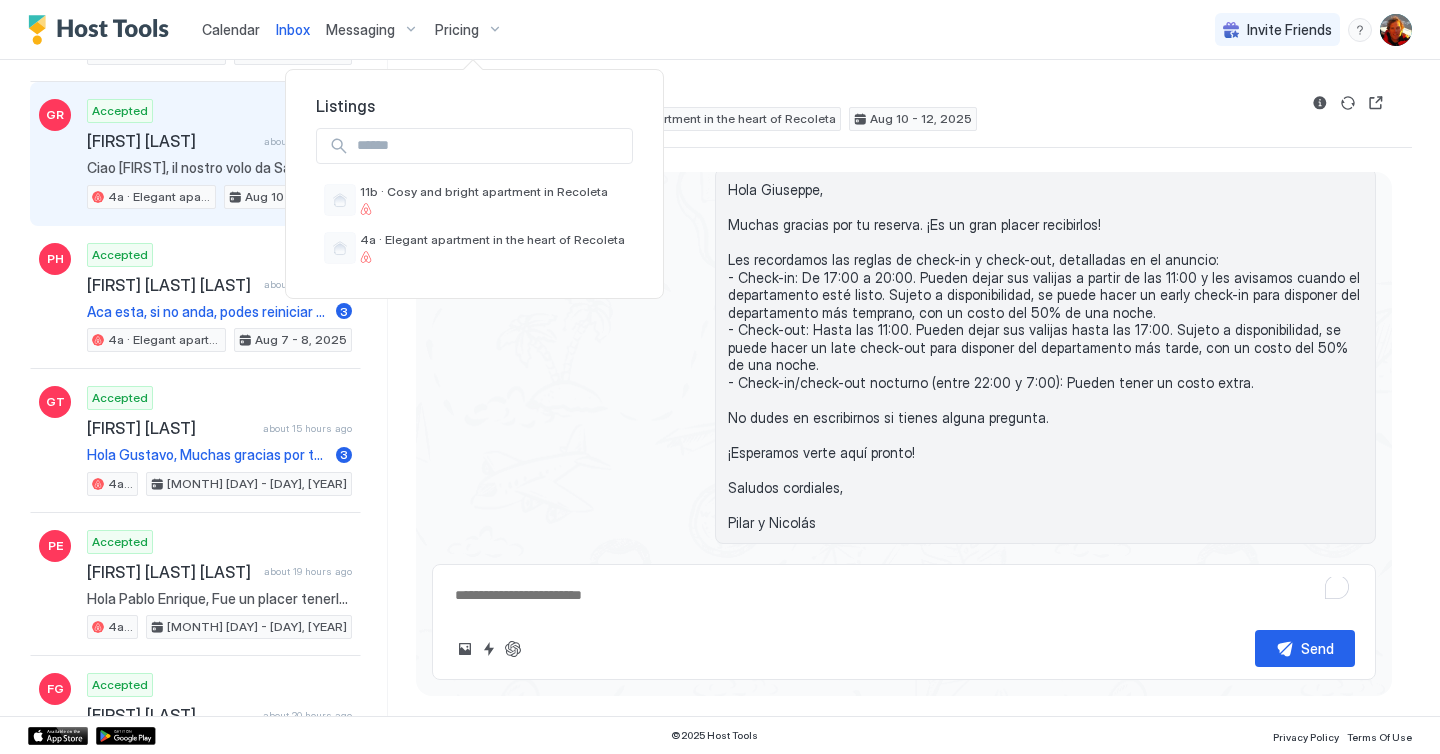 drag, startPoint x: 991, startPoint y: 42, endPoint x: 481, endPoint y: 43, distance: 510.00098 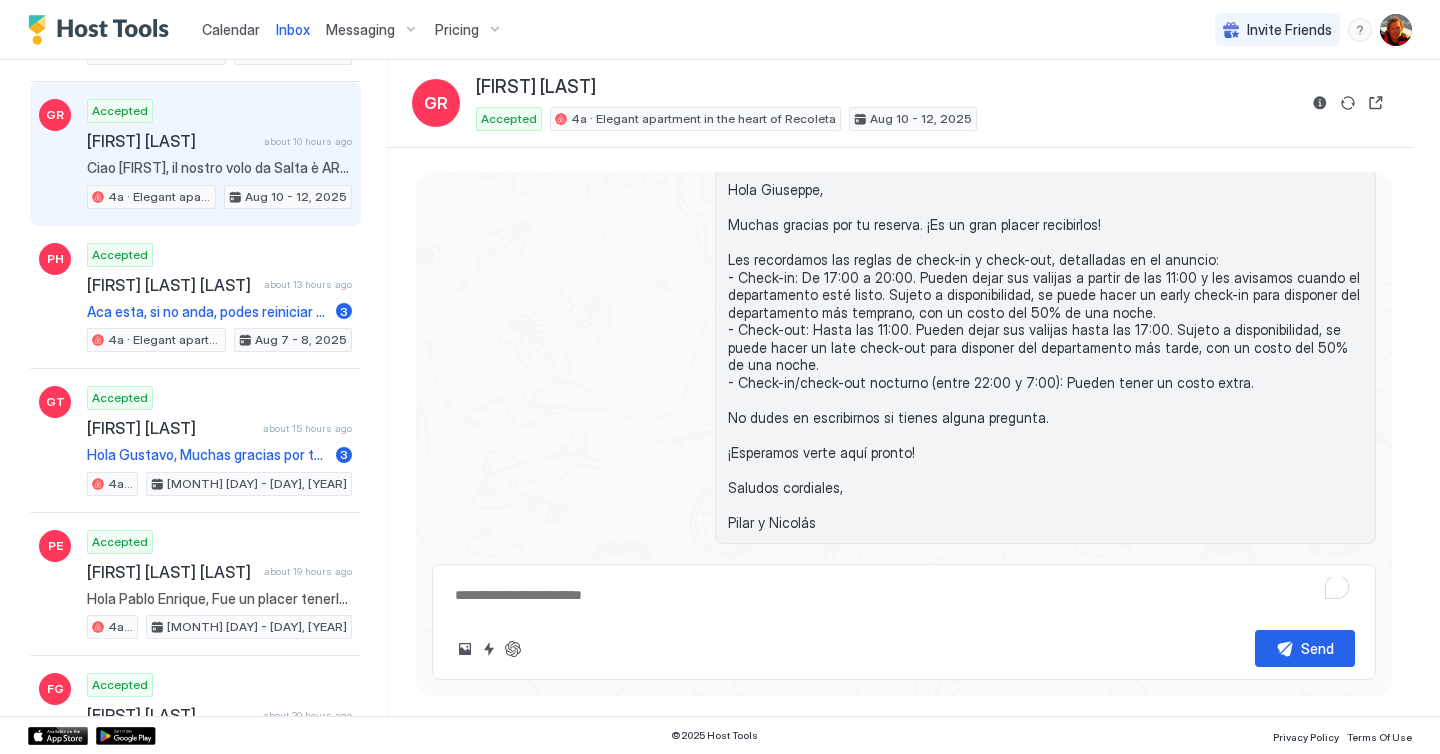 click on "Messaging" at bounding box center (360, 30) 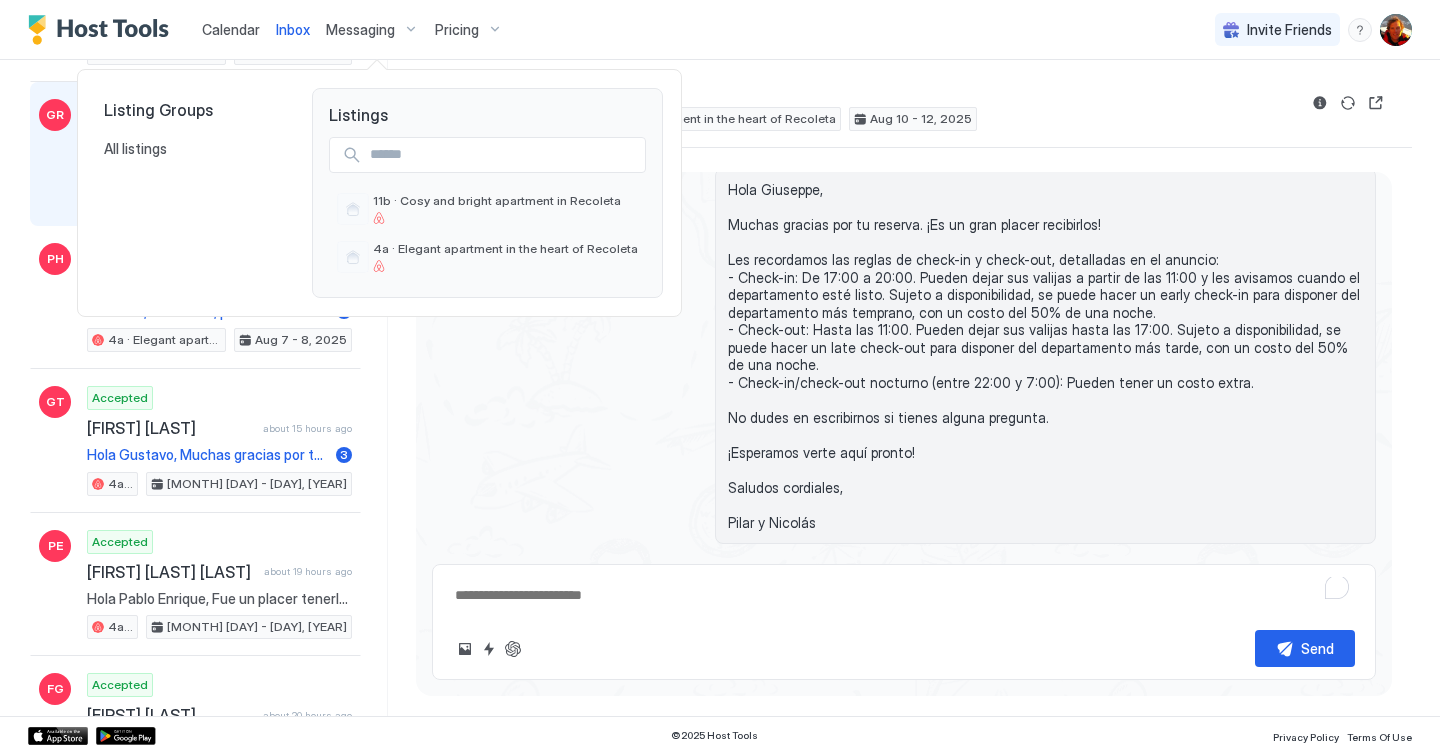 click at bounding box center [720, 377] 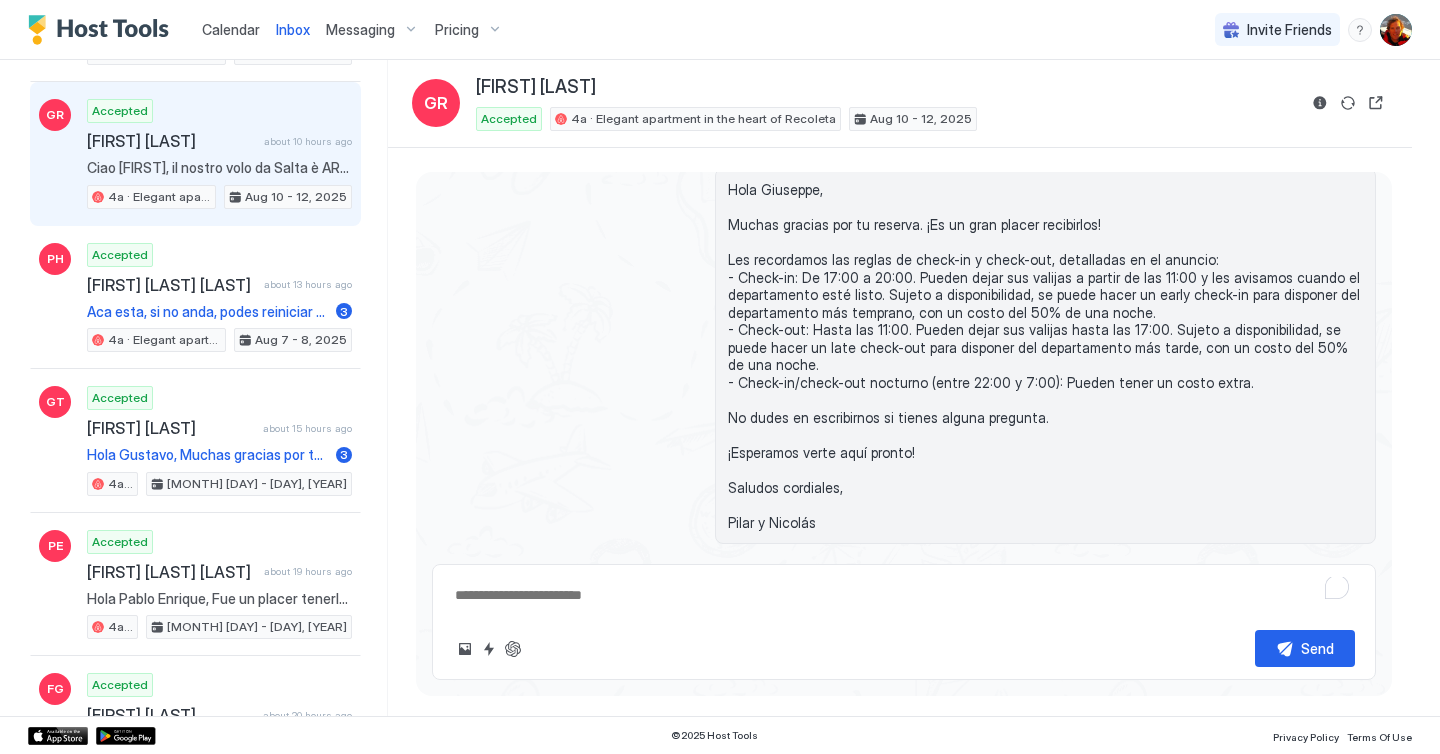 click at bounding box center (103, 30) 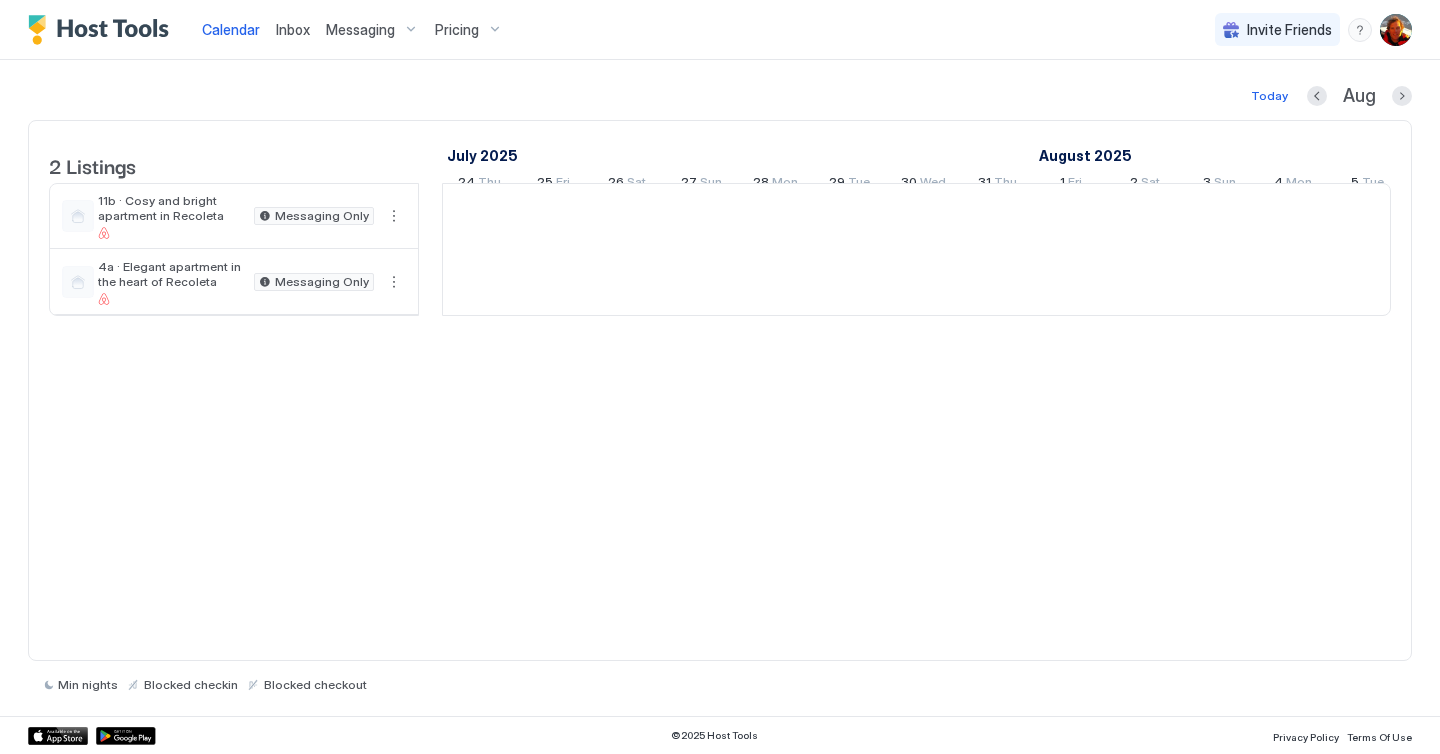 scroll, scrollTop: 0, scrollLeft: 1111, axis: horizontal 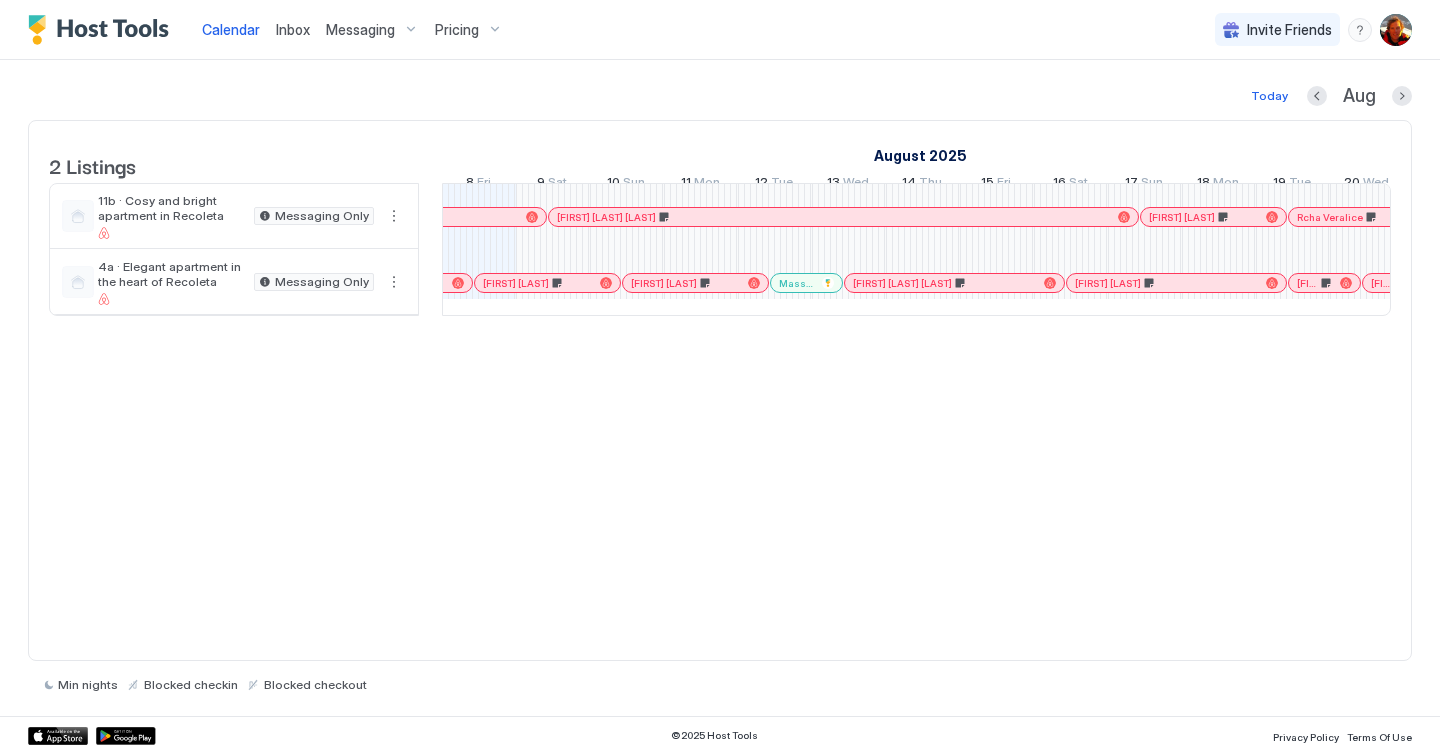 click at bounding box center [1396, 30] 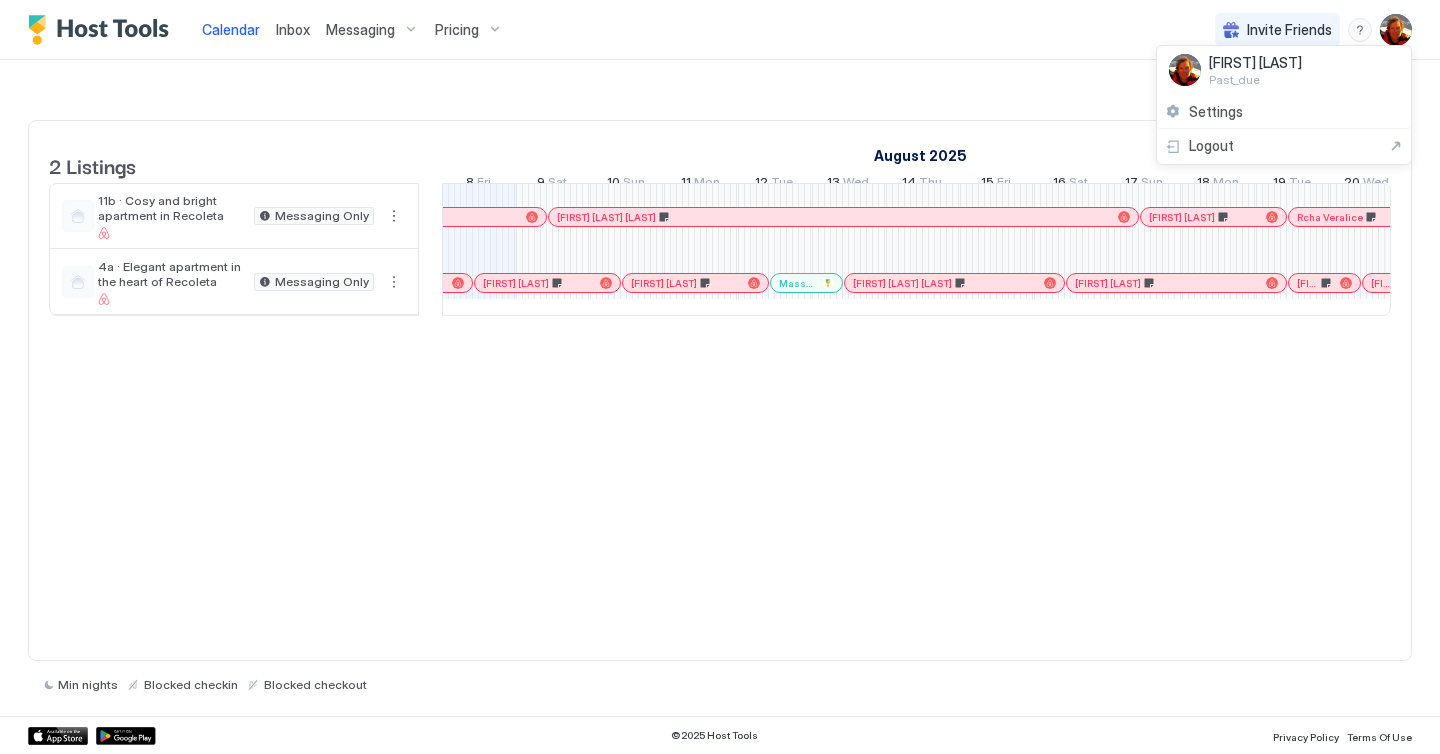 click on "[FIRST] [LAST]" at bounding box center [1255, 63] 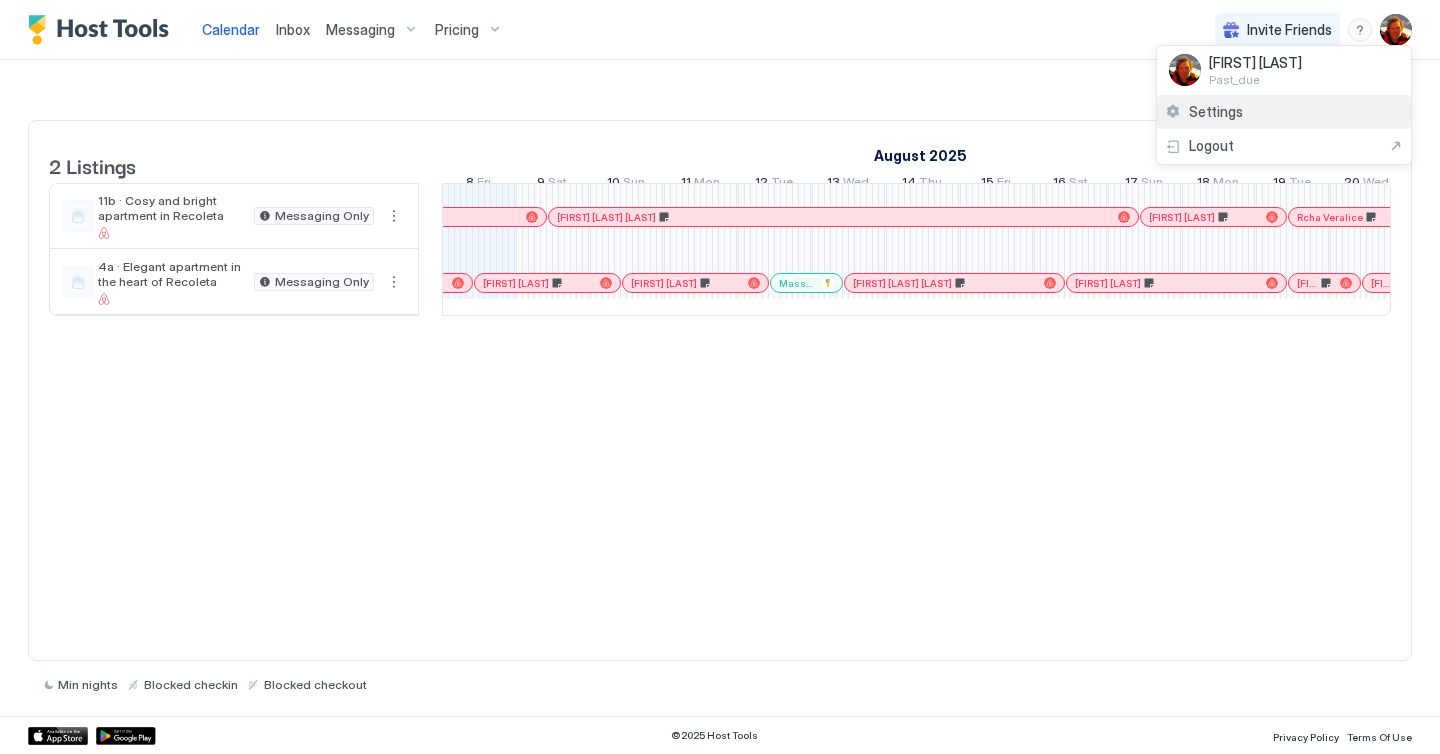 click on "Settings" at bounding box center [1216, 112] 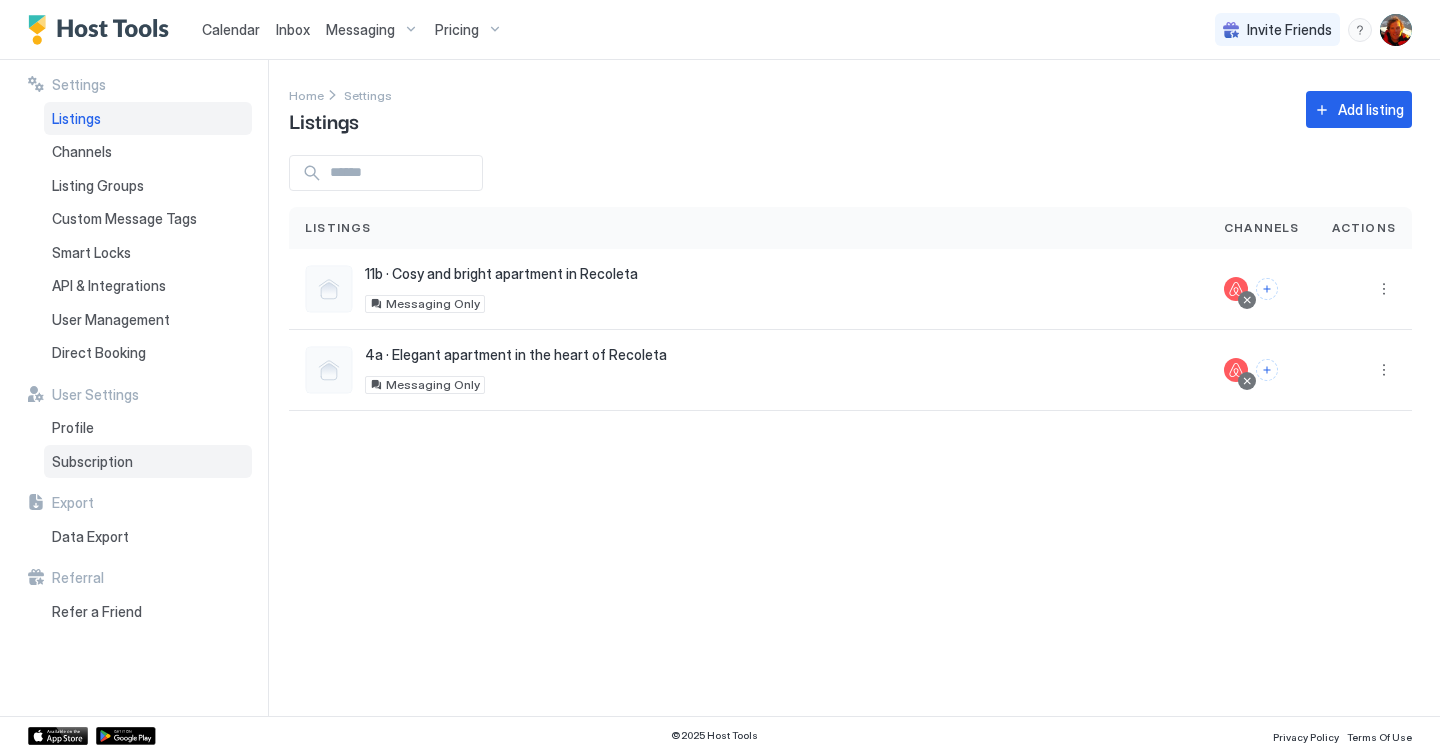 click on "Subscription" at bounding box center (92, 462) 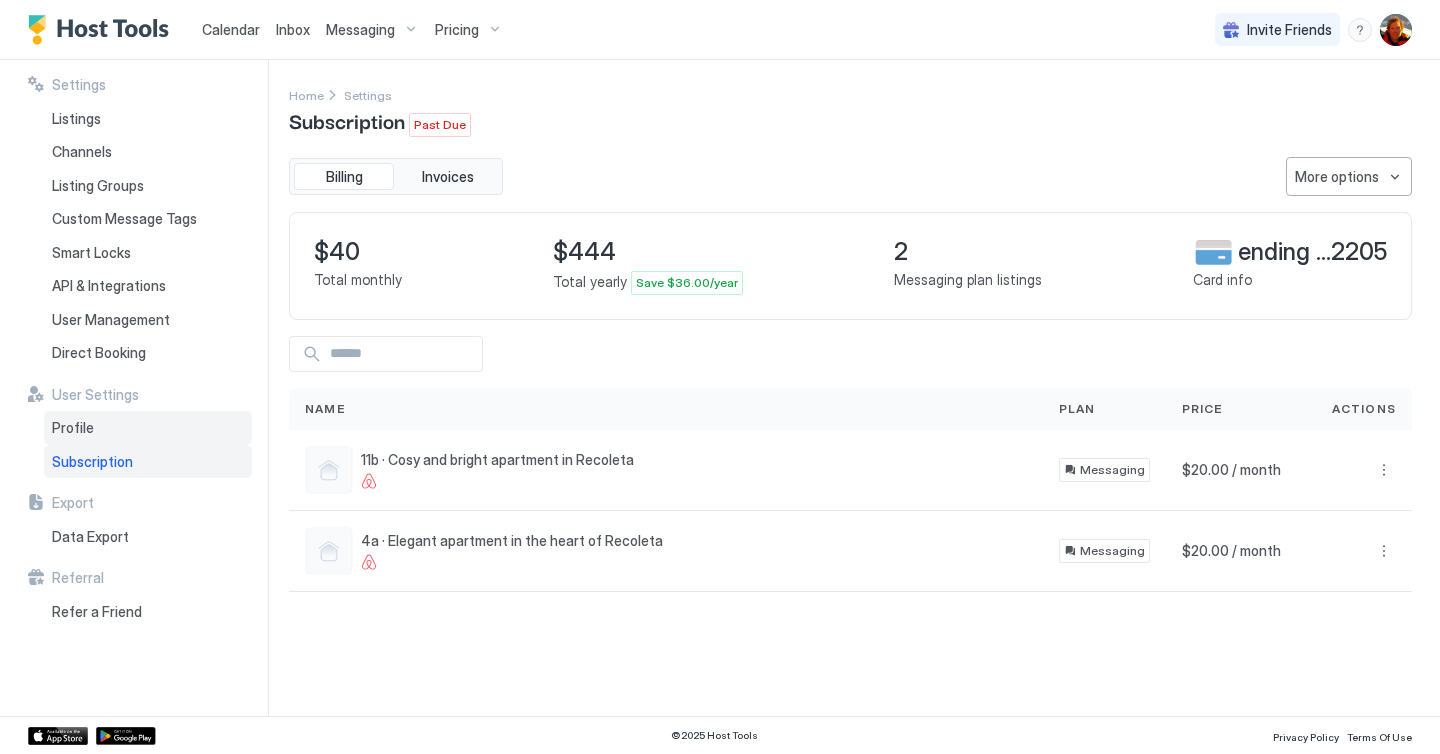 click on "Profile" at bounding box center [73, 428] 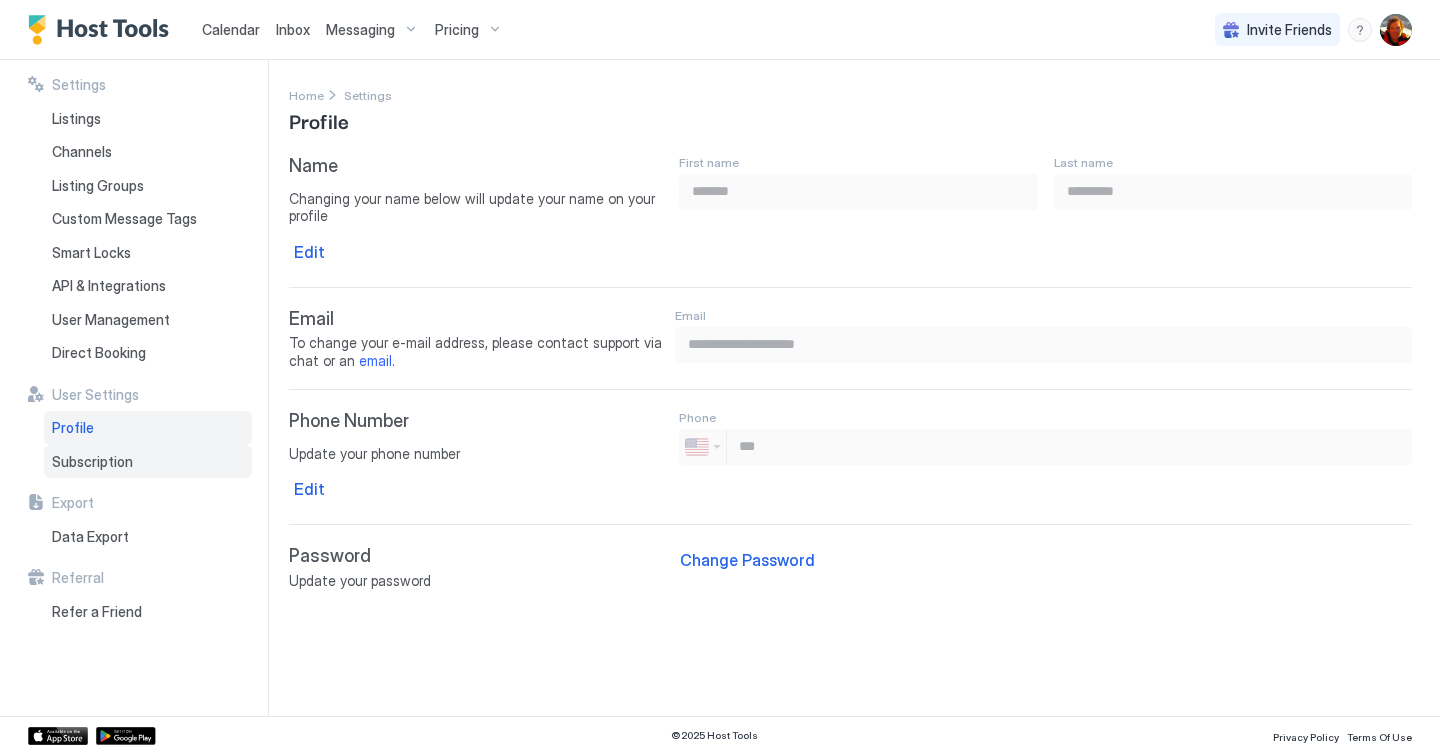 click on "Subscription" at bounding box center [92, 462] 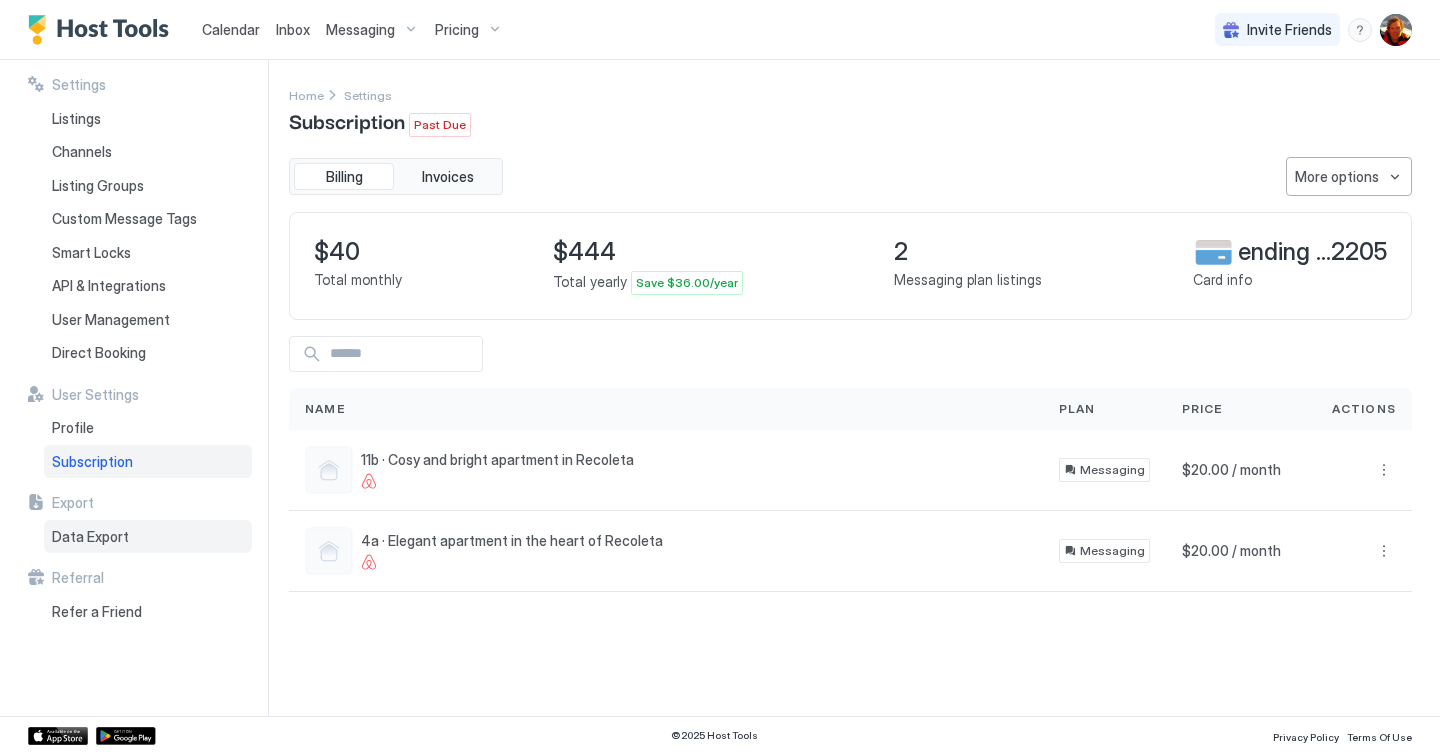 click on "Data Export" at bounding box center [90, 537] 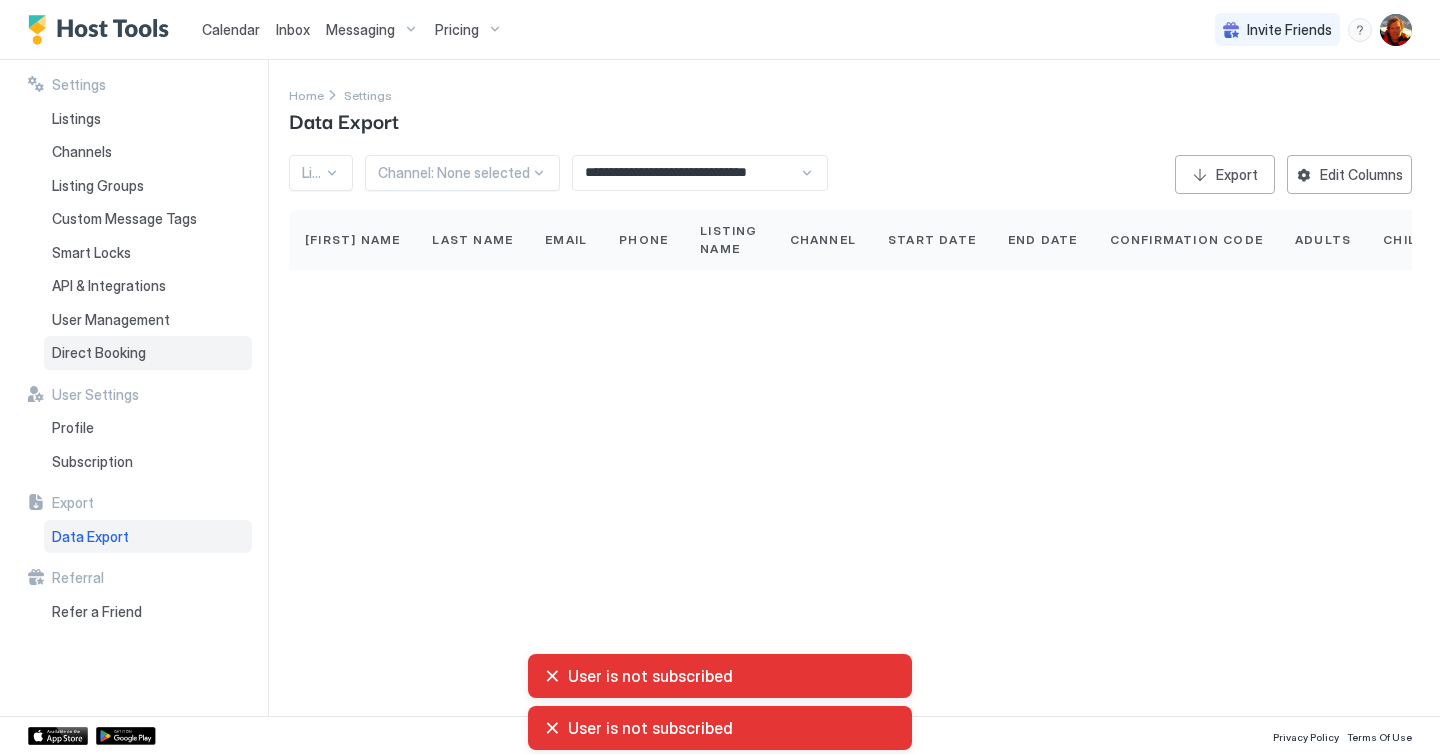 click on "Direct Booking" at bounding box center [99, 353] 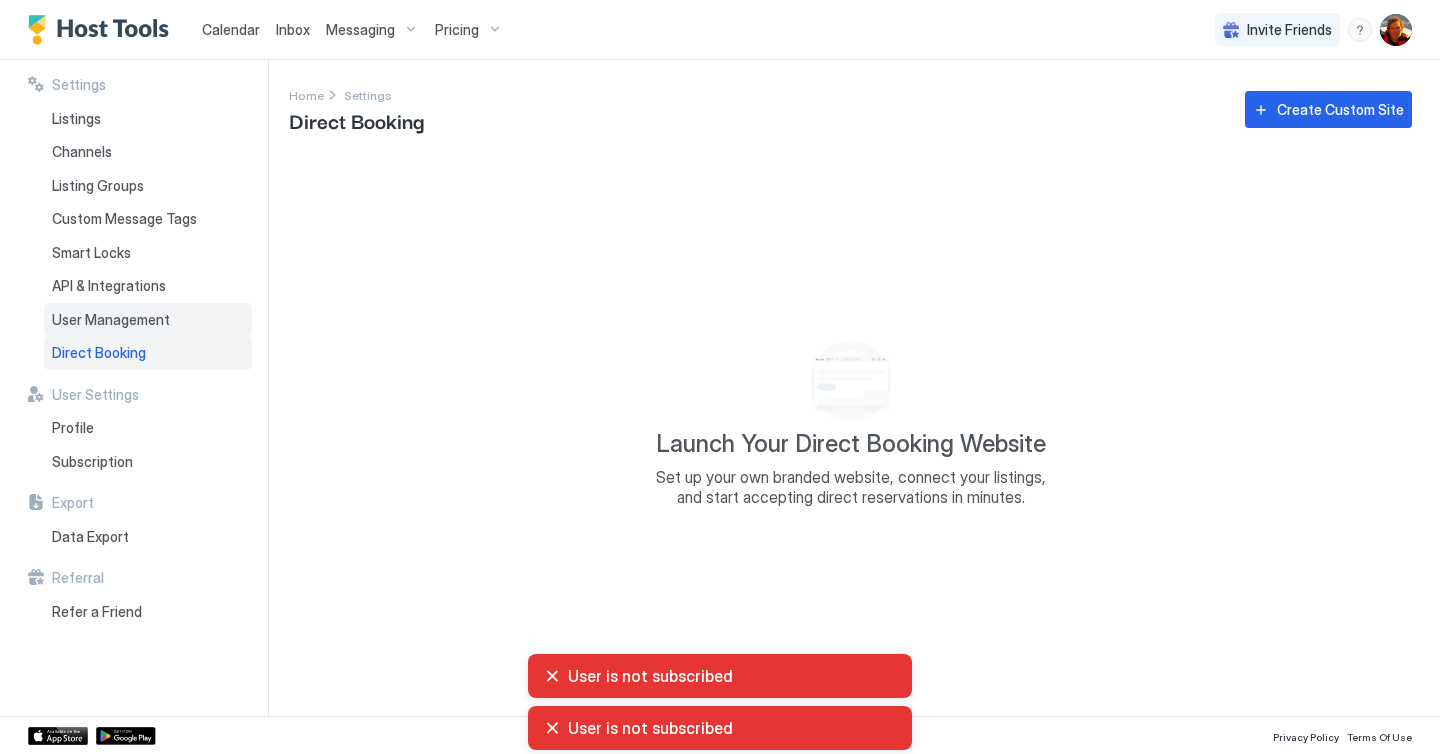 click on "User Management" at bounding box center [111, 320] 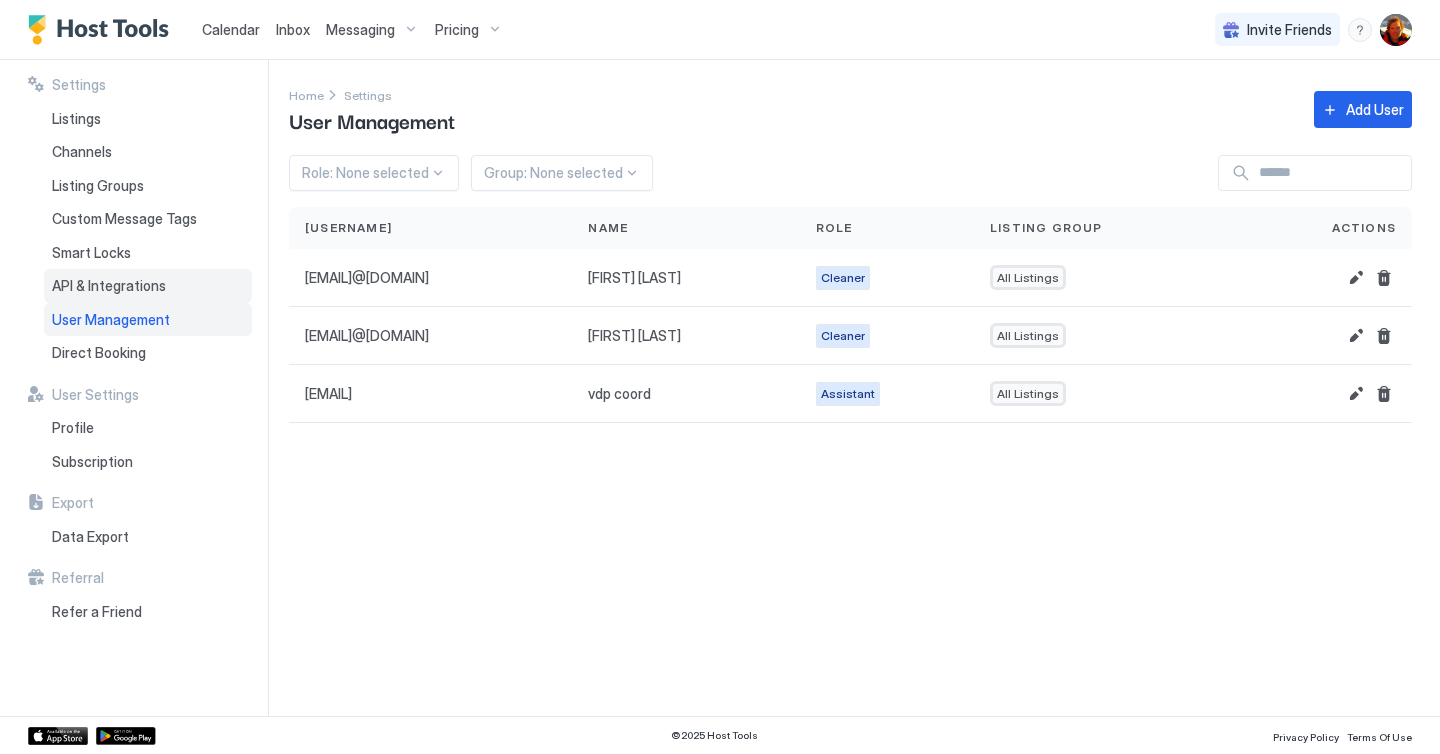 click on "API & Integrations" at bounding box center (109, 286) 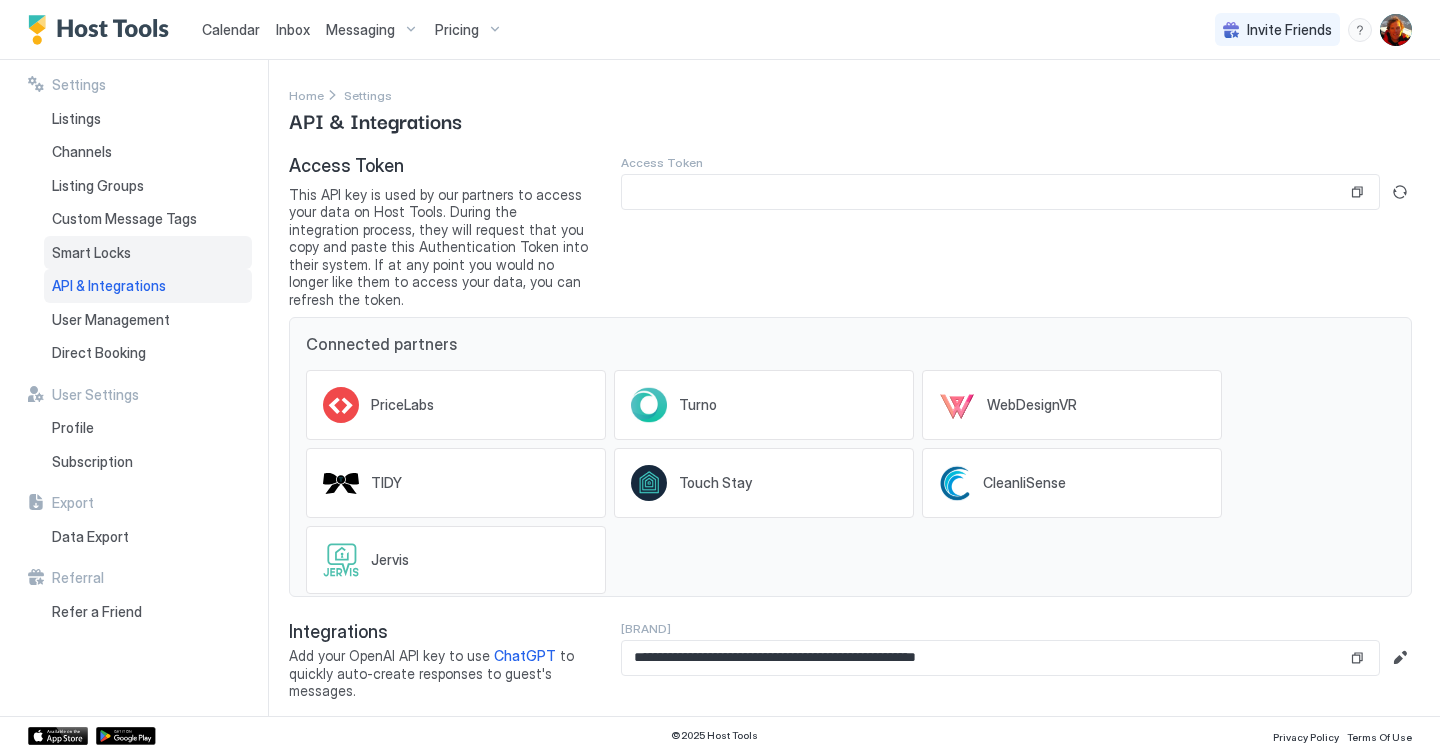 click on "Smart Locks" at bounding box center [91, 253] 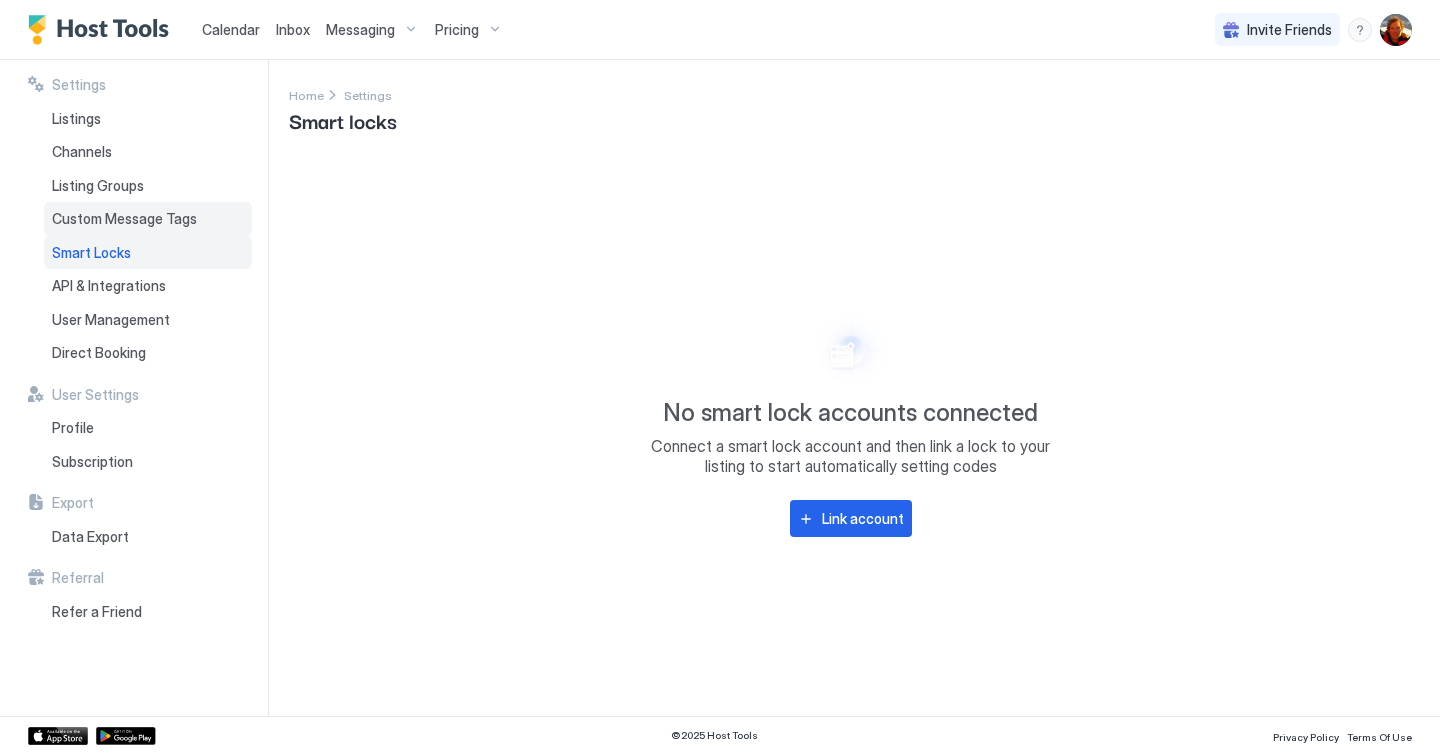 click on "Custom Message Tags" at bounding box center [124, 219] 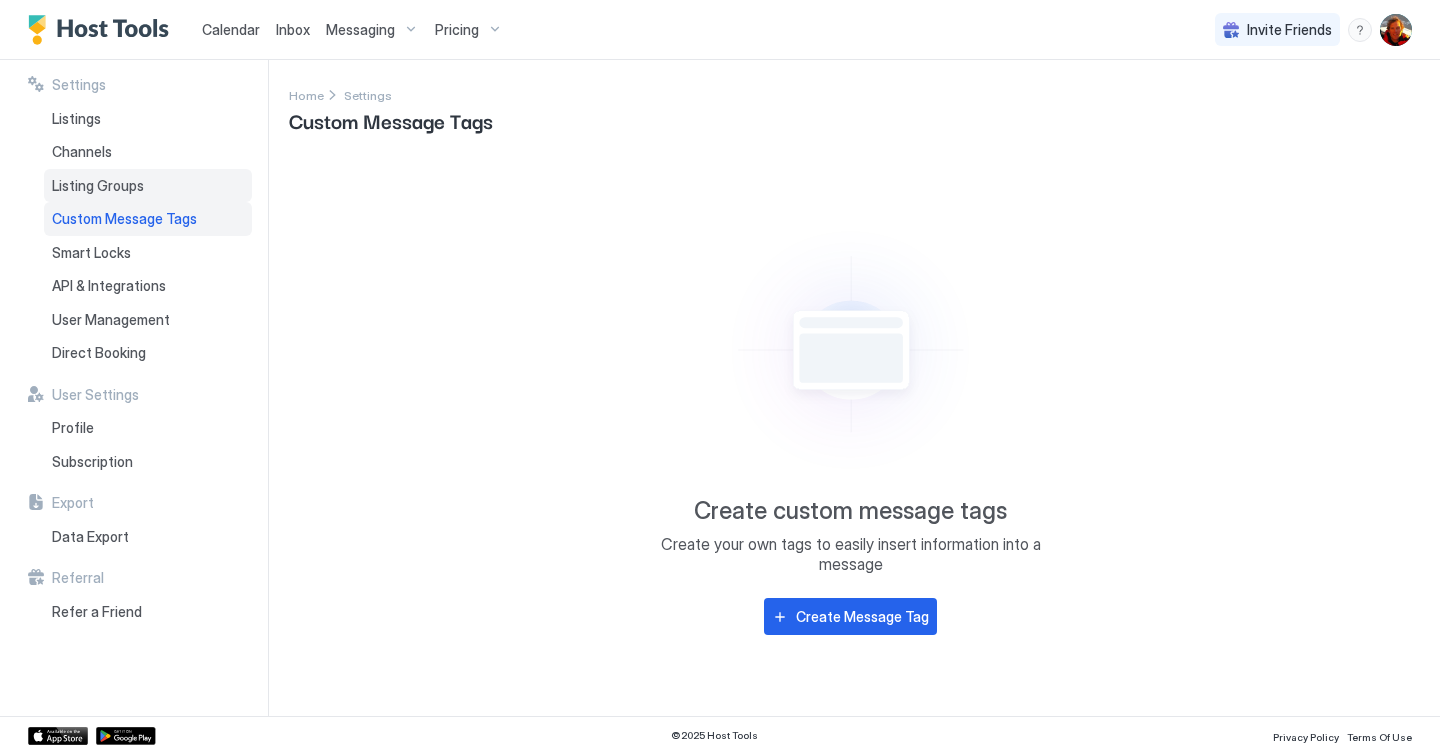 click on "Listing Groups" at bounding box center (98, 186) 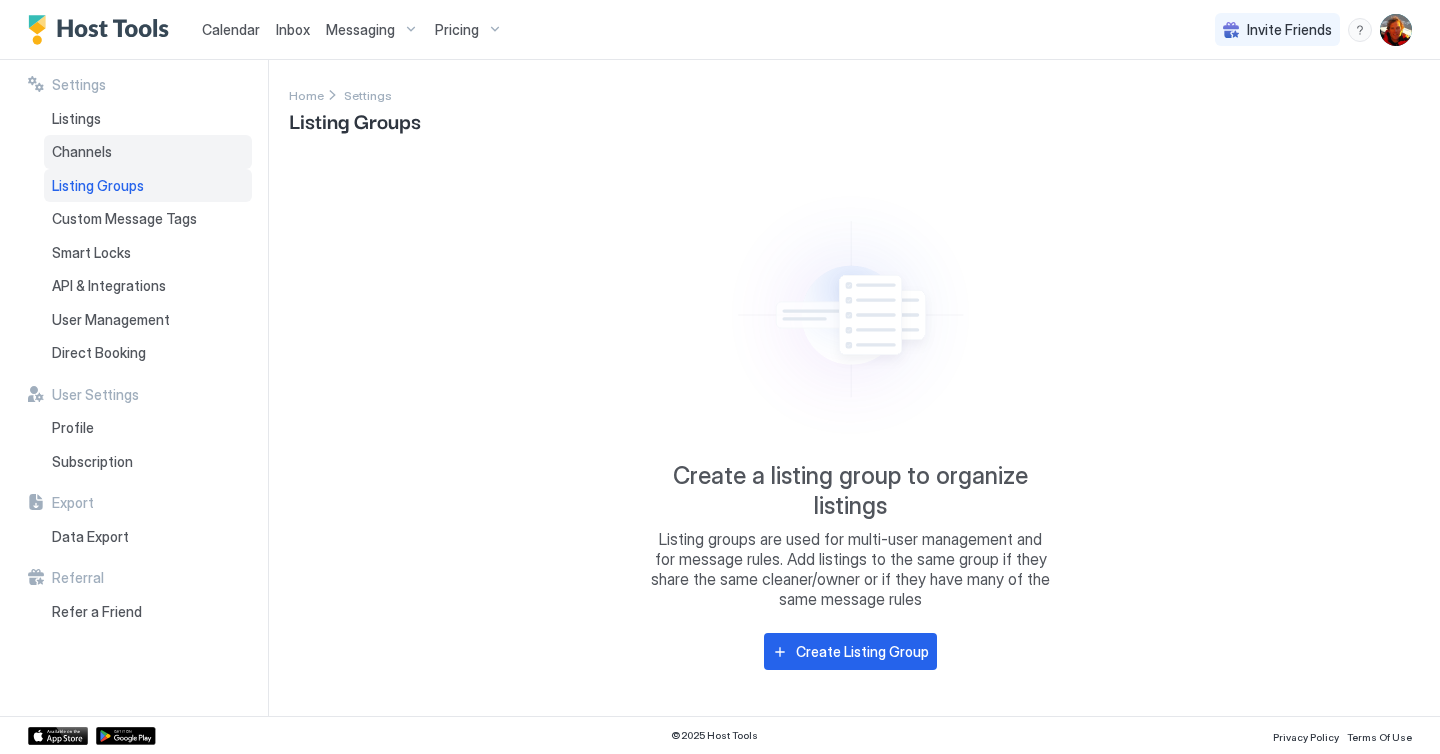 click on "Channels" at bounding box center (82, 152) 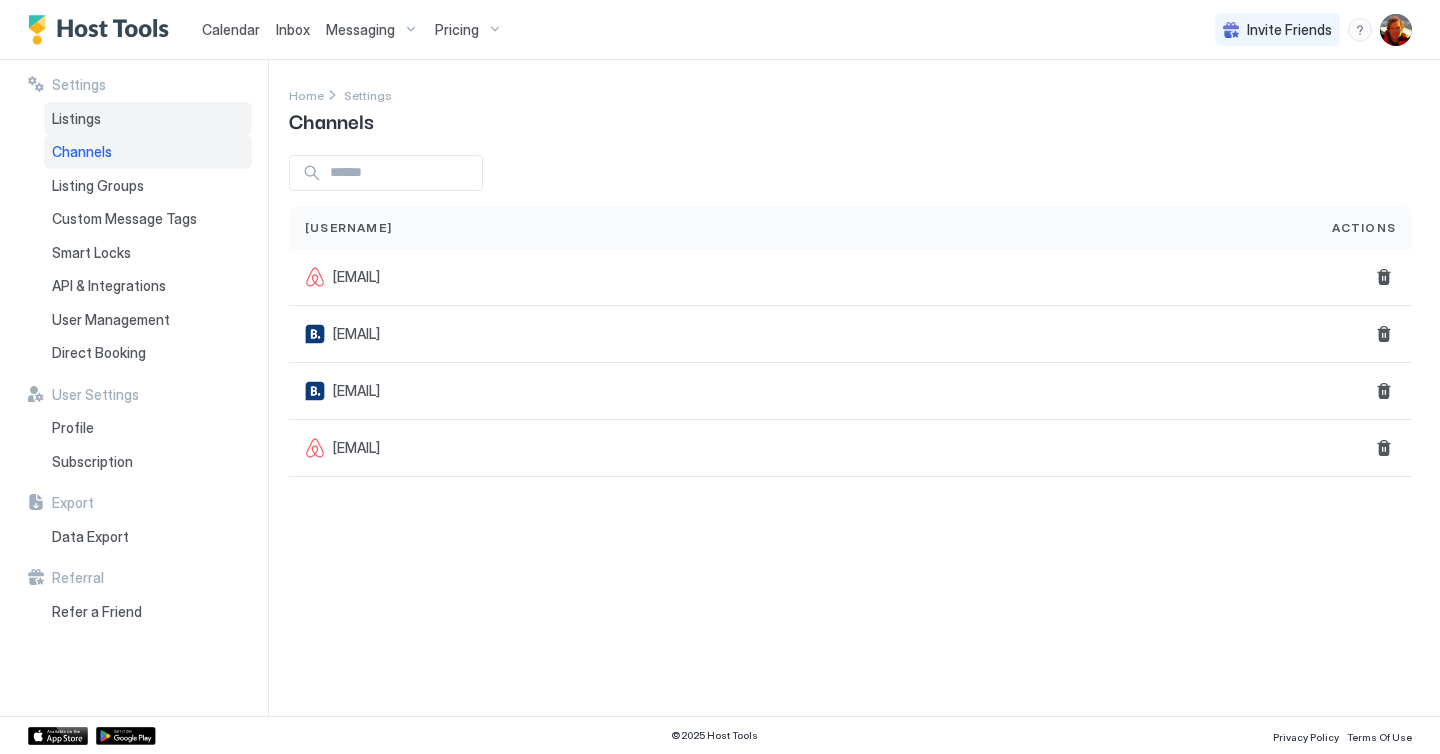 click on "Listings" at bounding box center [76, 119] 